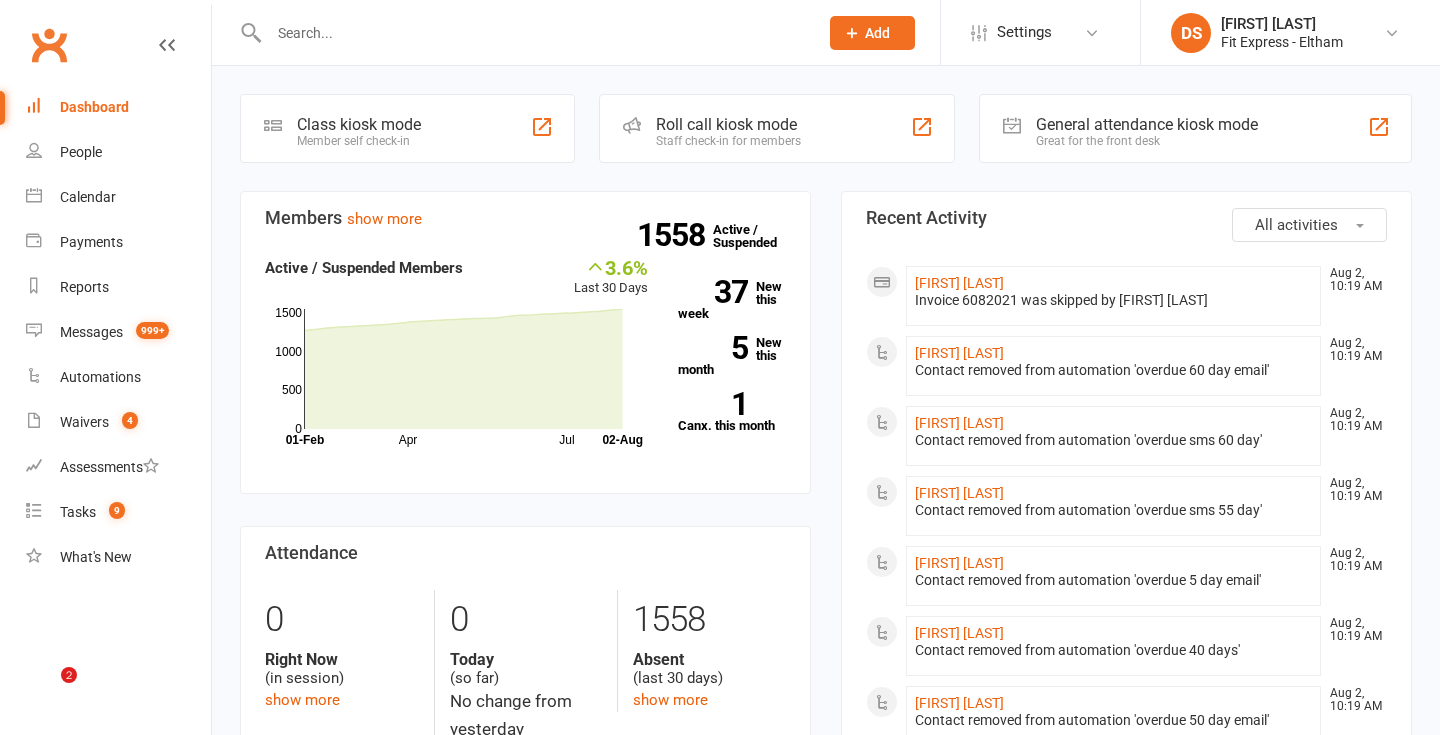 scroll, scrollTop: 0, scrollLeft: 0, axis: both 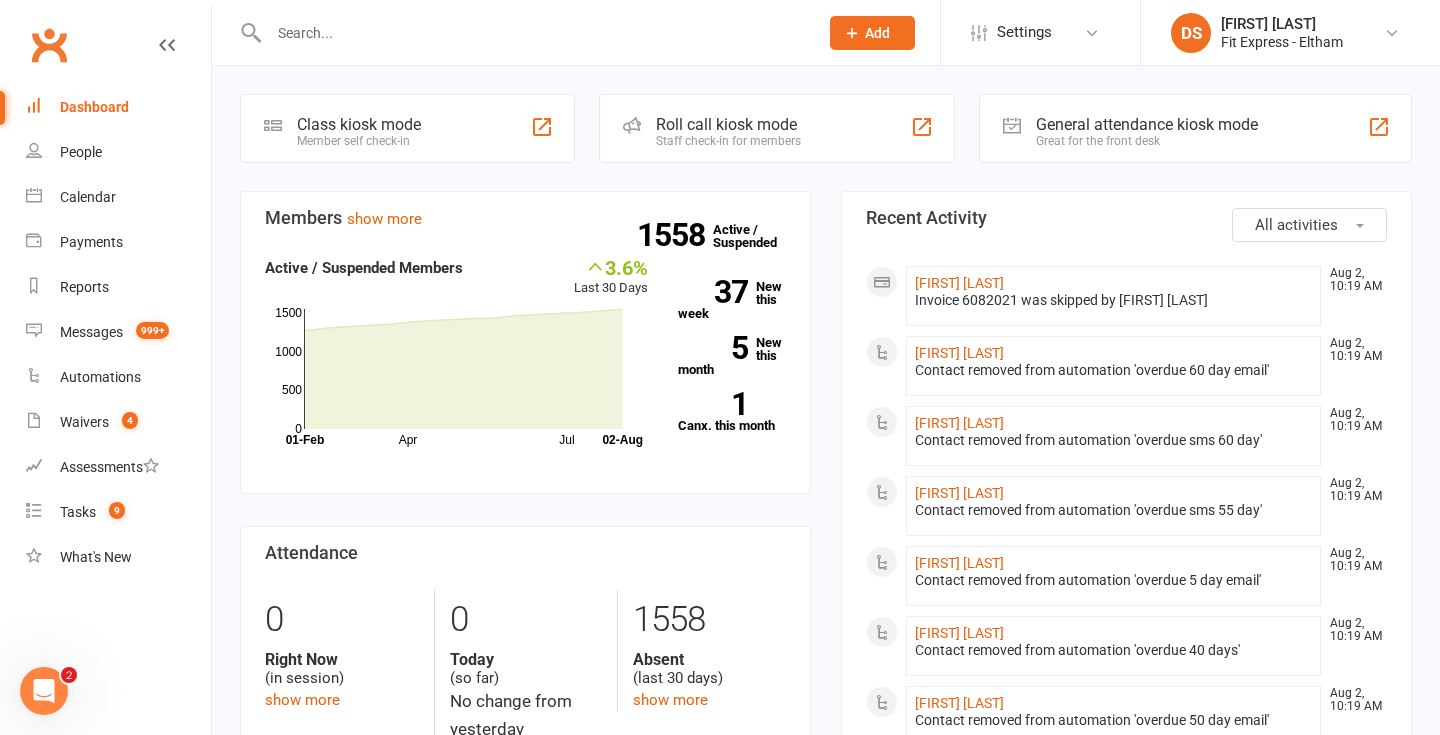 click at bounding box center [533, 33] 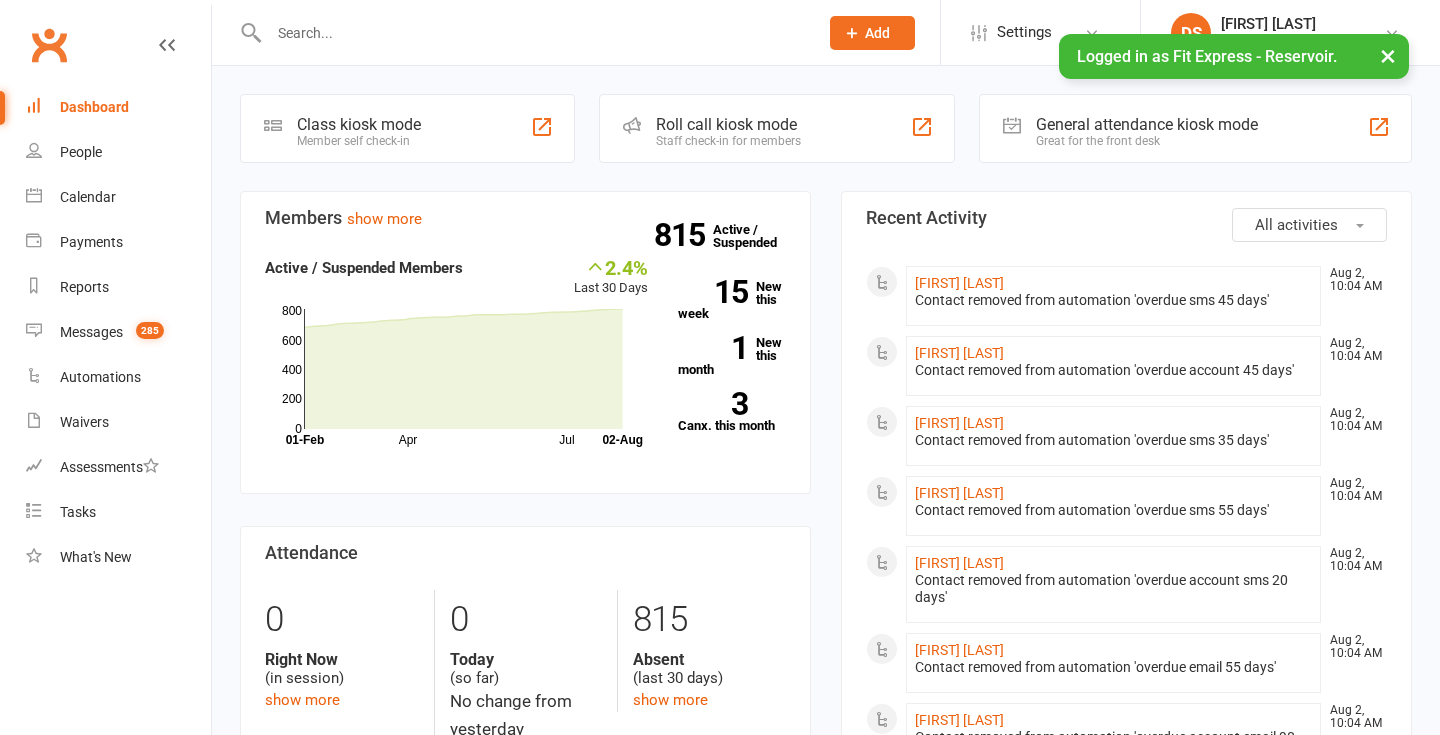 scroll, scrollTop: 0, scrollLeft: 0, axis: both 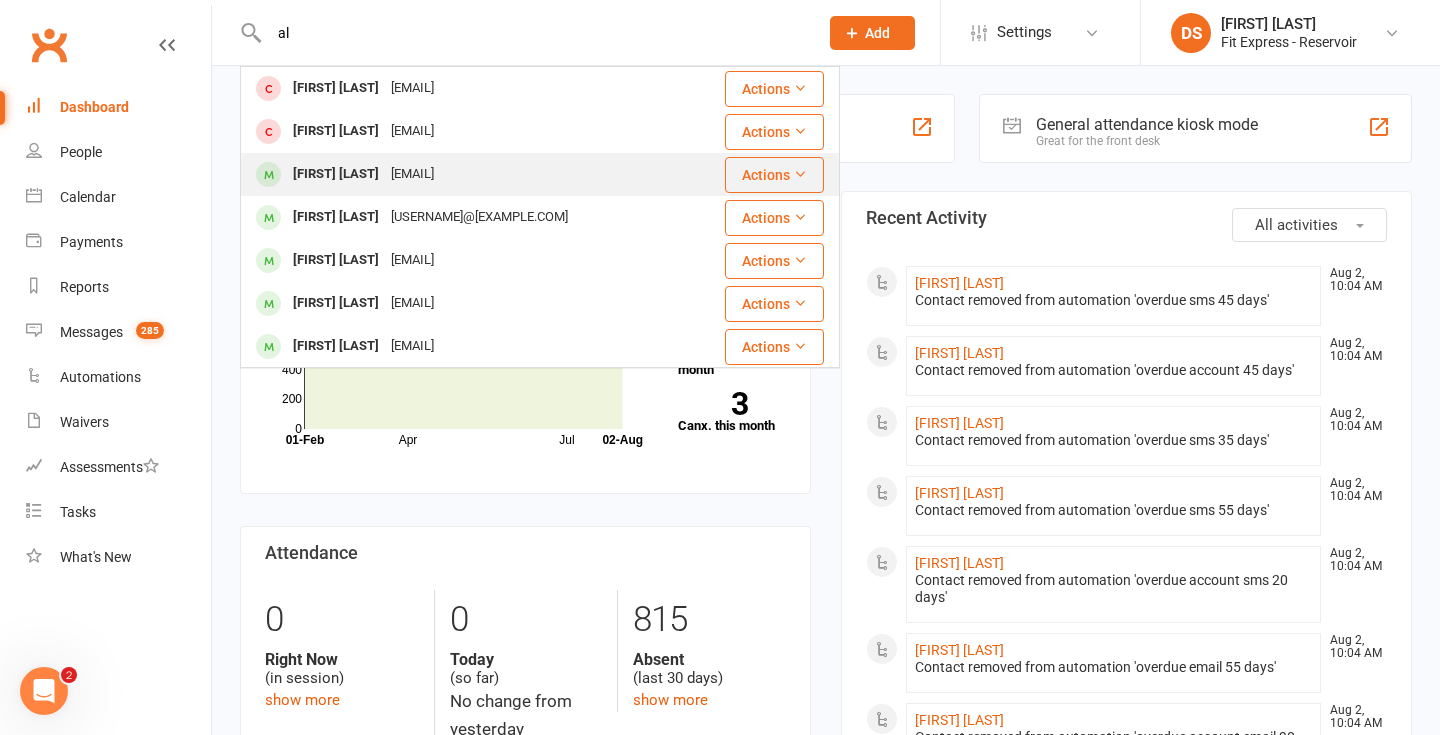 type on "a" 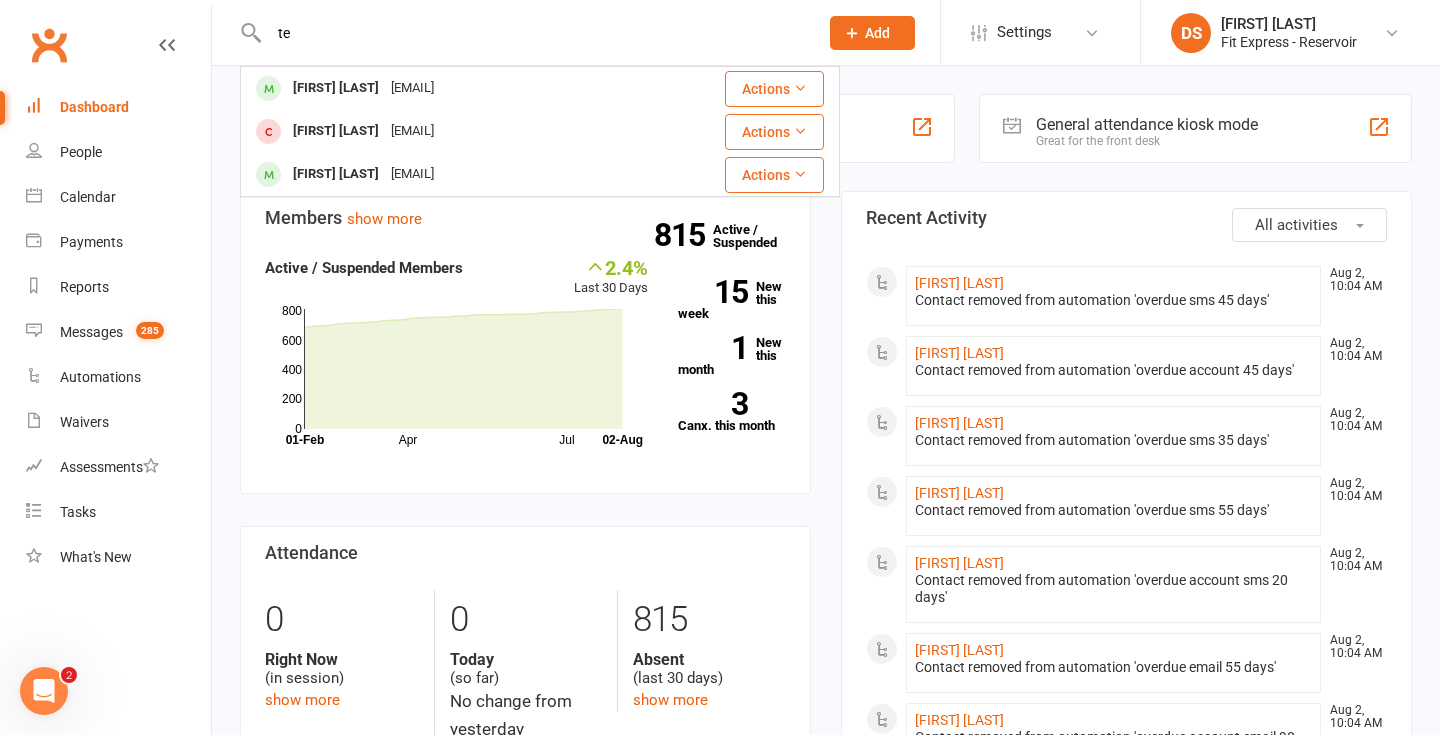 type on "t" 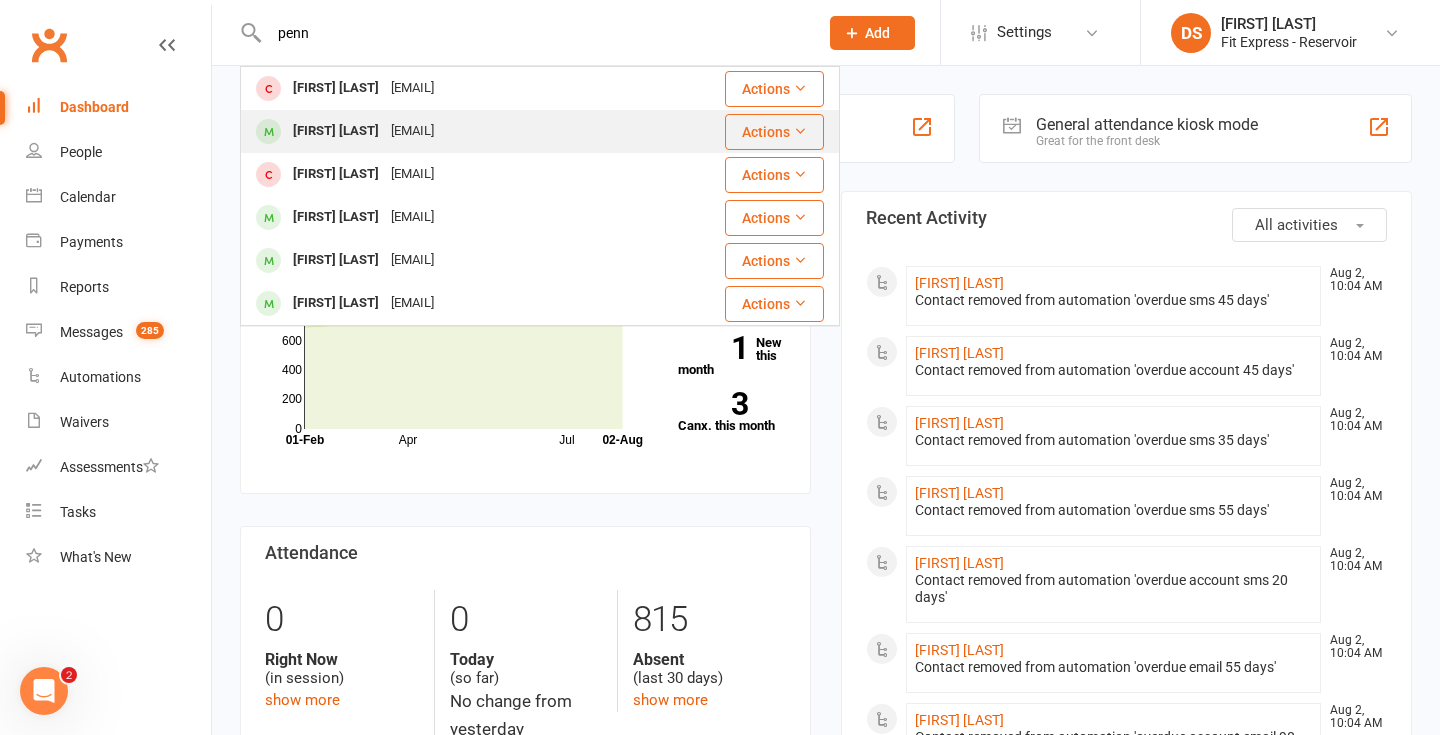 type on "penn" 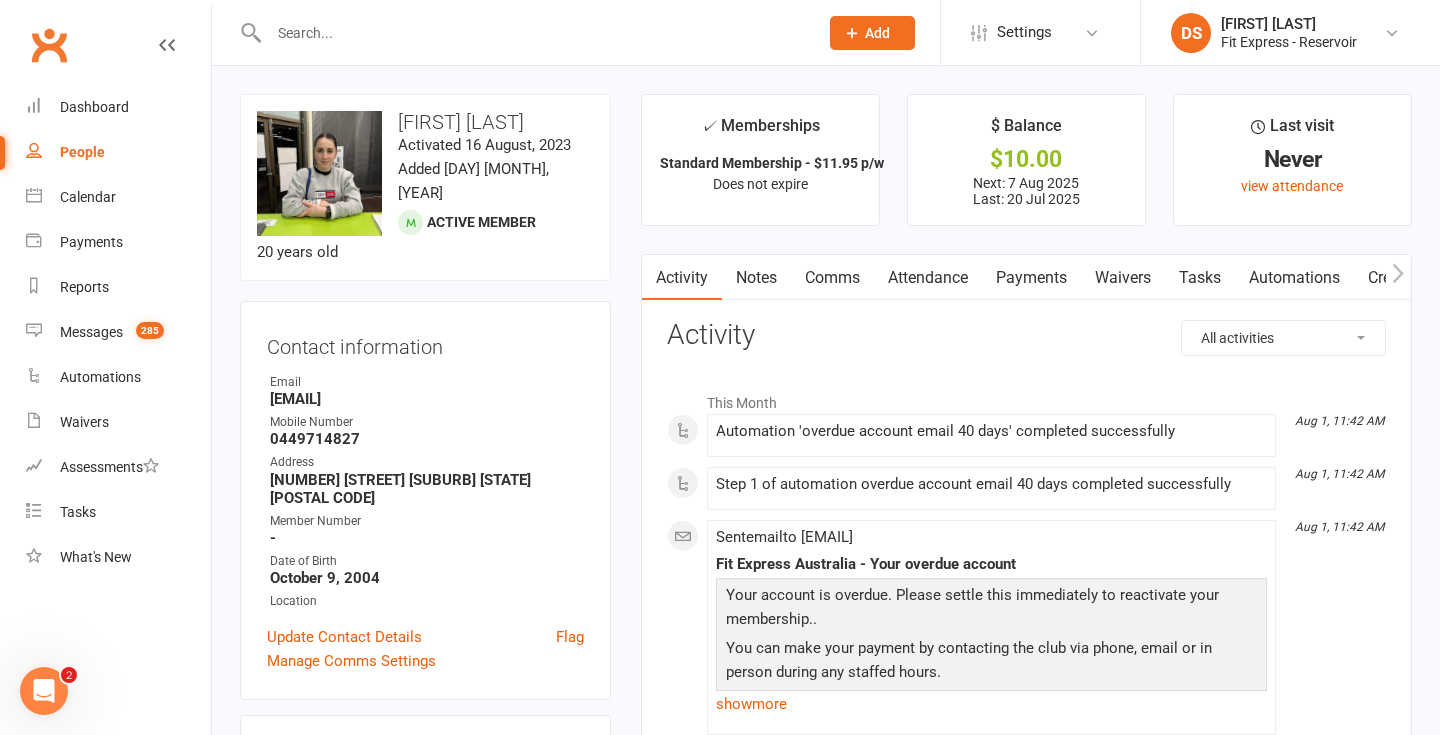 click on "Payments" at bounding box center (1031, 278) 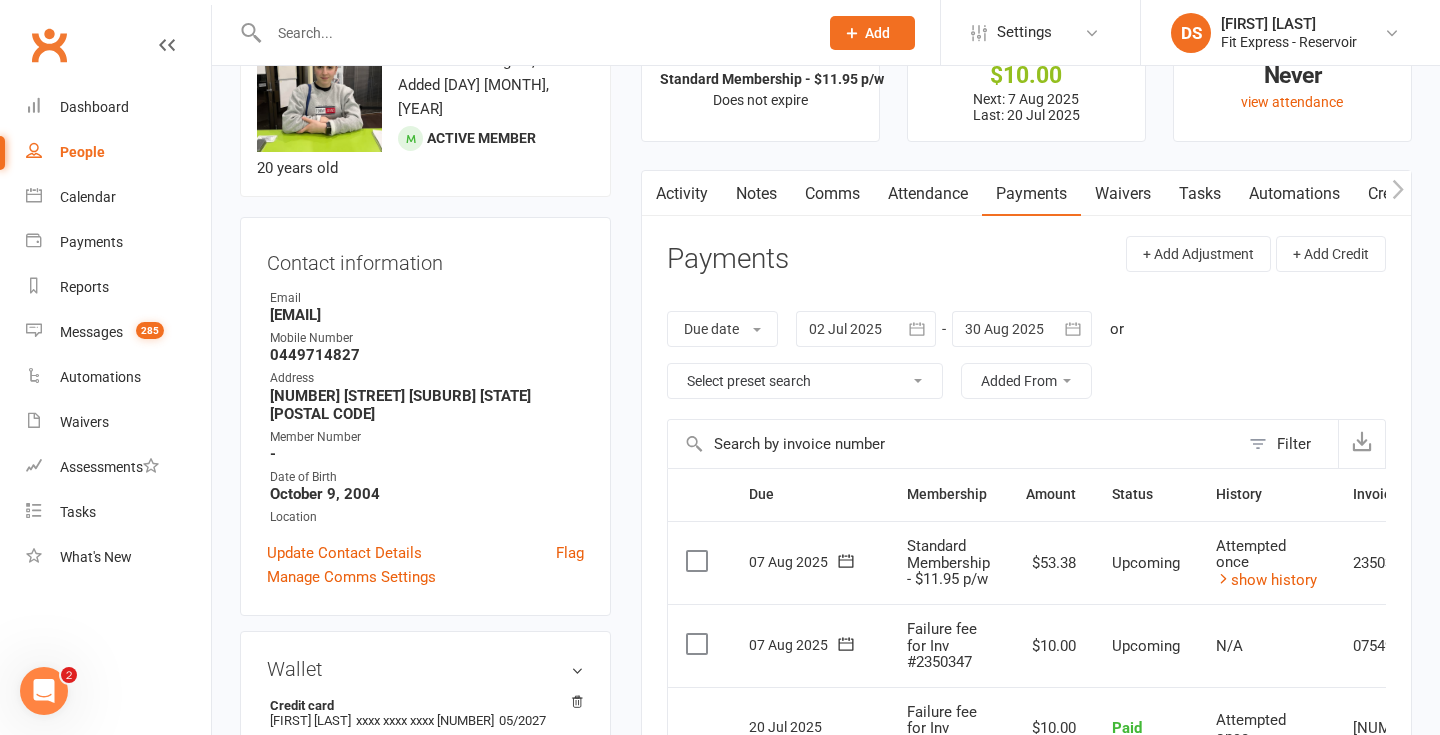 scroll, scrollTop: 116, scrollLeft: 0, axis: vertical 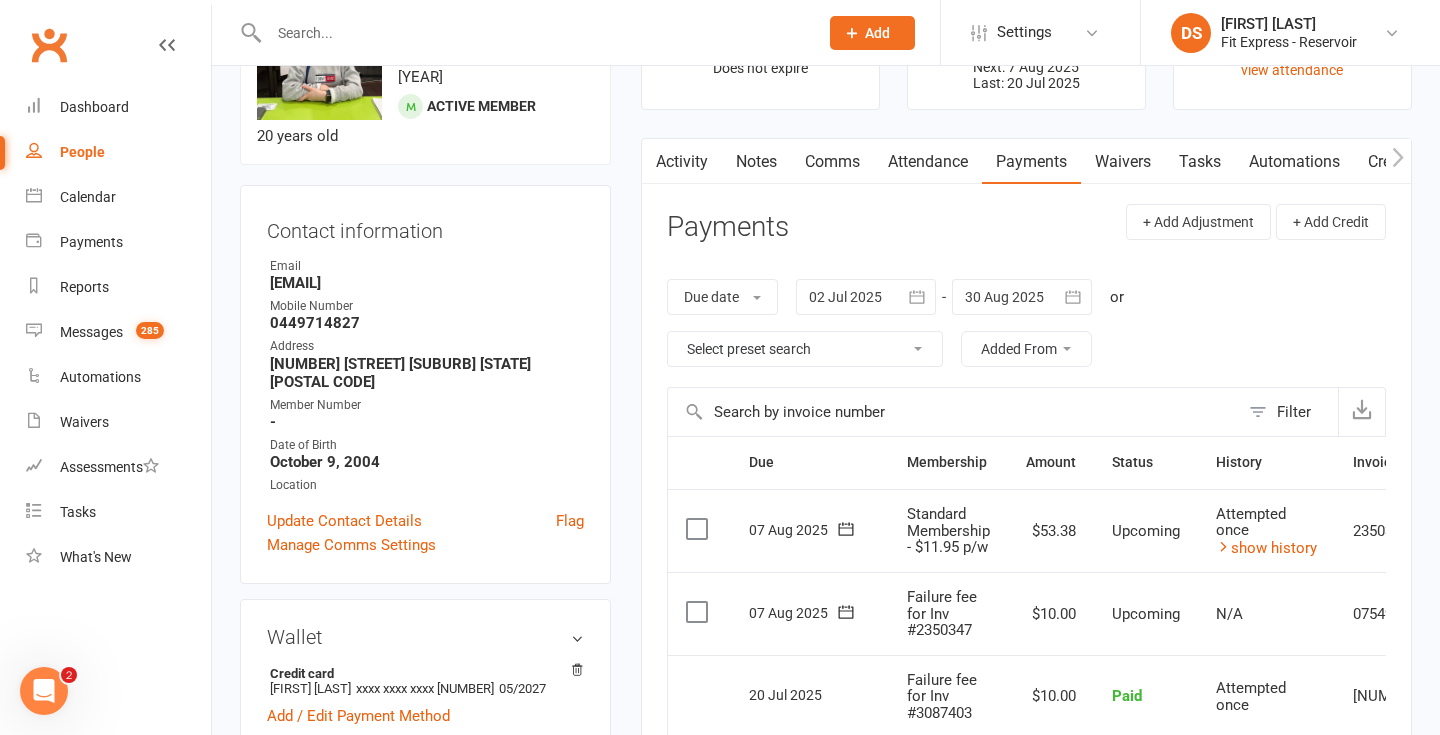 click on "Waivers" at bounding box center (1123, 162) 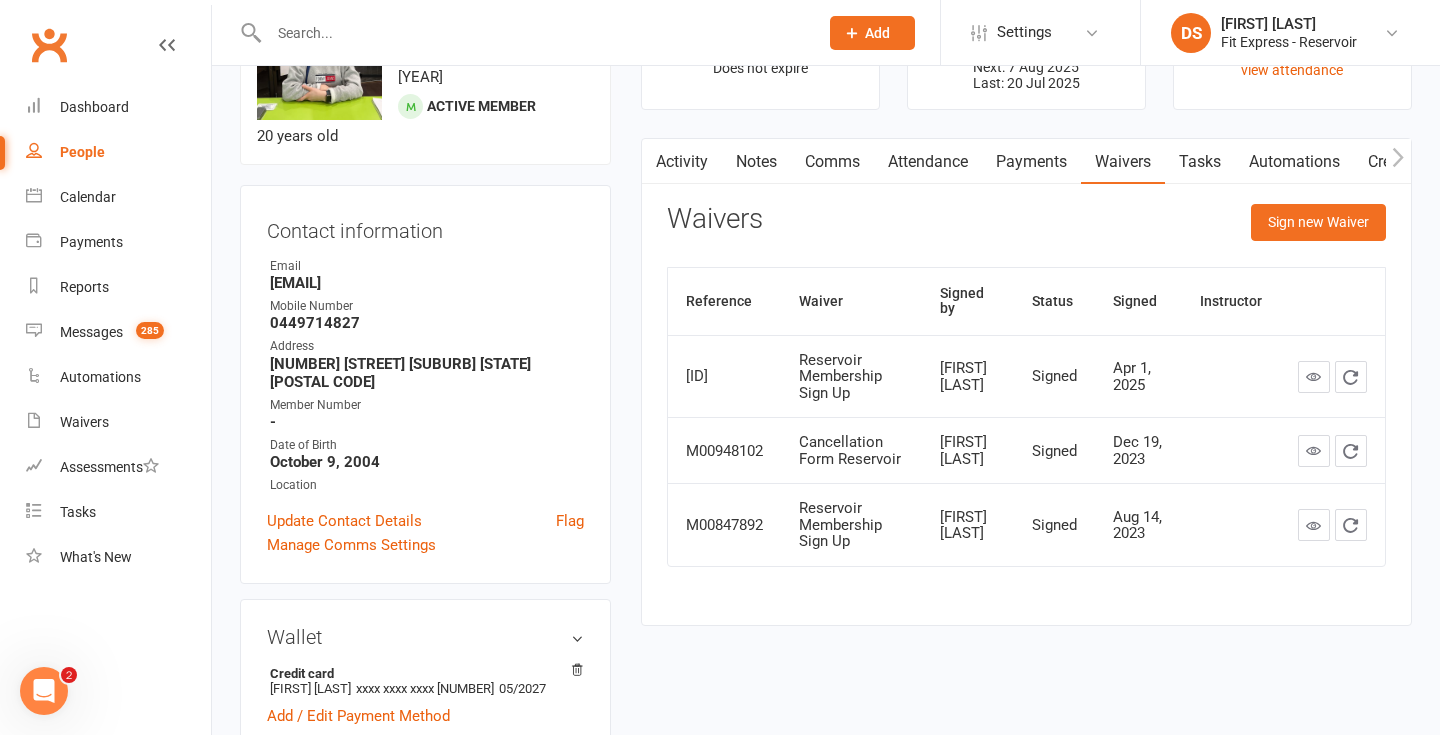 click on "Payments" at bounding box center (1031, 162) 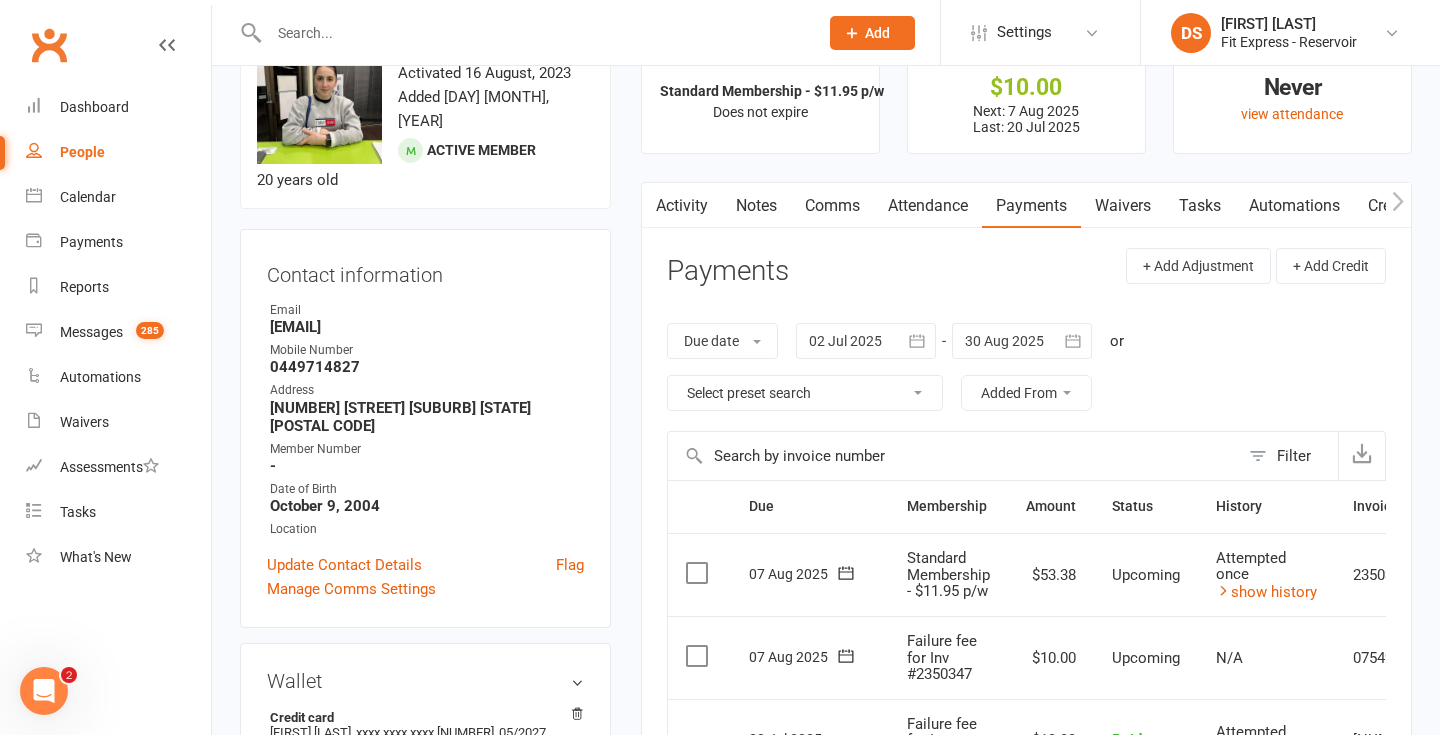 scroll, scrollTop: 0, scrollLeft: 0, axis: both 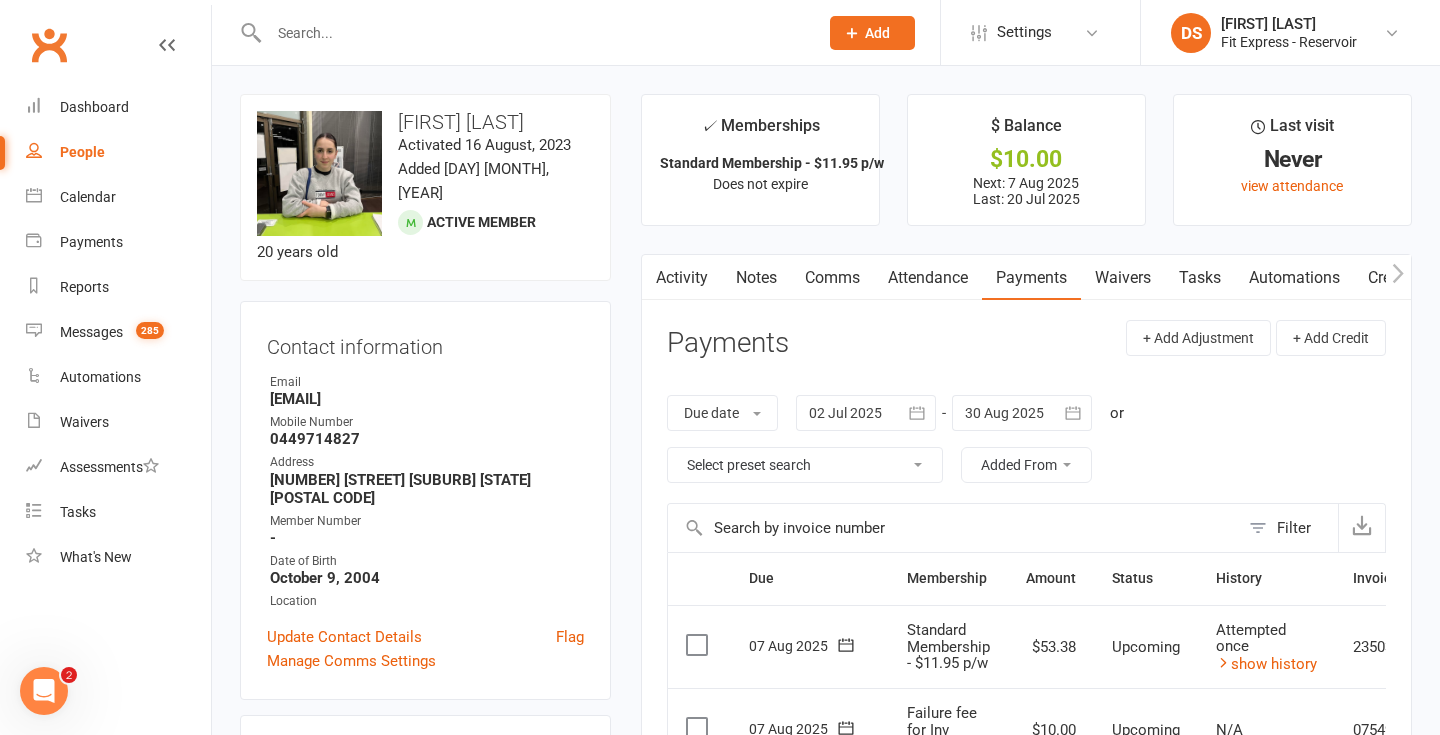 click at bounding box center (522, 32) 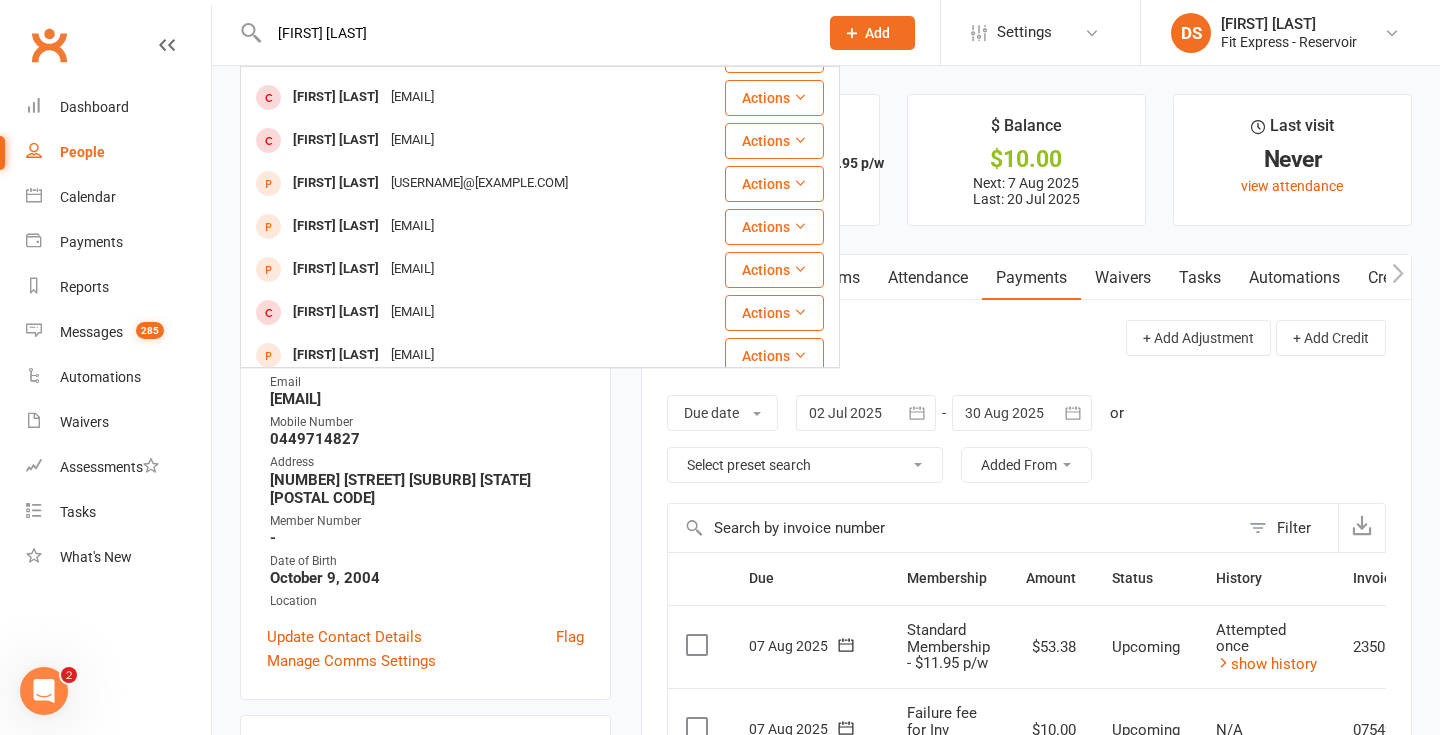 scroll, scrollTop: 560, scrollLeft: 0, axis: vertical 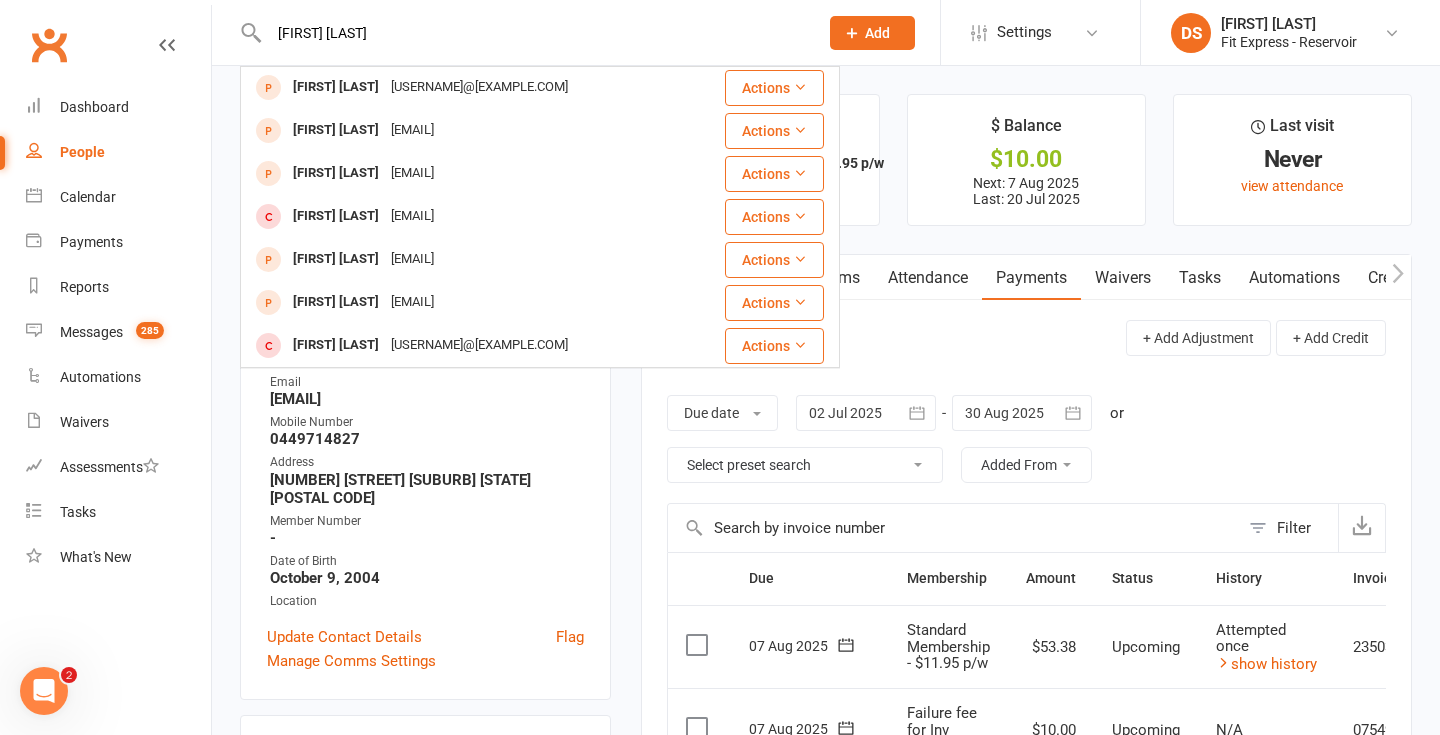 type on "[FIRST] [LAST]" 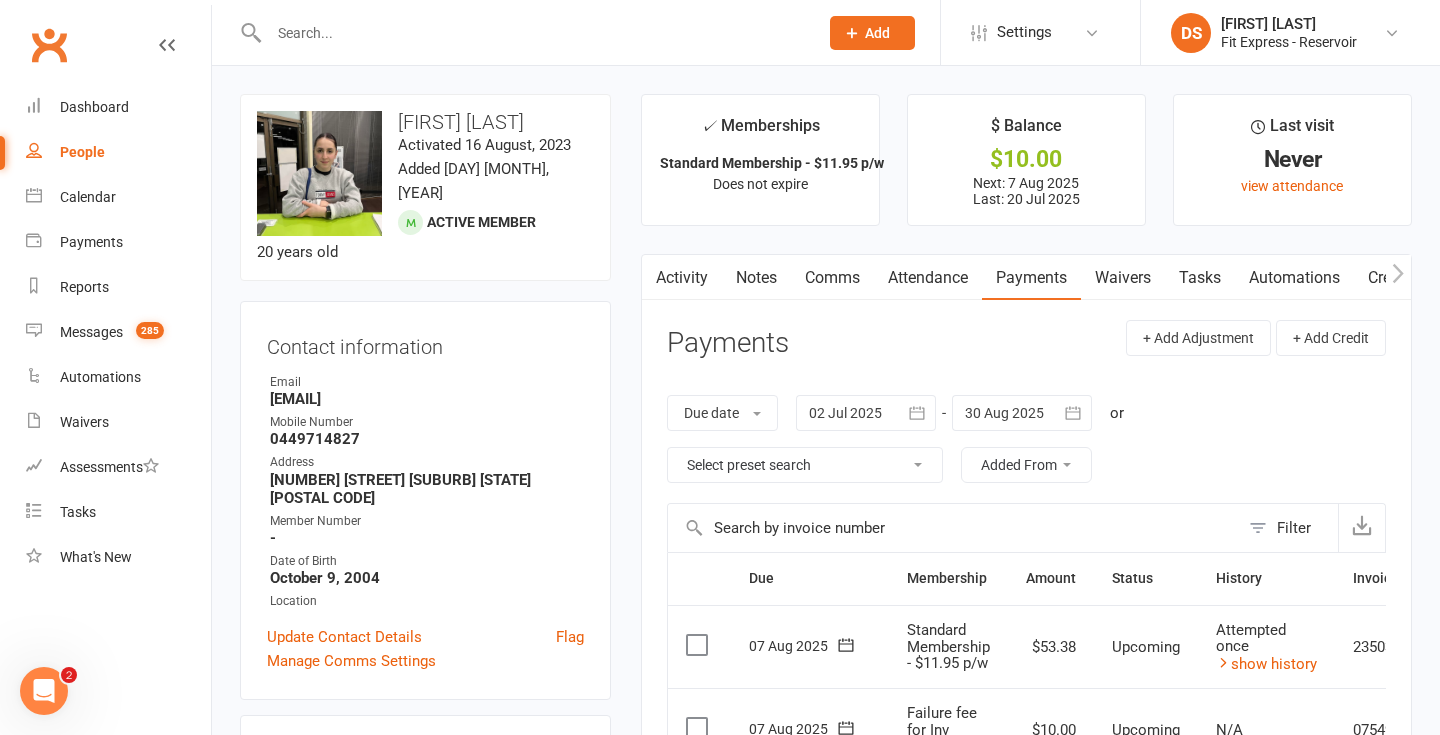 drag, startPoint x: 524, startPoint y: 119, endPoint x: 401, endPoint y: 125, distance: 123.146255 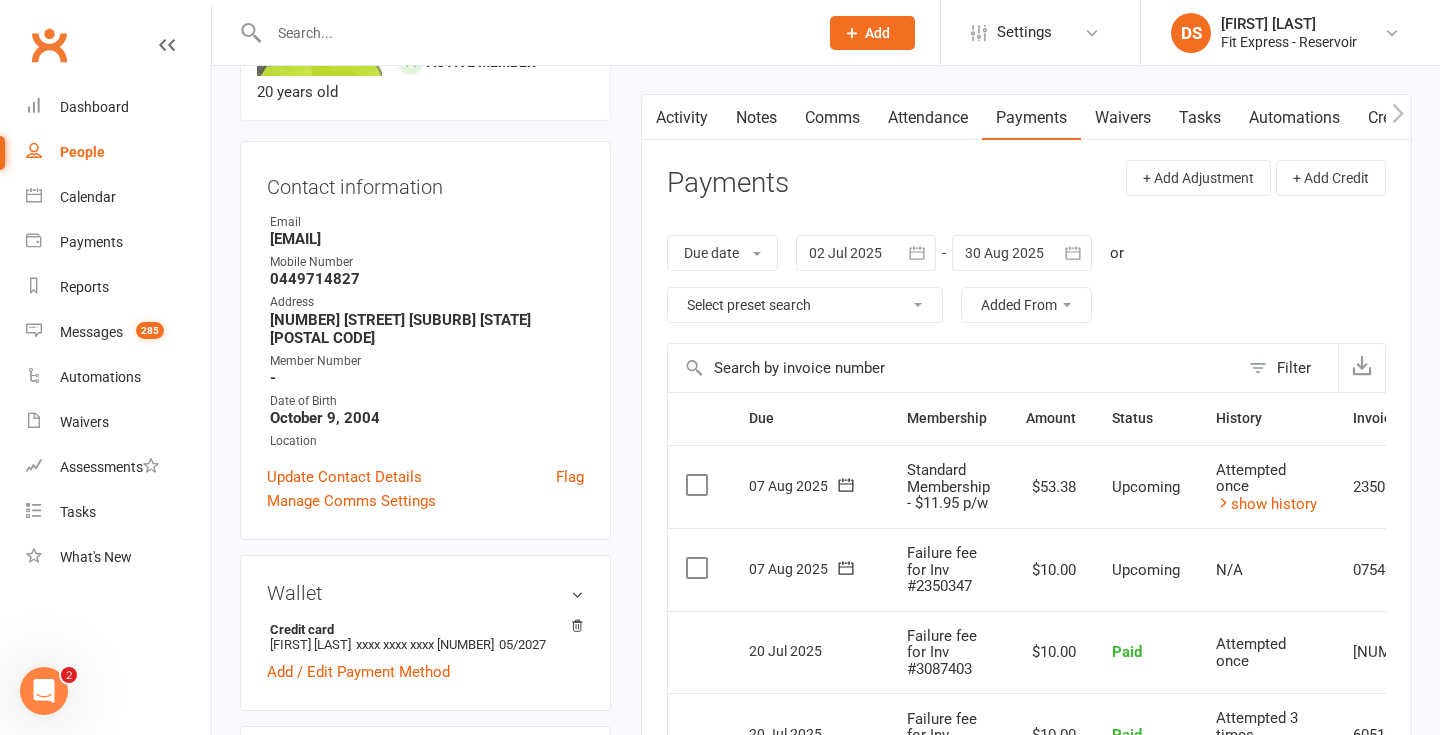 scroll, scrollTop: 118, scrollLeft: 0, axis: vertical 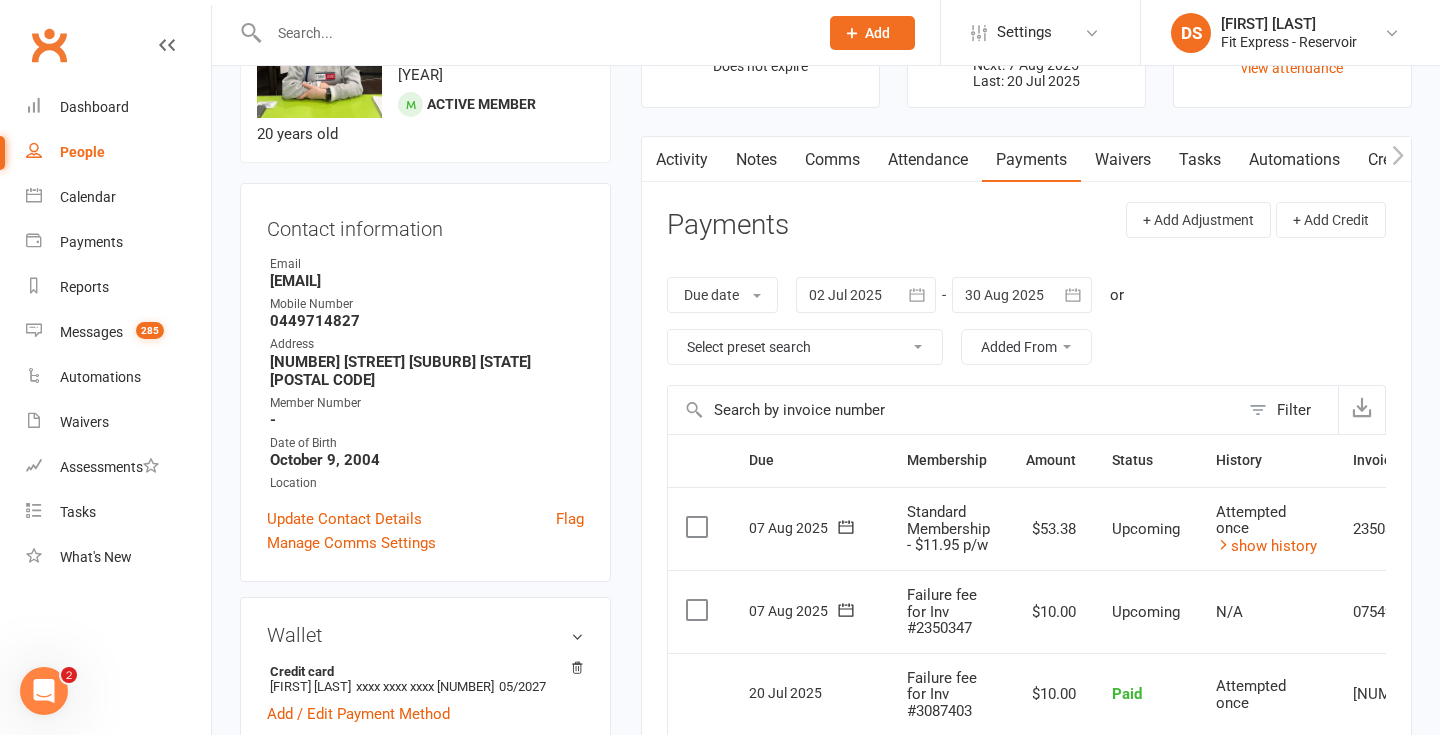 click at bounding box center [866, 295] 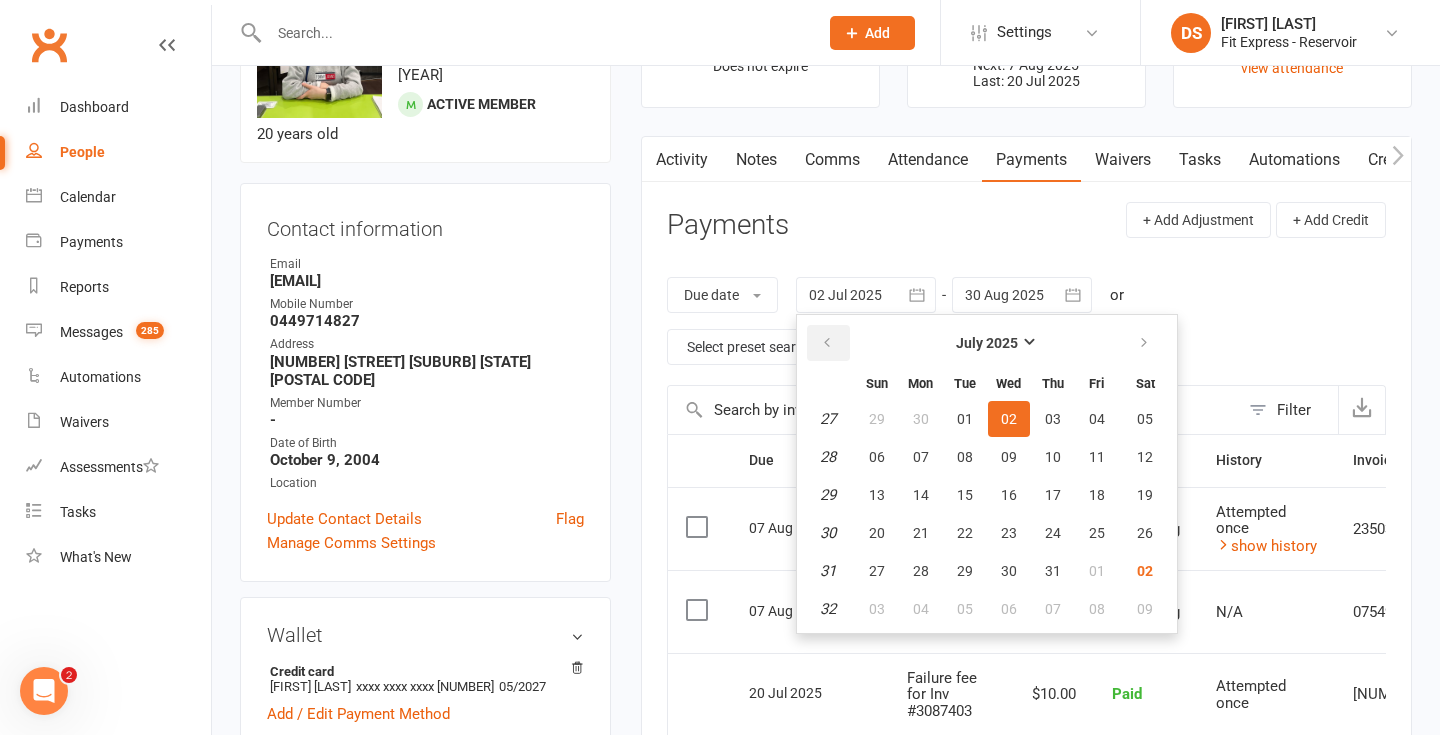 click at bounding box center [827, 343] 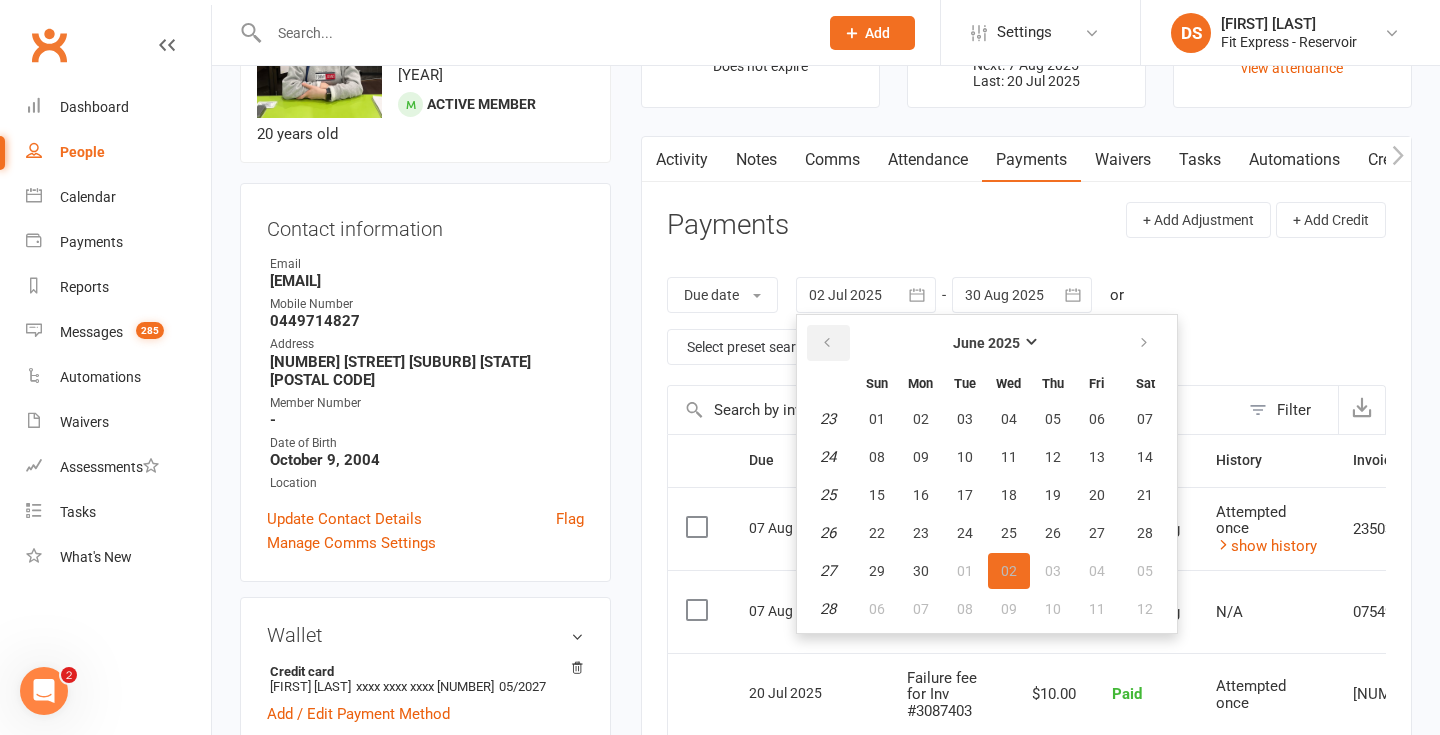 click at bounding box center [827, 343] 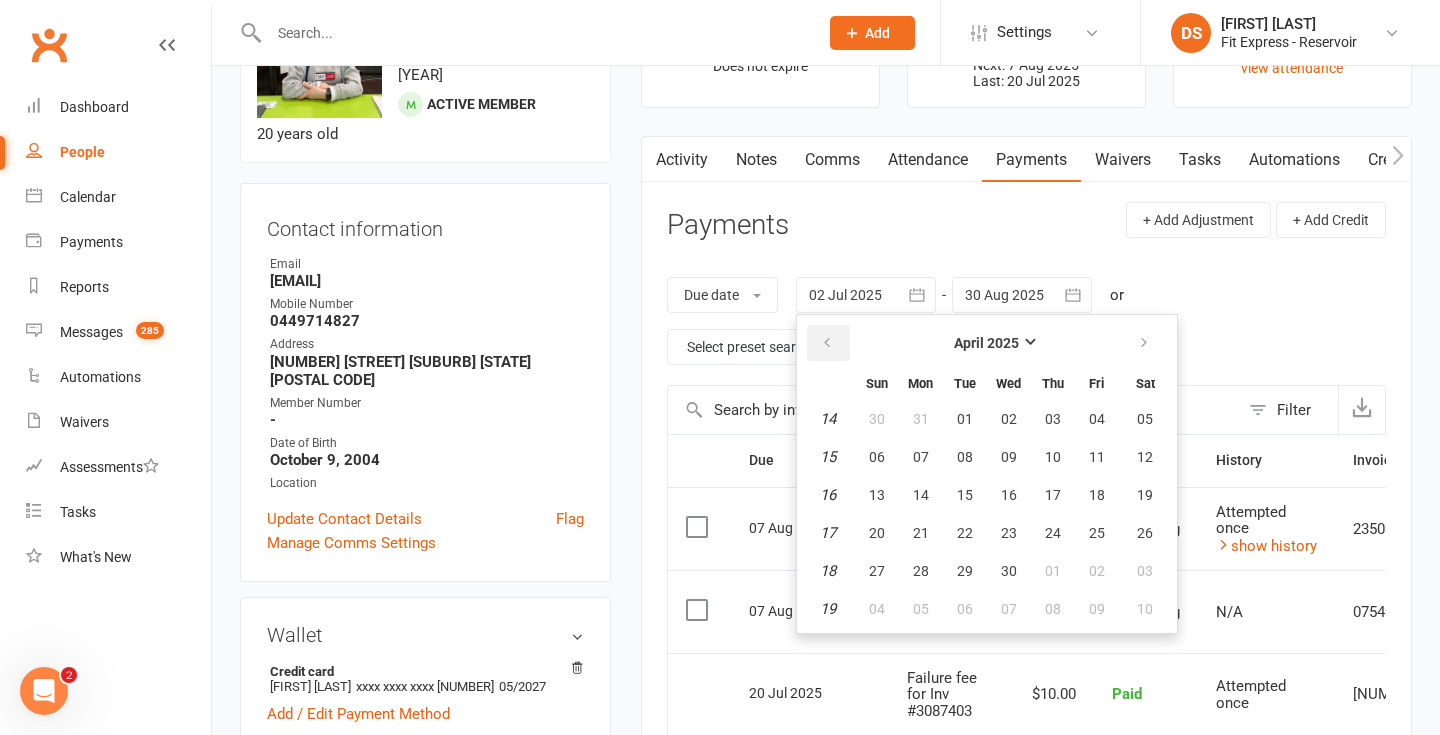 click at bounding box center (827, 343) 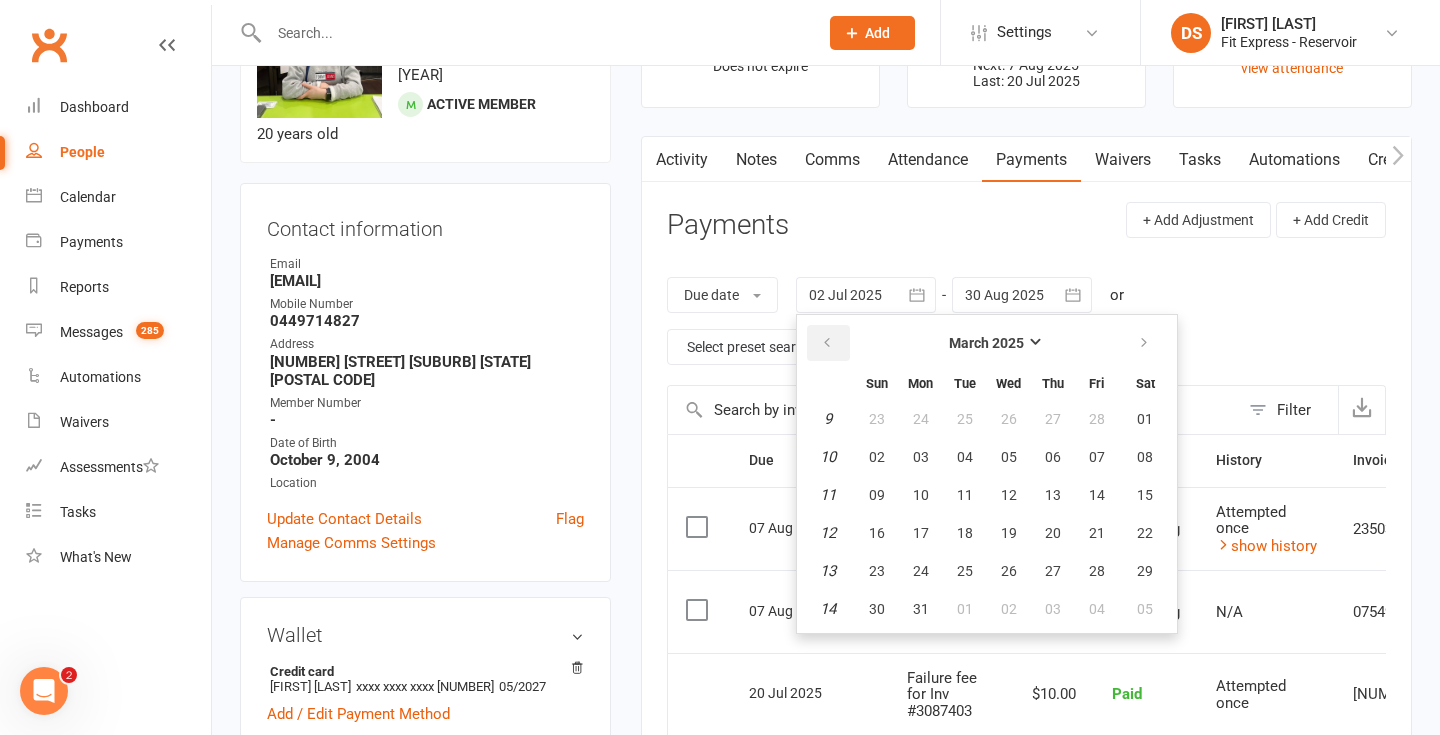 click at bounding box center [827, 343] 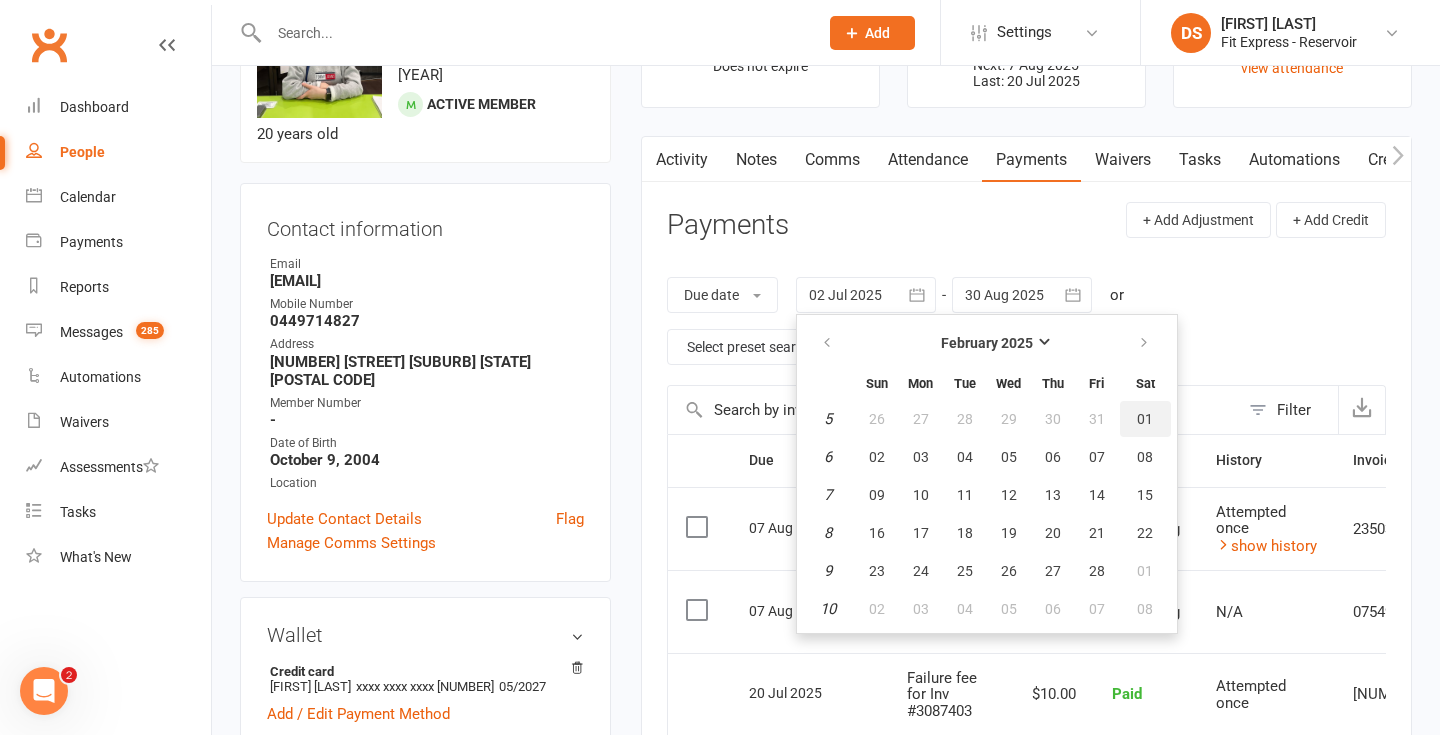 click on "01" at bounding box center (1145, 419) 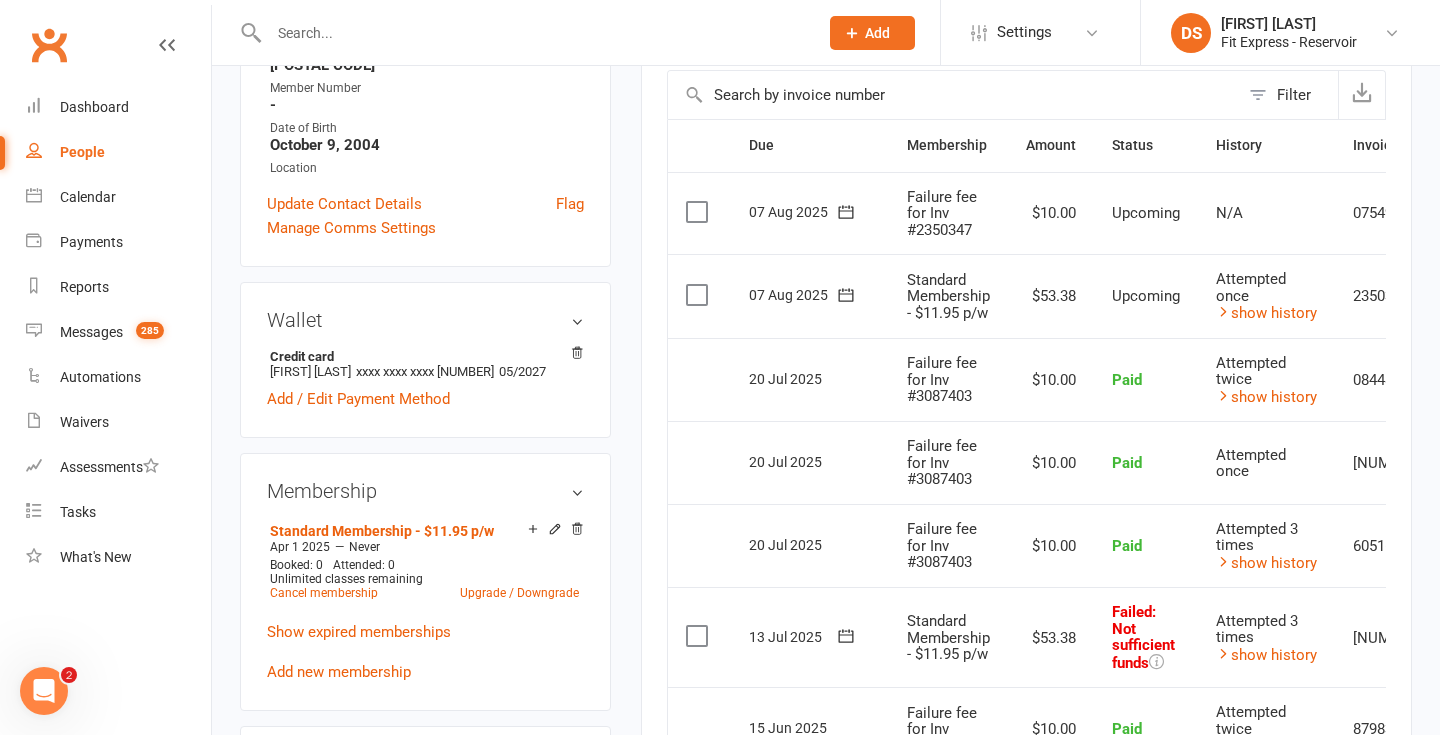 scroll, scrollTop: 0, scrollLeft: 0, axis: both 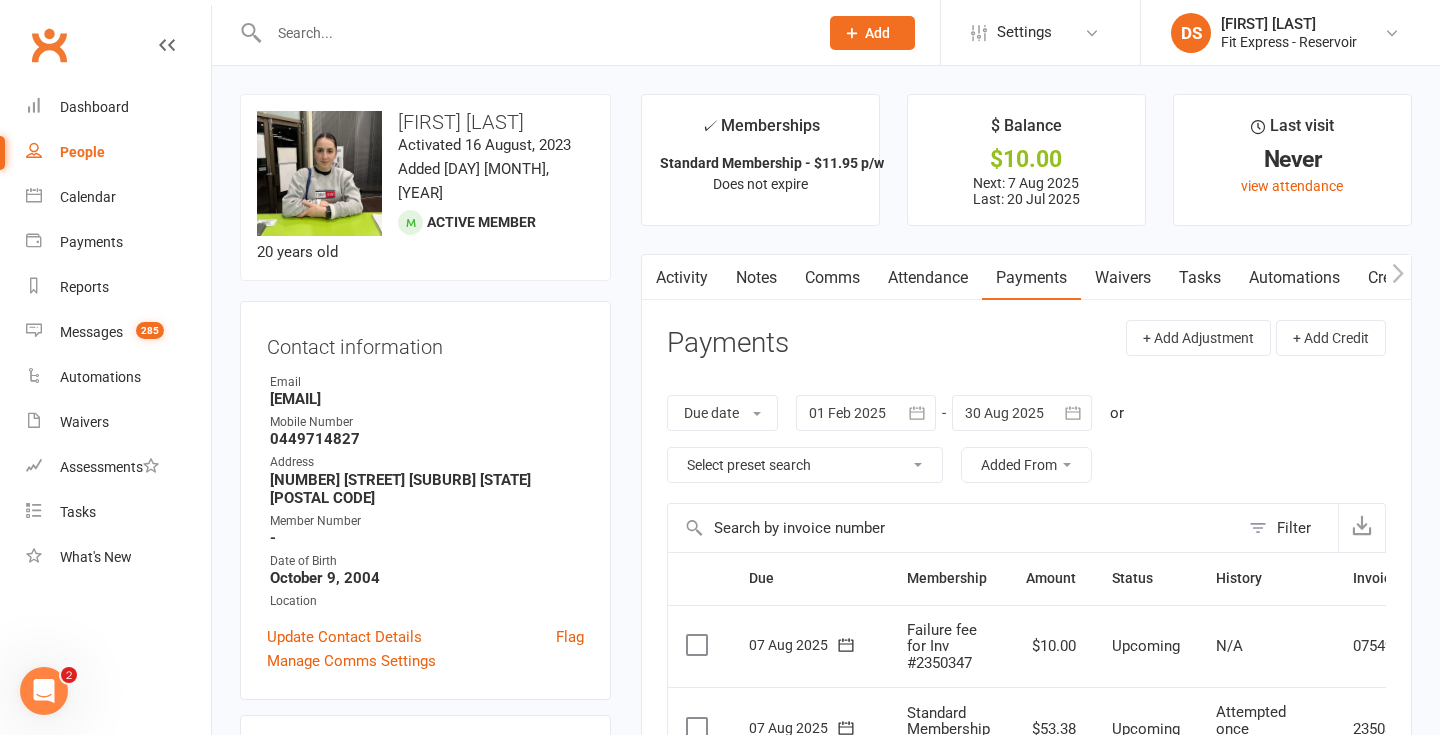 click on "Waivers" at bounding box center [1123, 278] 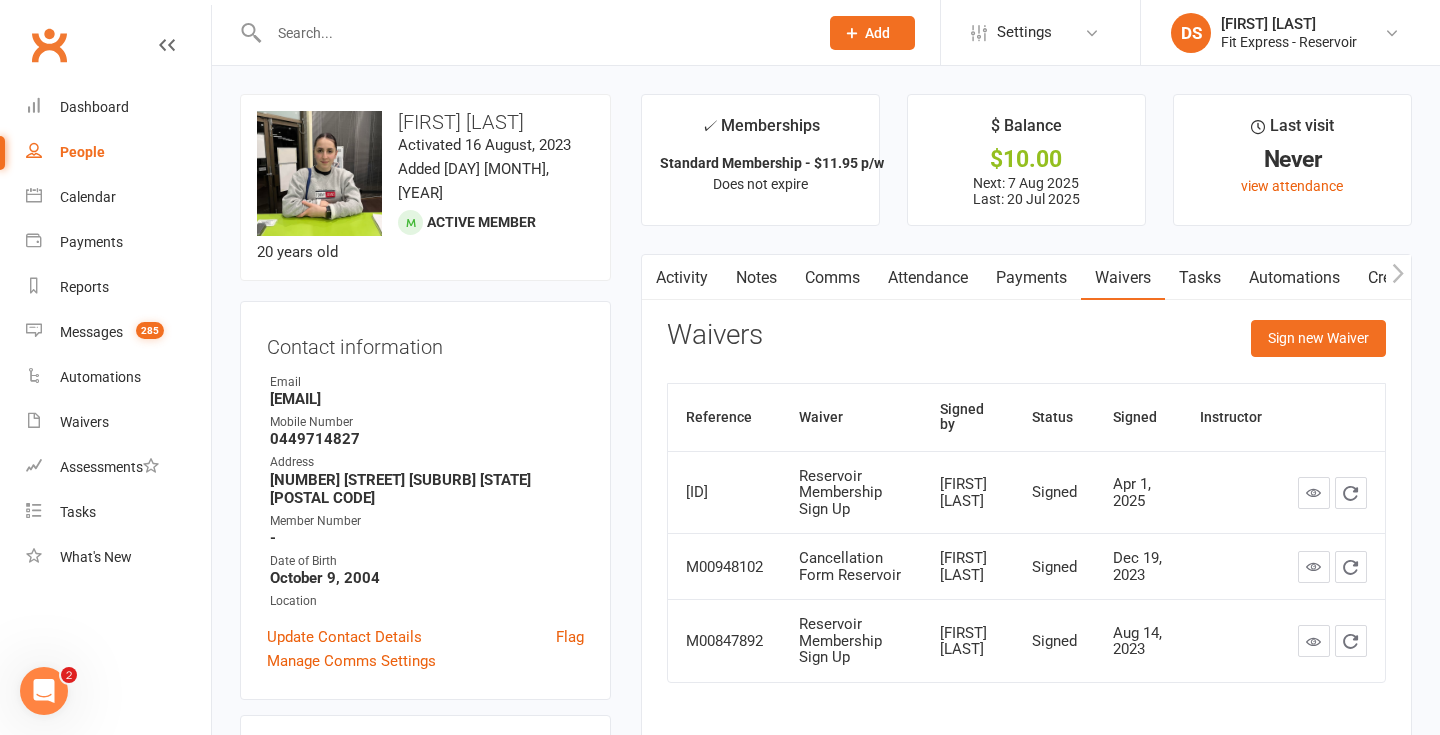 click on "Payments" at bounding box center [1031, 278] 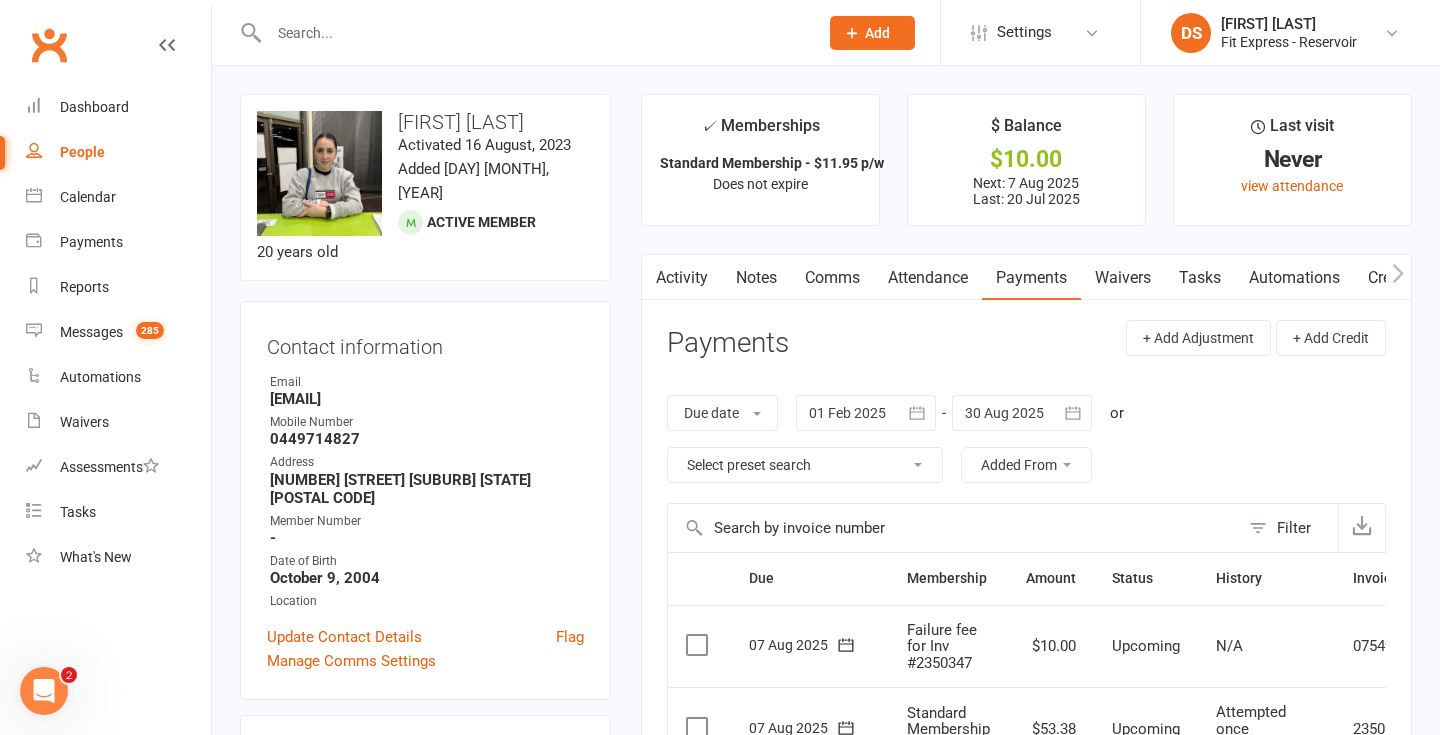 click at bounding box center [522, 32] 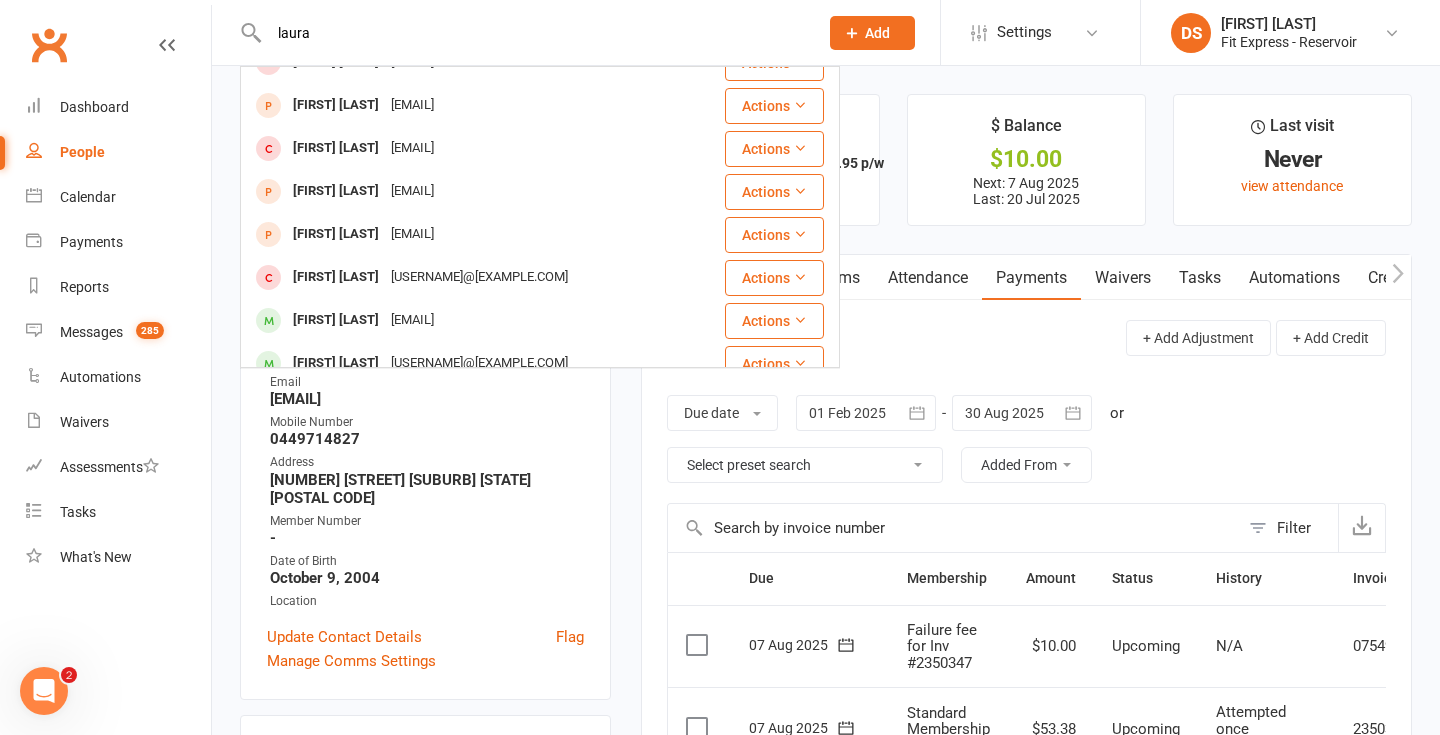 scroll, scrollTop: 0, scrollLeft: 0, axis: both 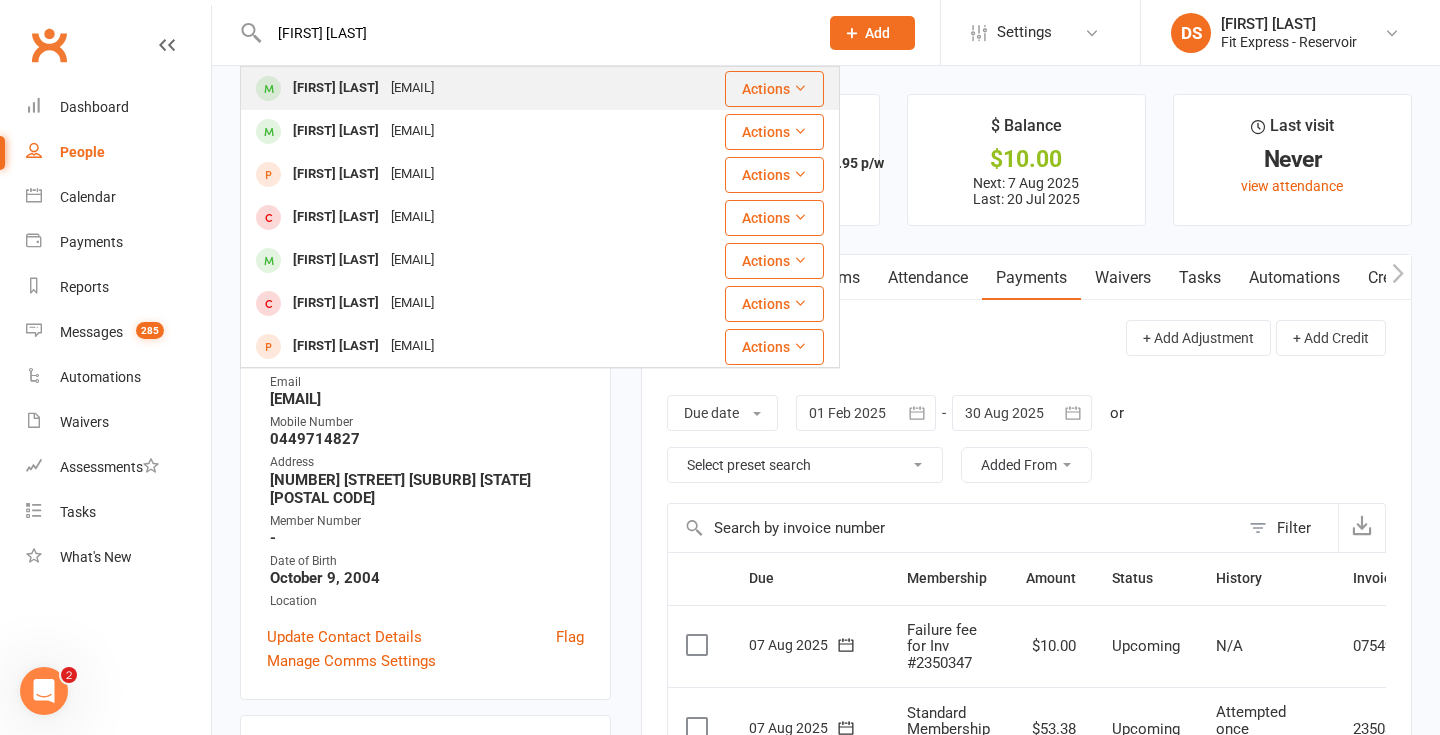 type on "laura t" 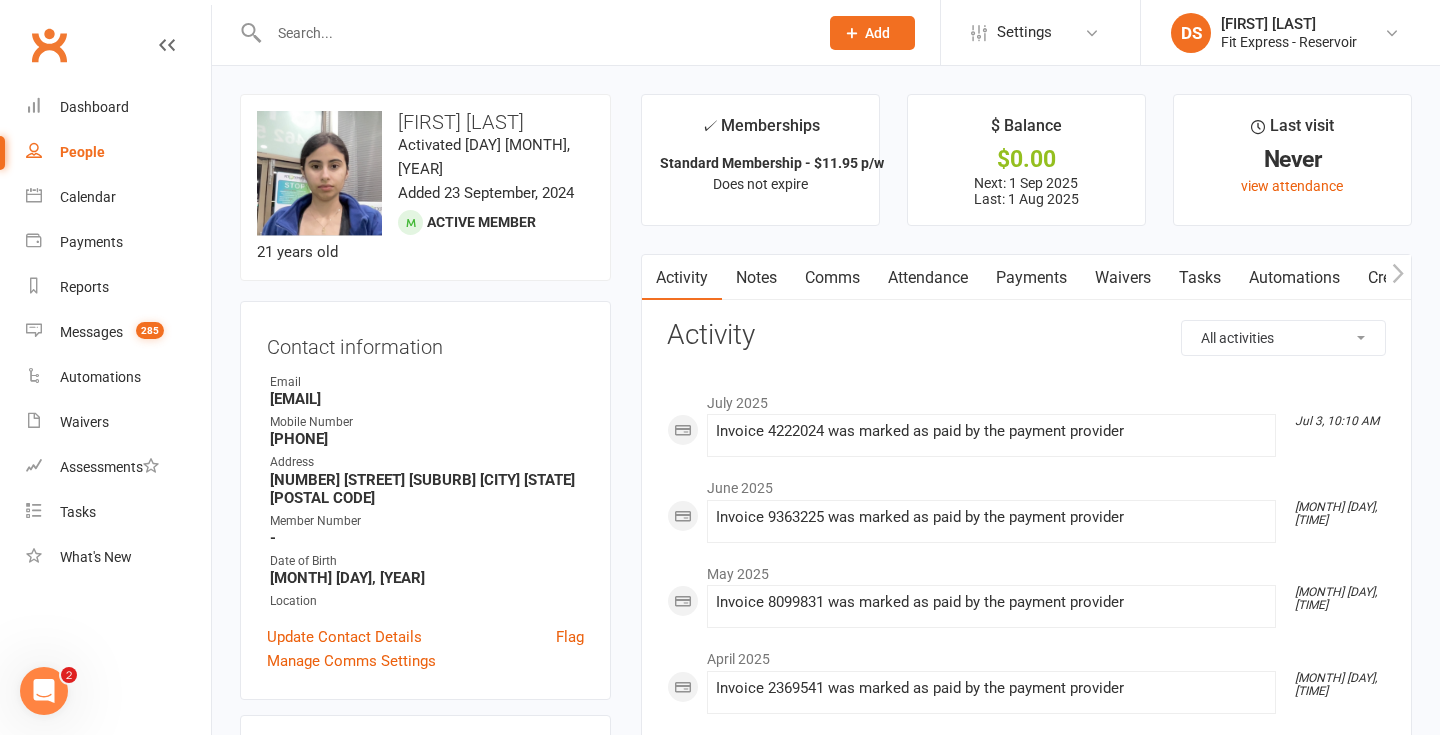 click on "Payments" at bounding box center [1031, 278] 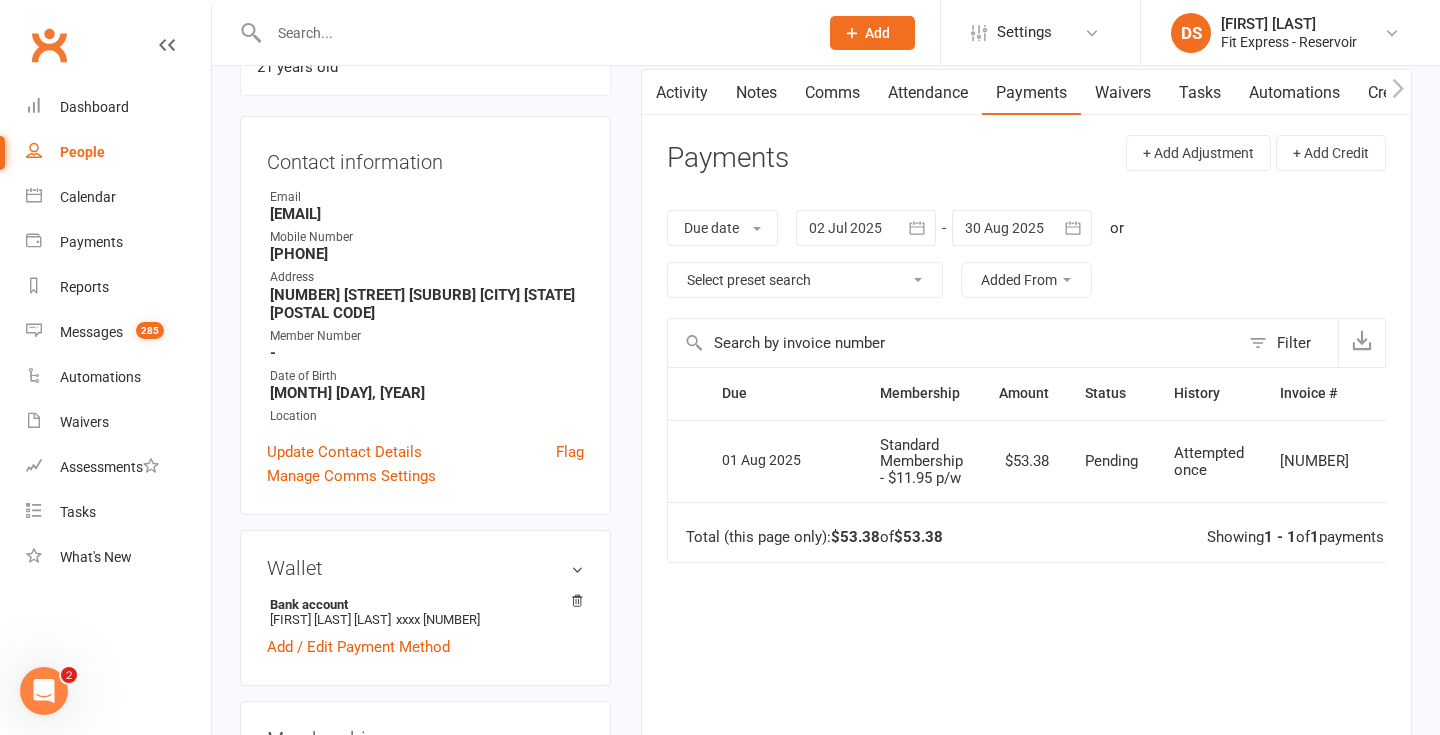 scroll, scrollTop: 183, scrollLeft: 0, axis: vertical 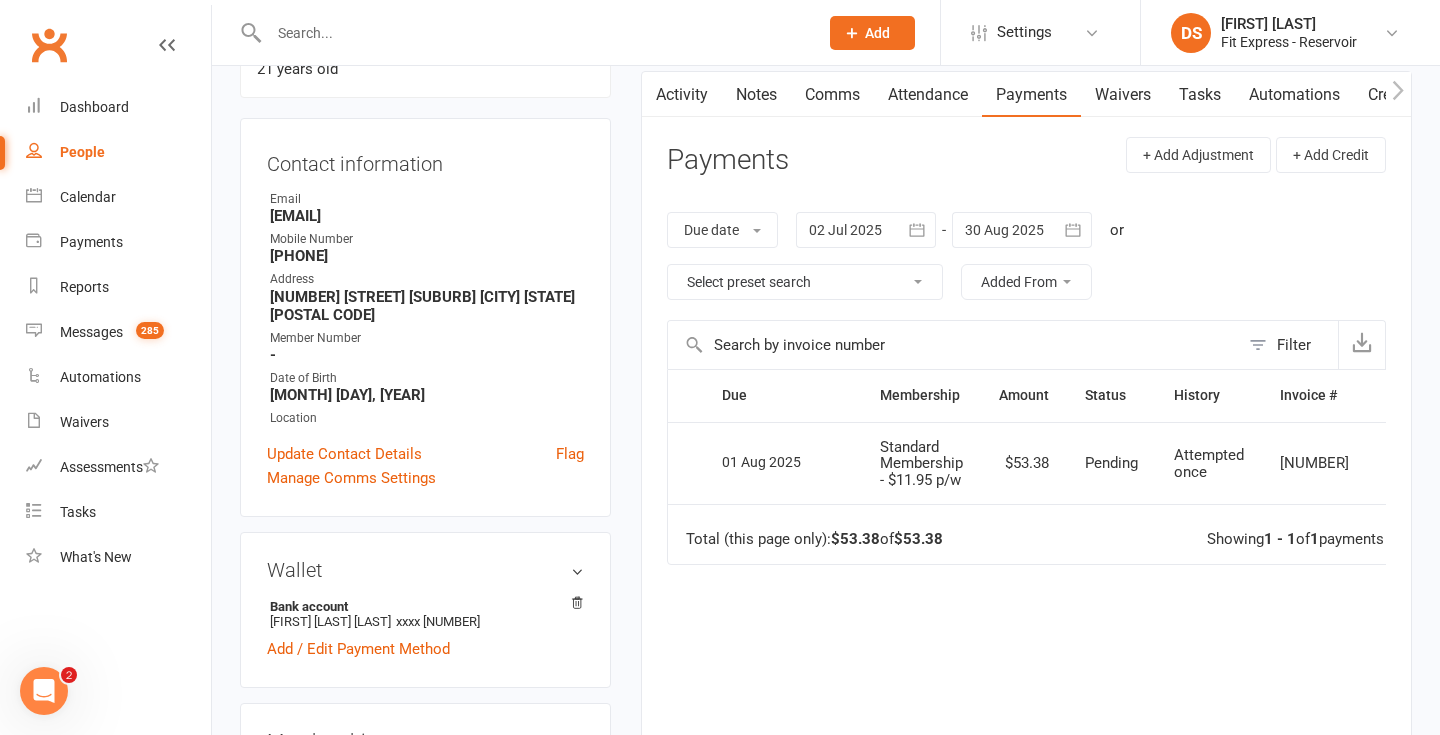 click on "Waivers" at bounding box center [1123, 95] 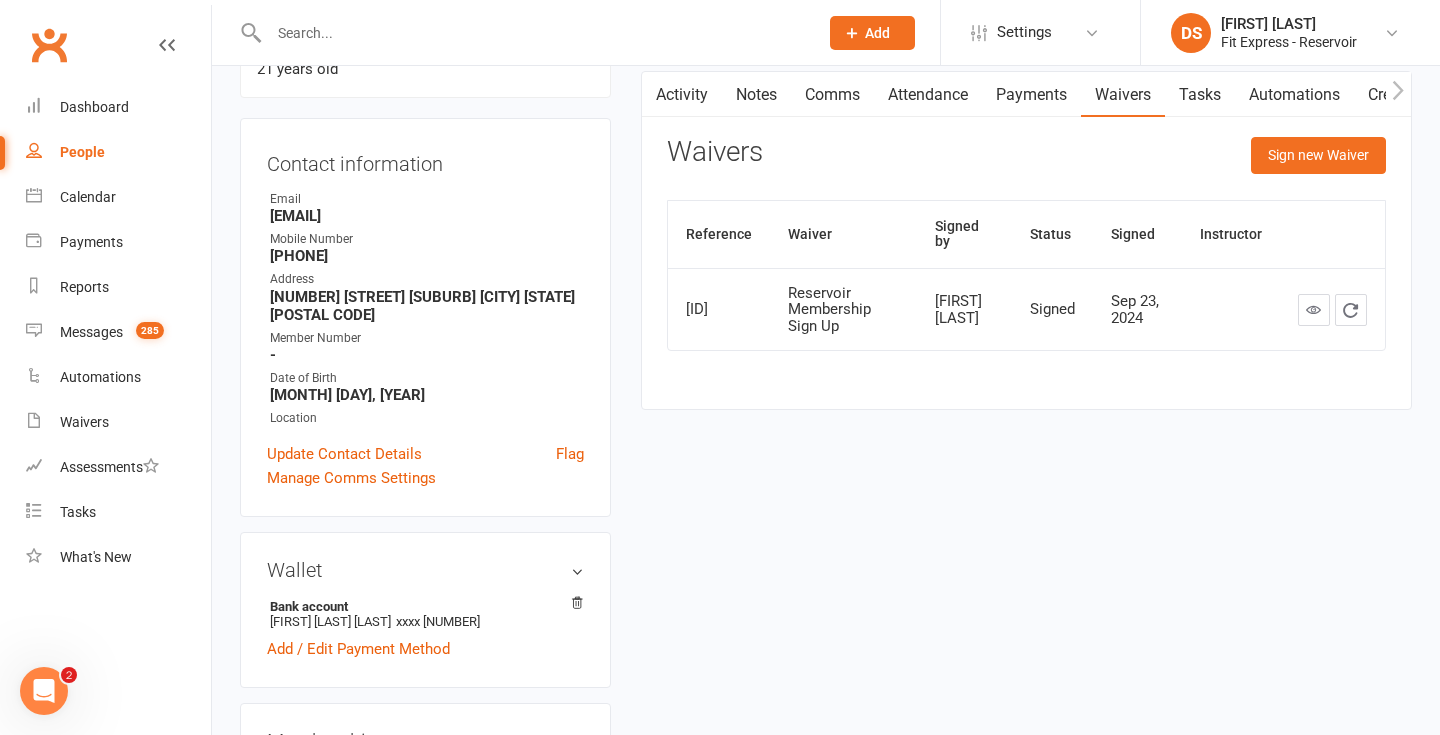 scroll, scrollTop: 0, scrollLeft: 0, axis: both 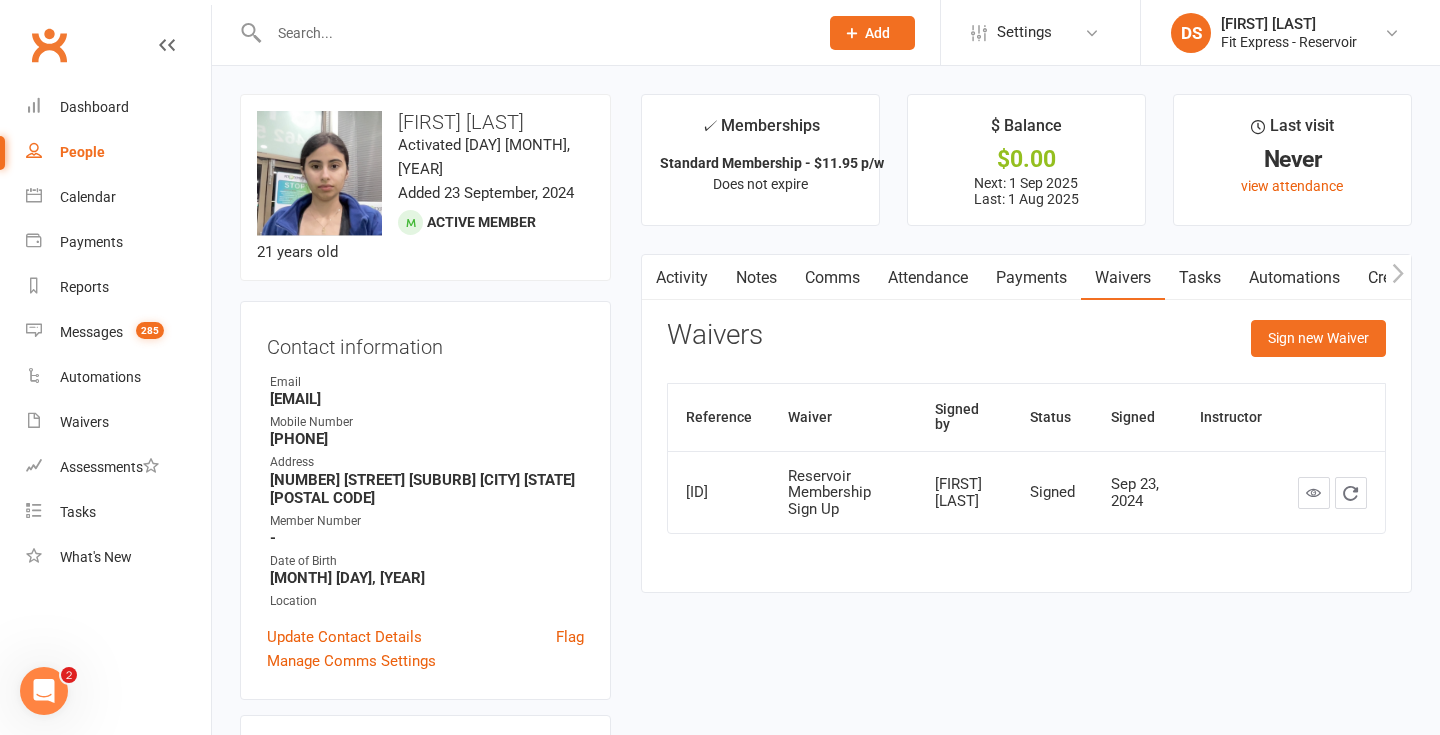 click on "Payments" at bounding box center [1031, 278] 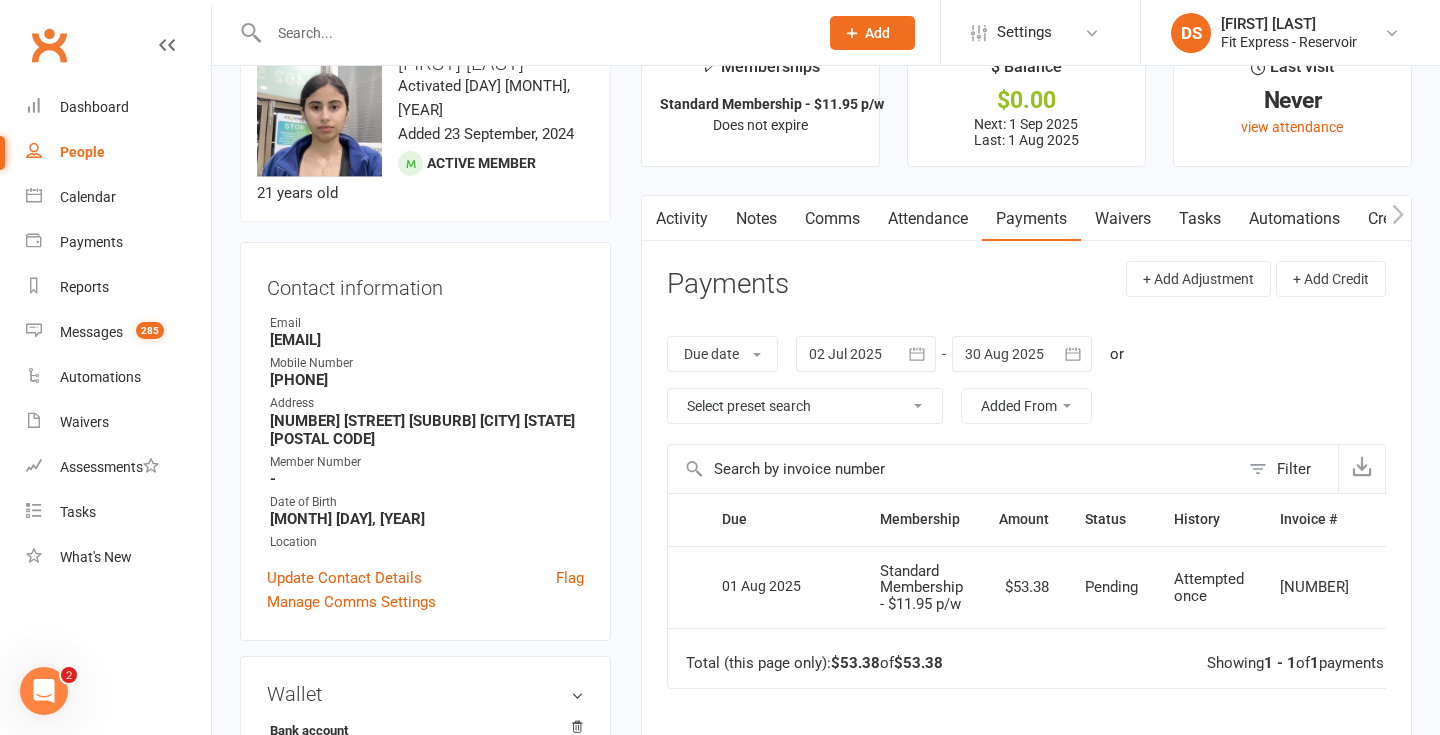scroll, scrollTop: 0, scrollLeft: 0, axis: both 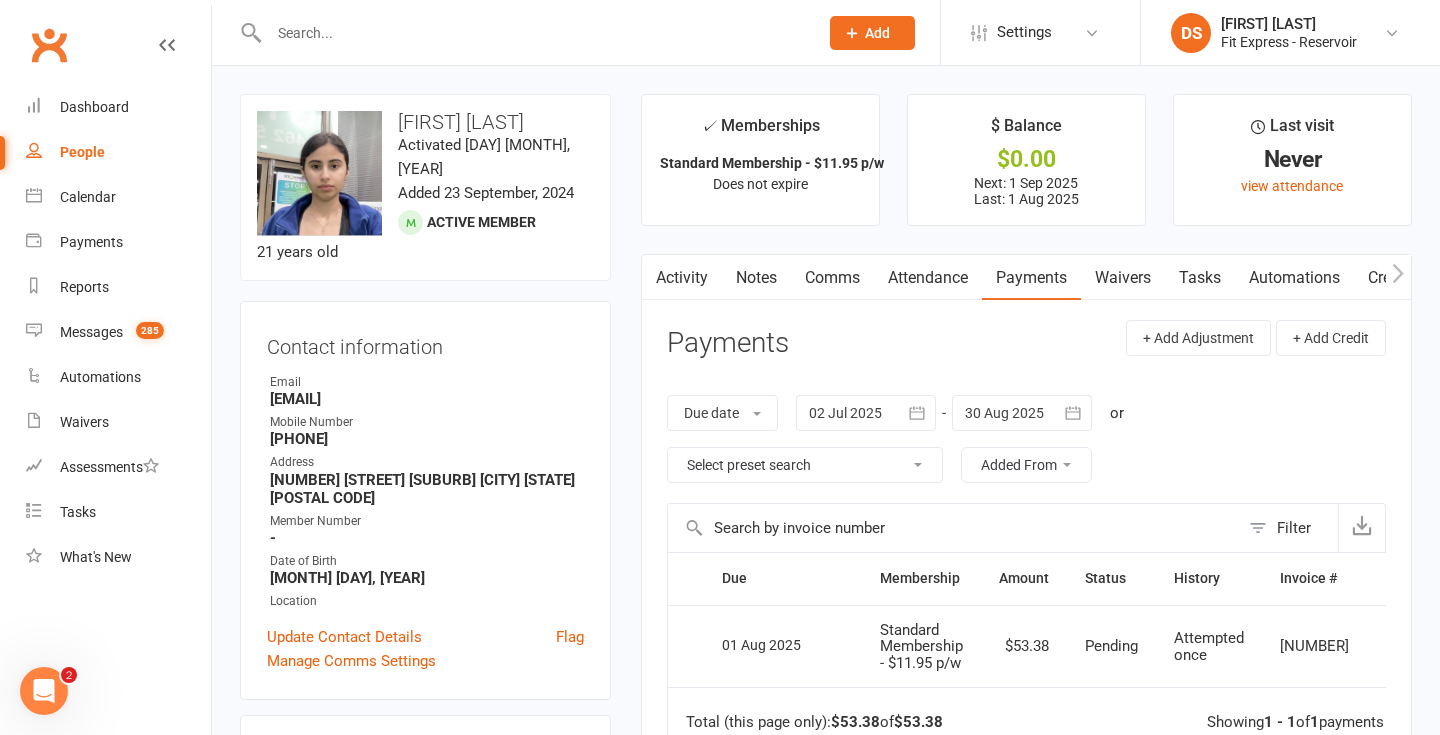 click at bounding box center (866, 413) 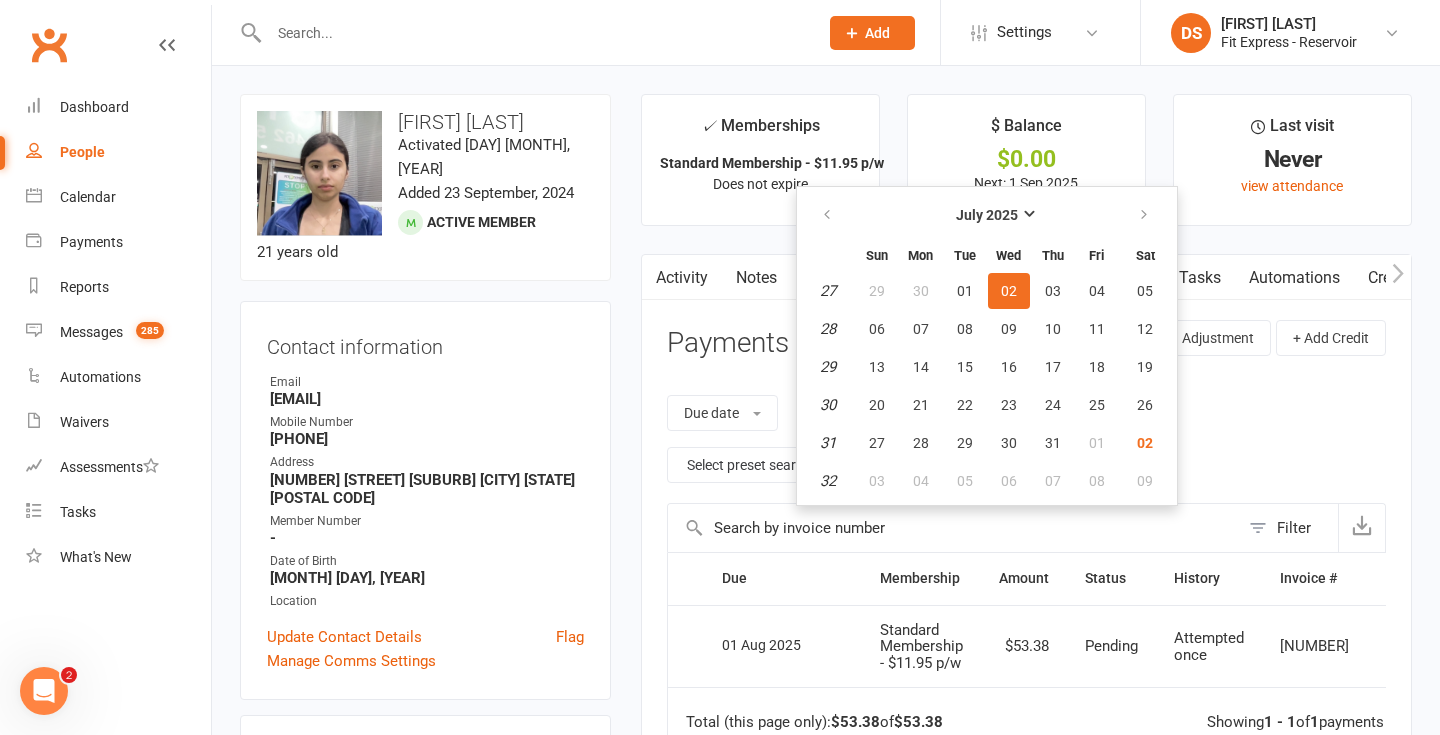 click at bounding box center (828, 215) 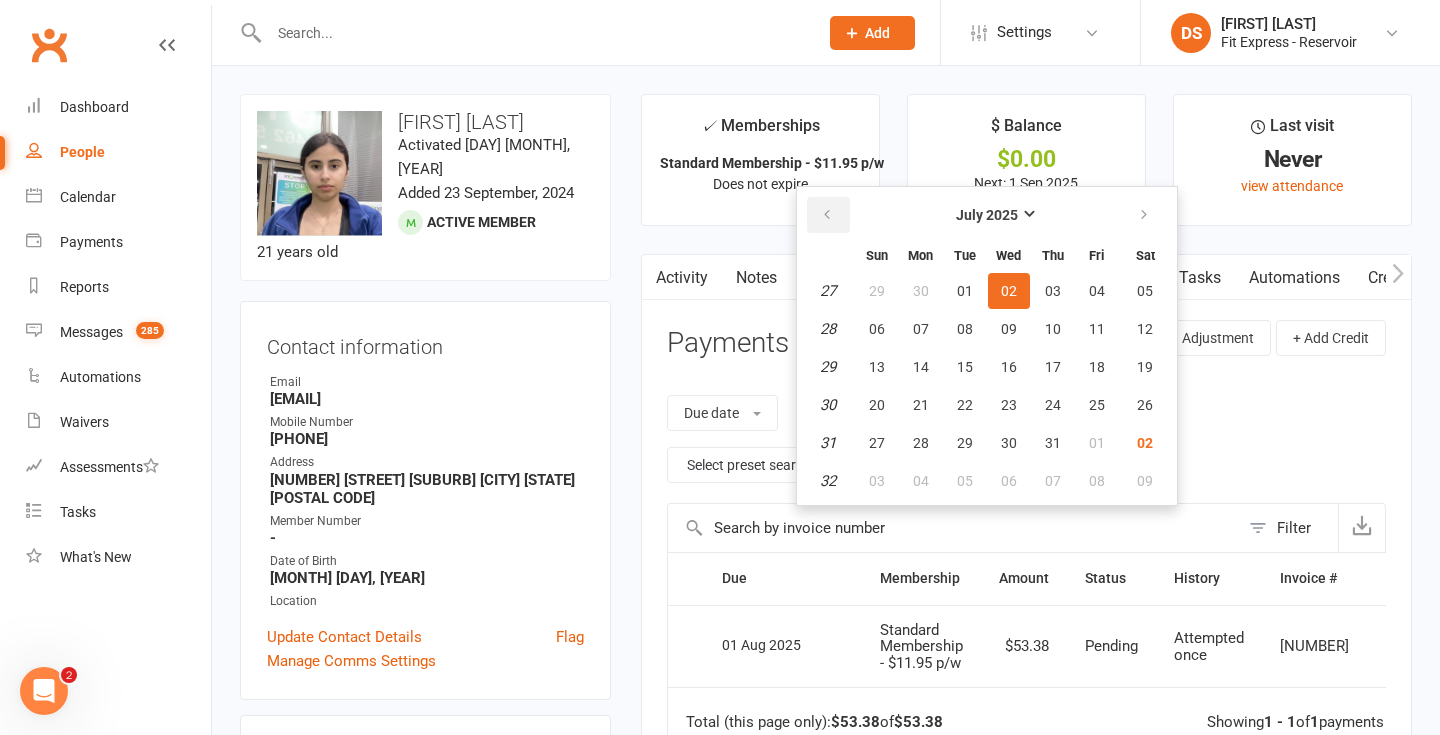 click at bounding box center (827, 215) 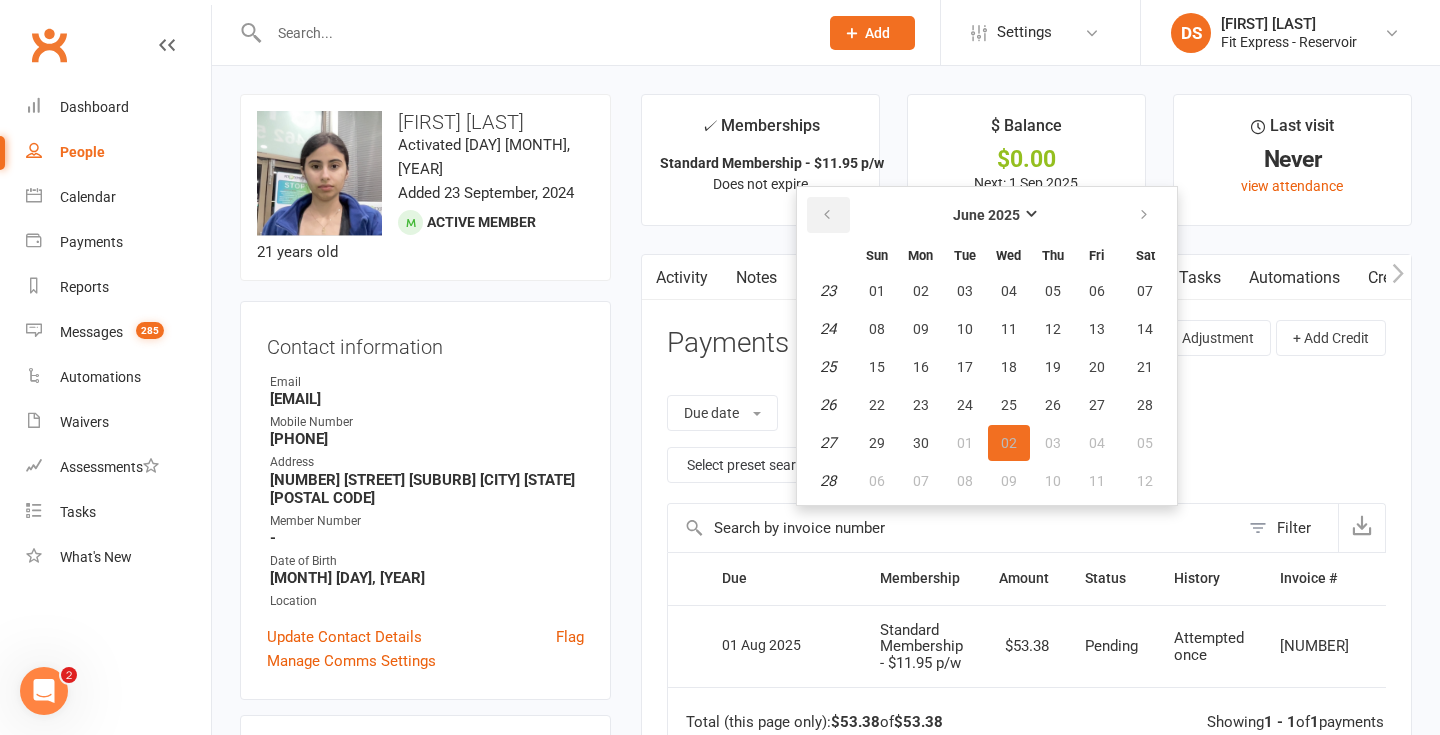 click at bounding box center (827, 215) 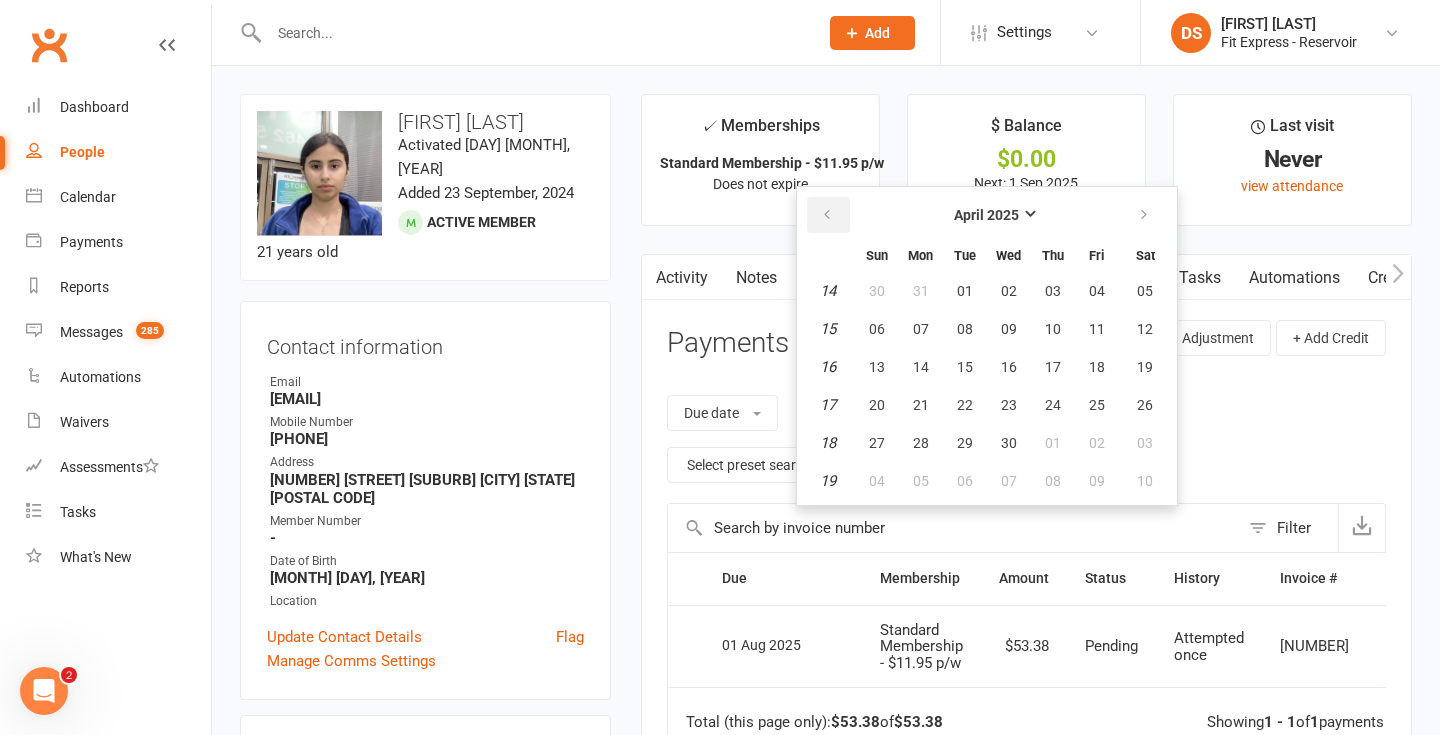 click at bounding box center (827, 215) 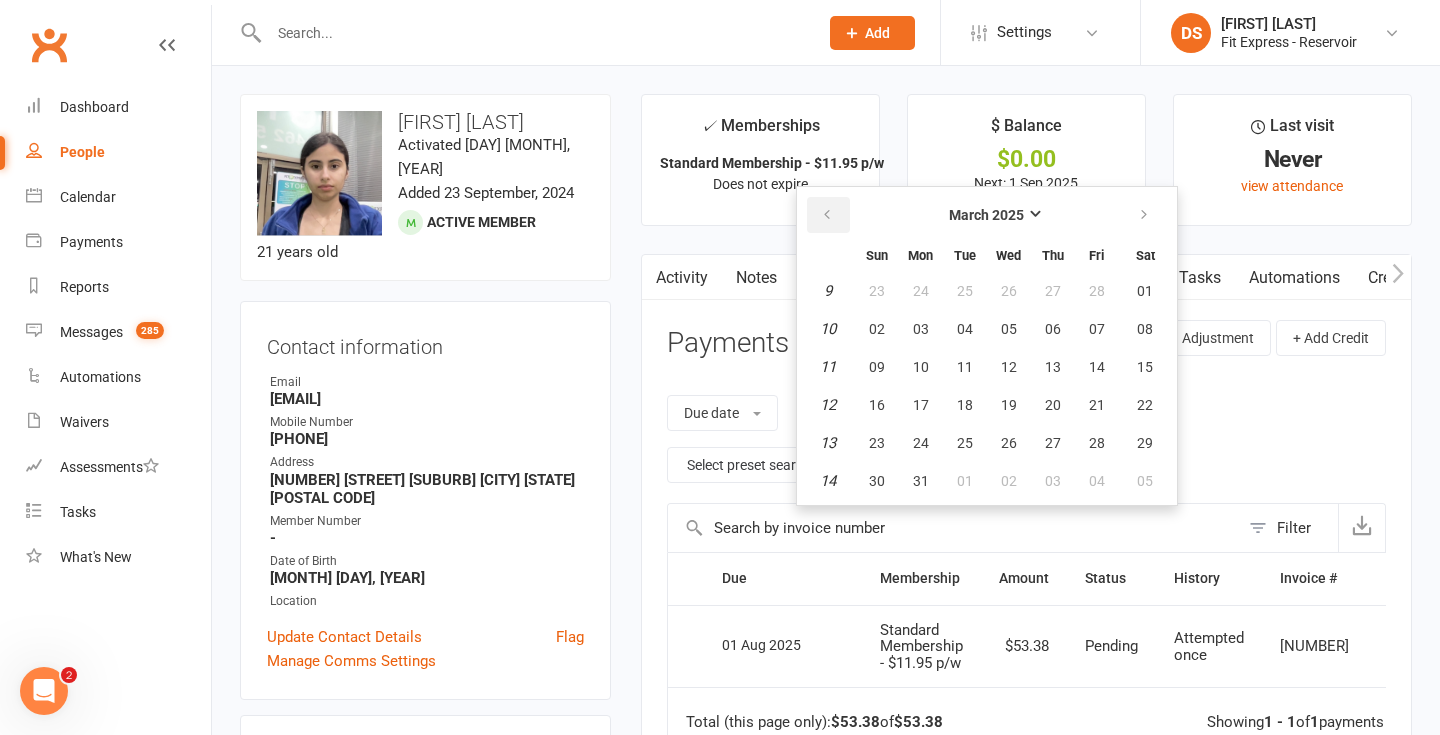 click at bounding box center (827, 215) 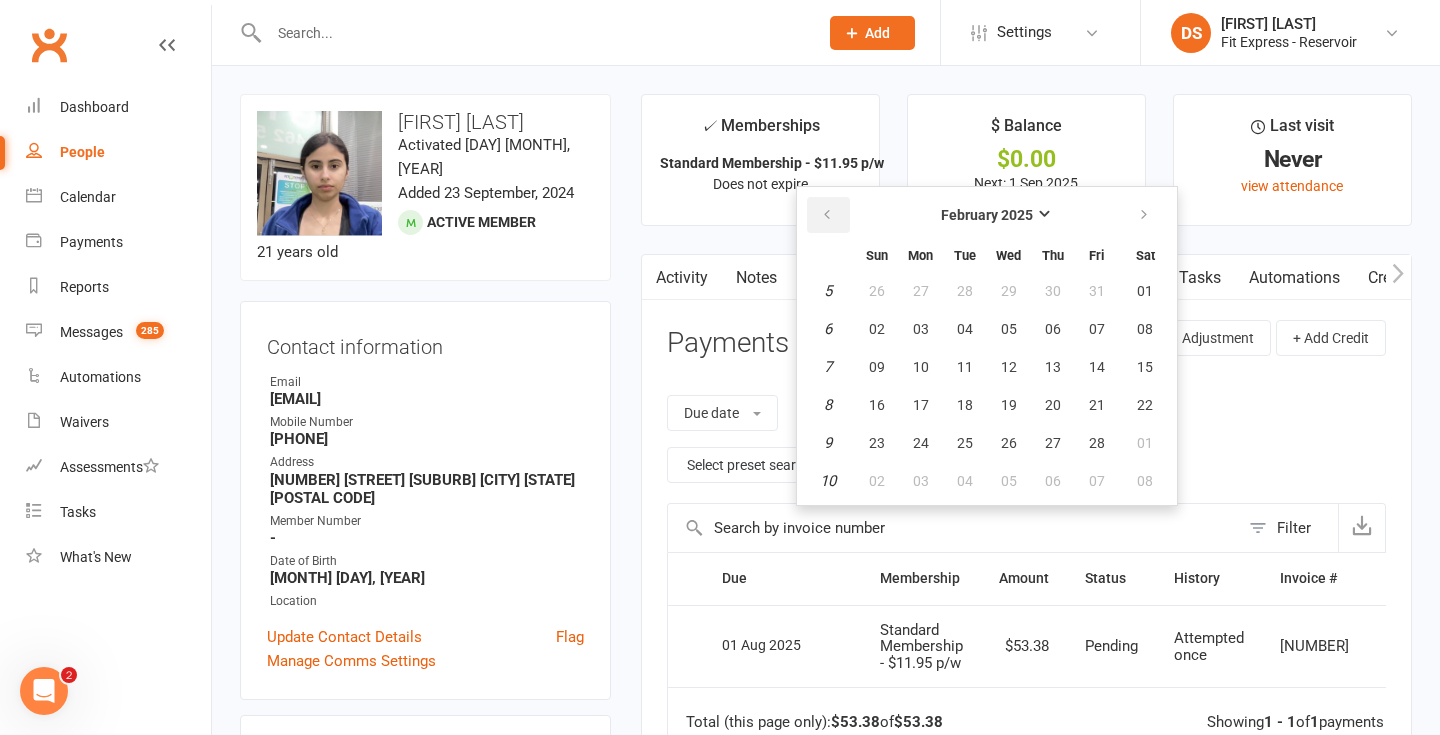 click at bounding box center (827, 215) 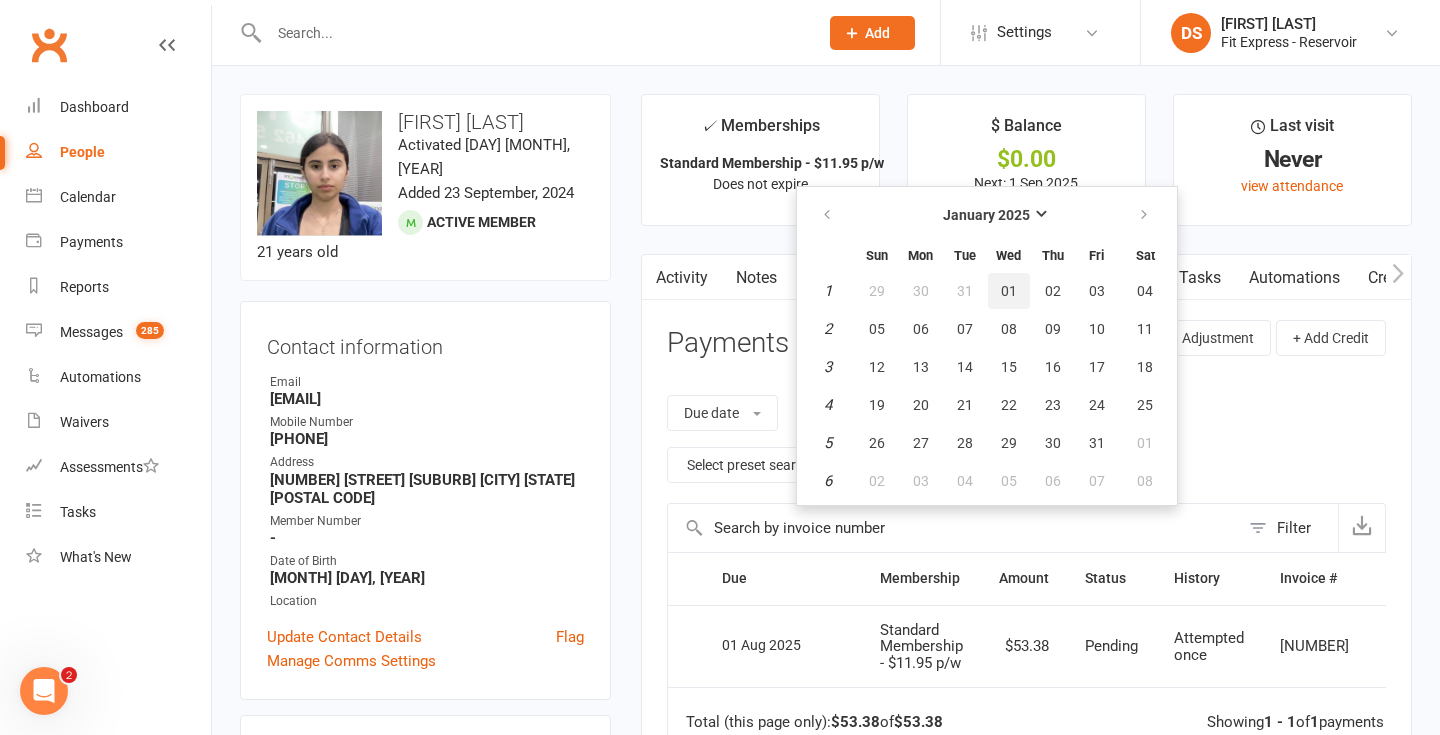 click on "01" at bounding box center (1009, 291) 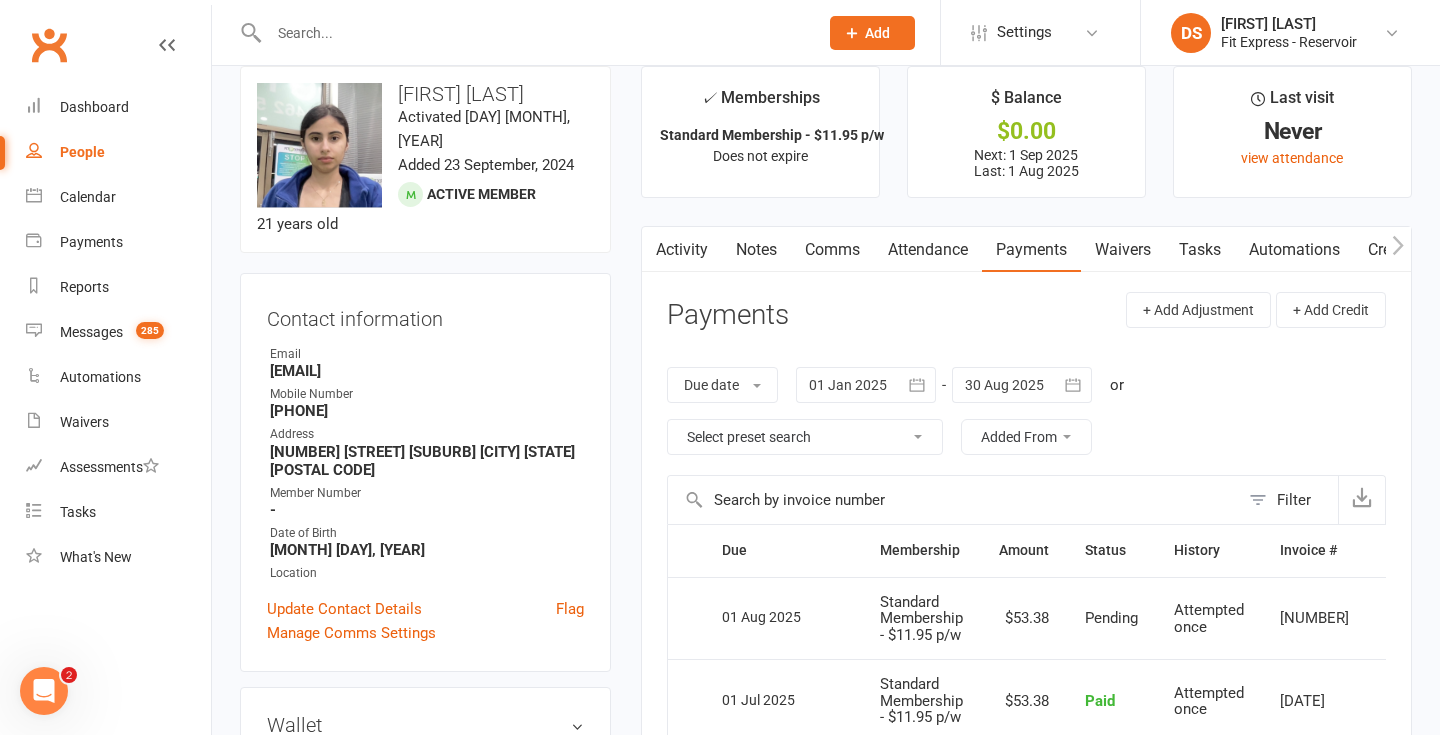 scroll, scrollTop: 0, scrollLeft: 0, axis: both 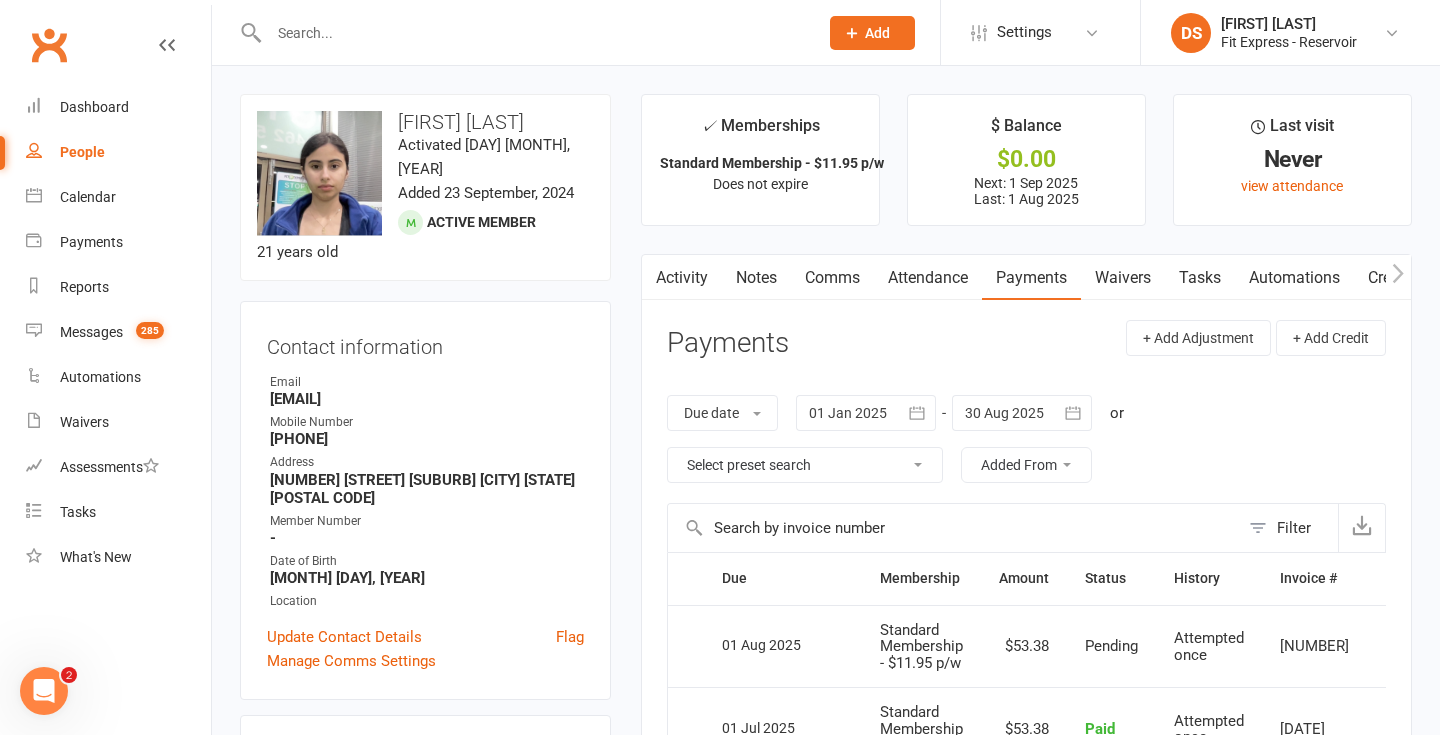 click at bounding box center (533, 33) 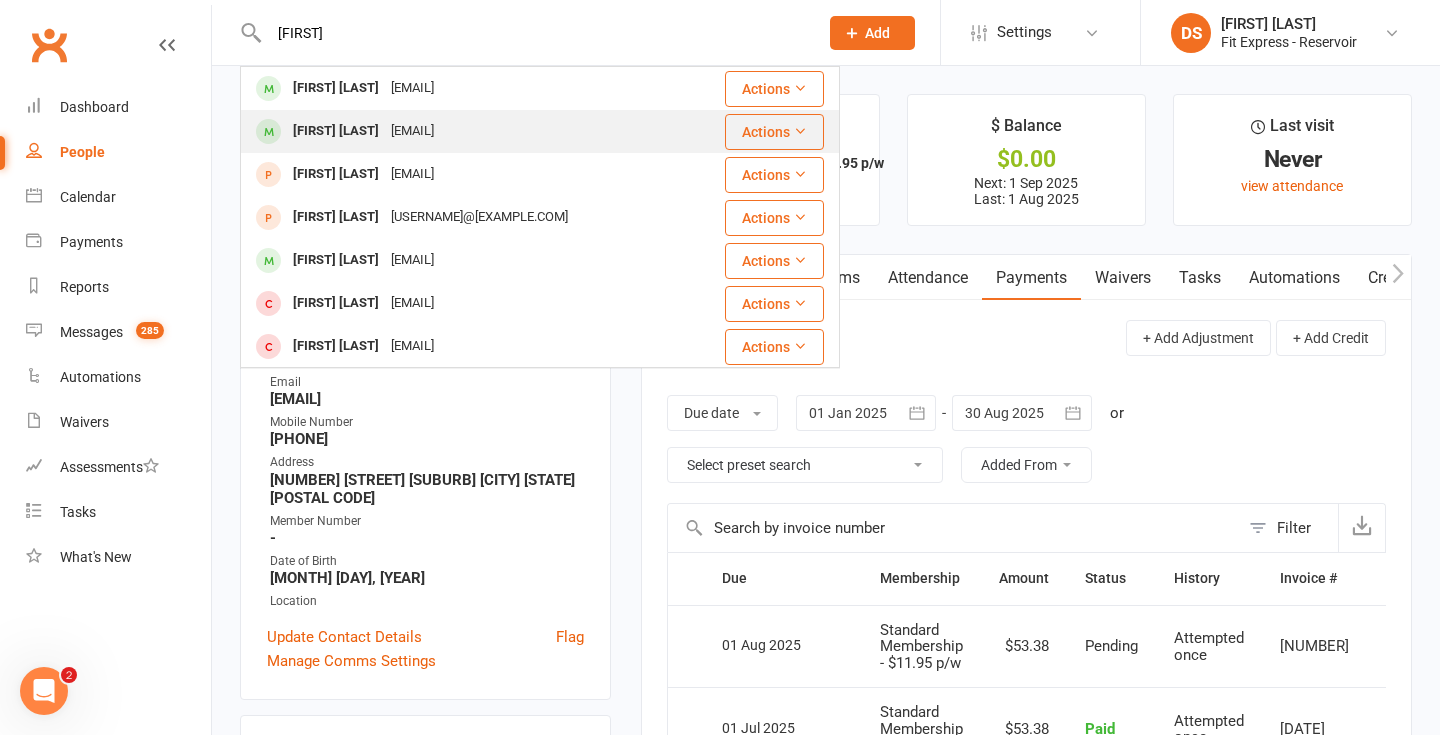 type on "alicia" 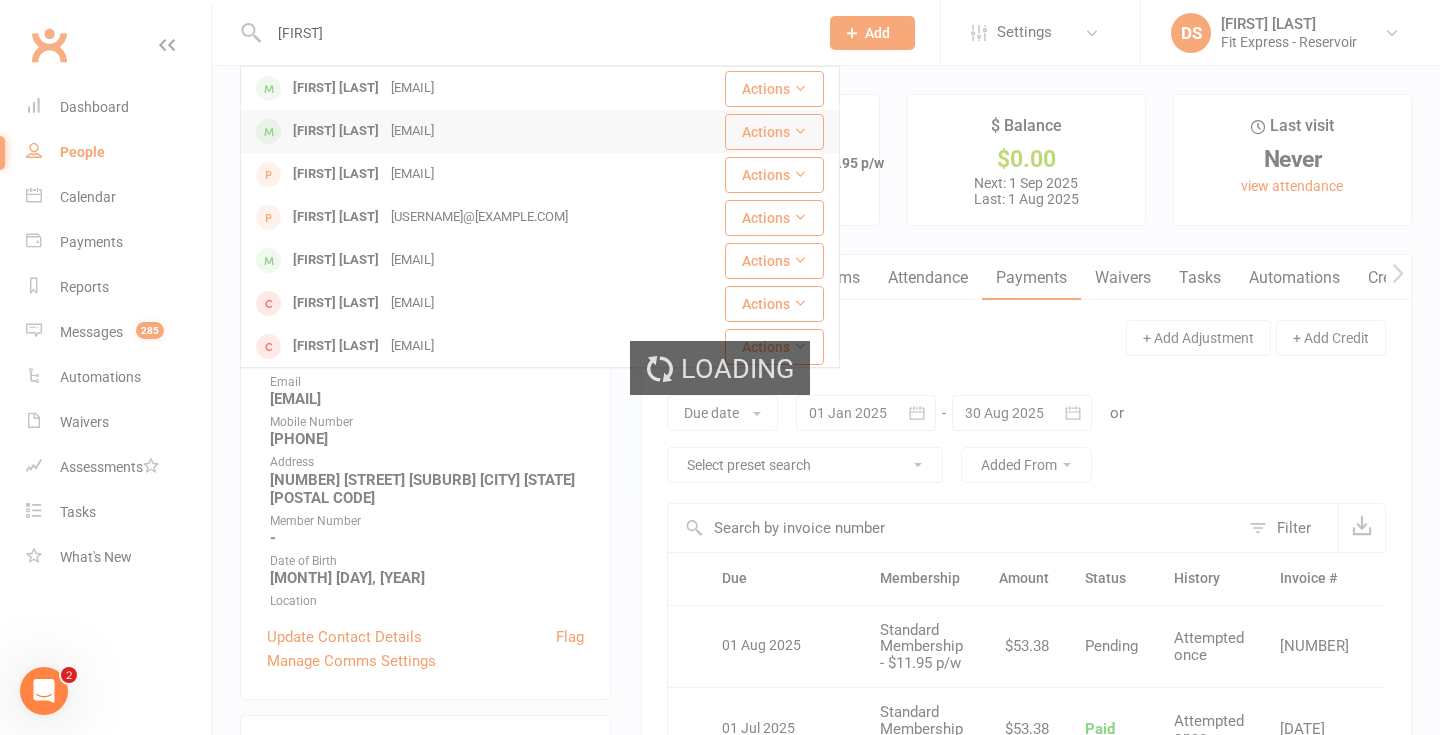 type 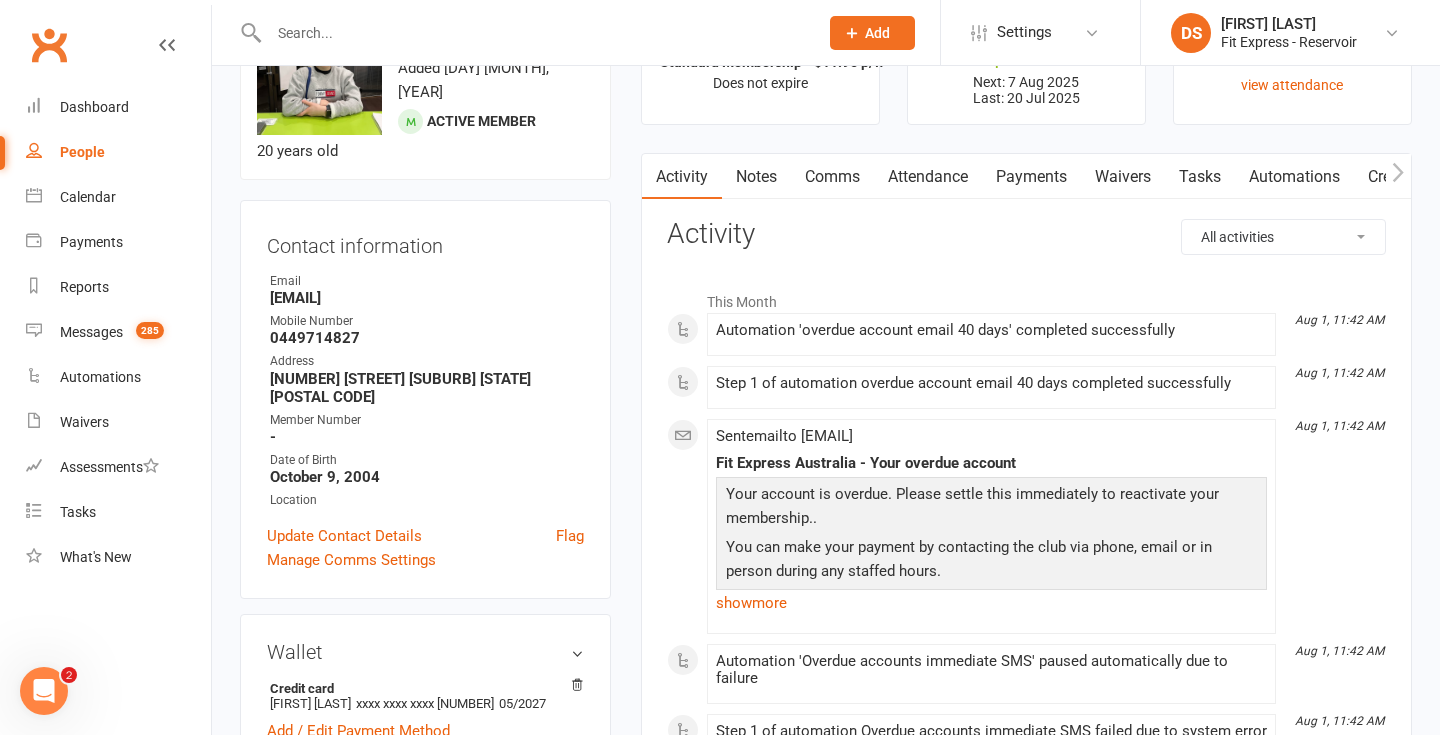 scroll, scrollTop: 0, scrollLeft: 0, axis: both 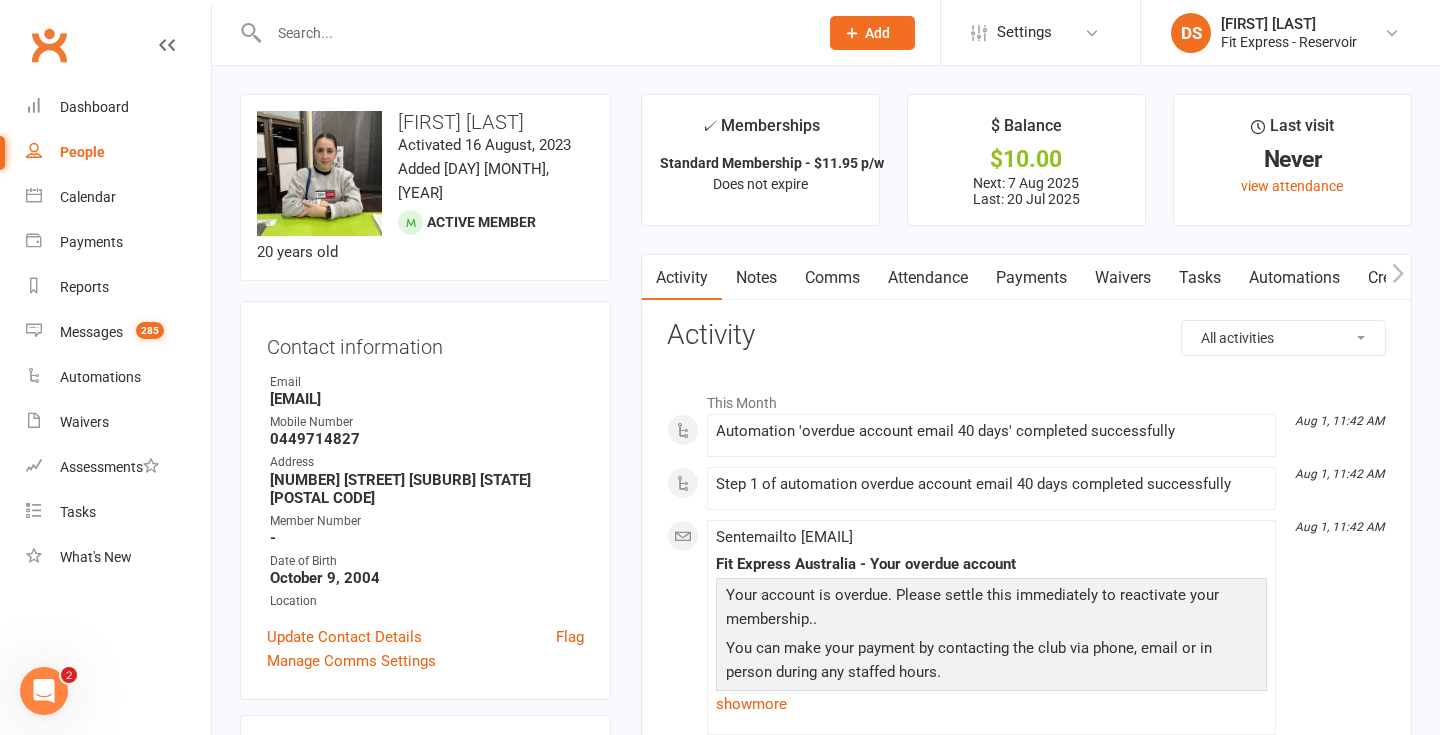 click on "Payments" at bounding box center (1031, 278) 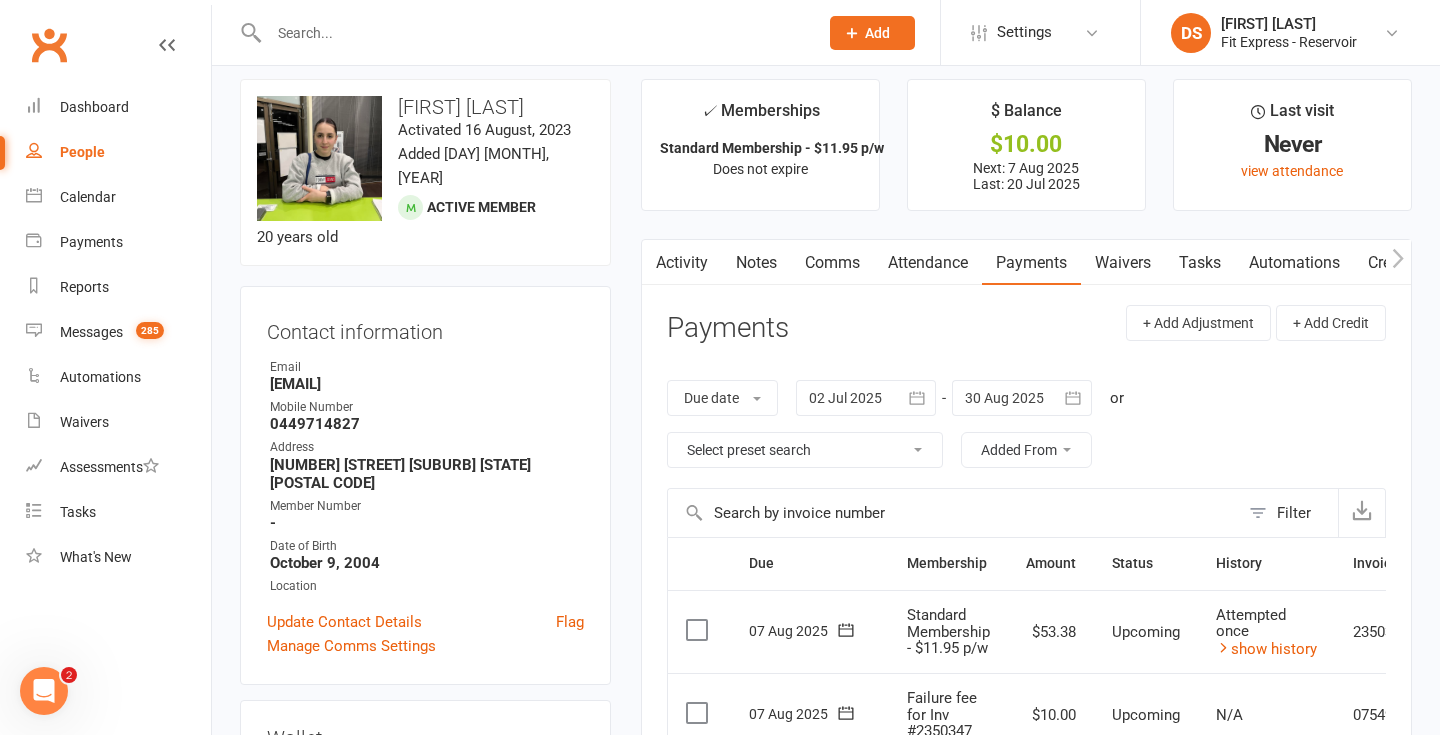 scroll, scrollTop: 0, scrollLeft: 0, axis: both 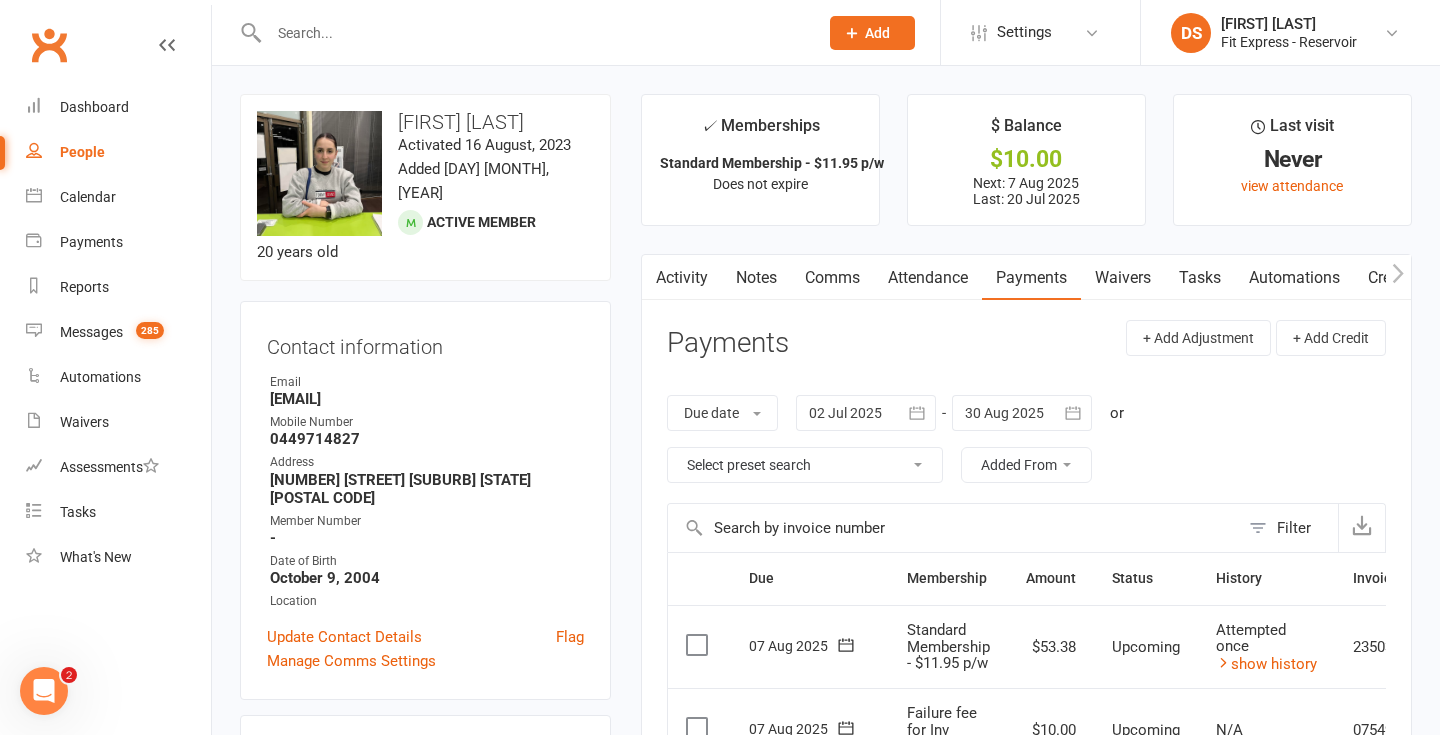 click on "Waivers" at bounding box center [1123, 278] 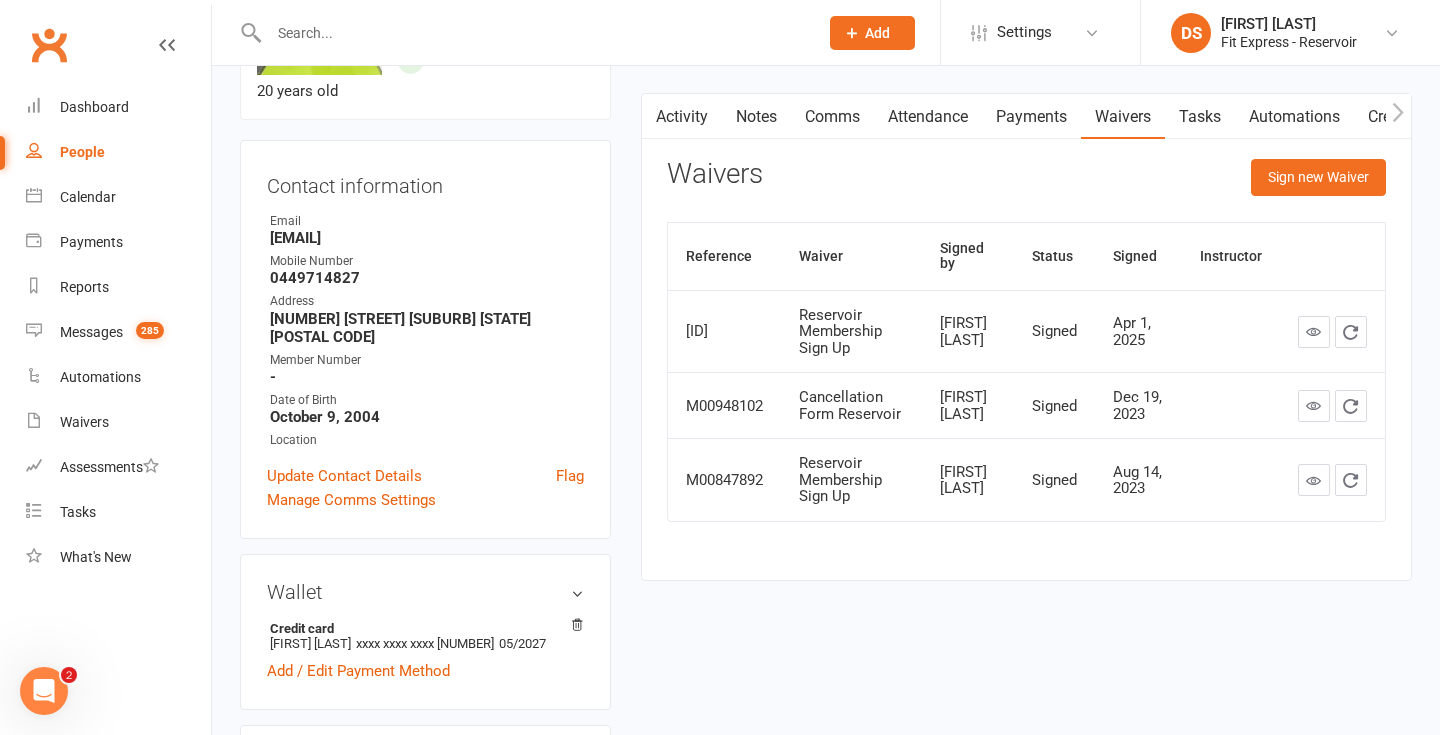 scroll, scrollTop: 163, scrollLeft: 0, axis: vertical 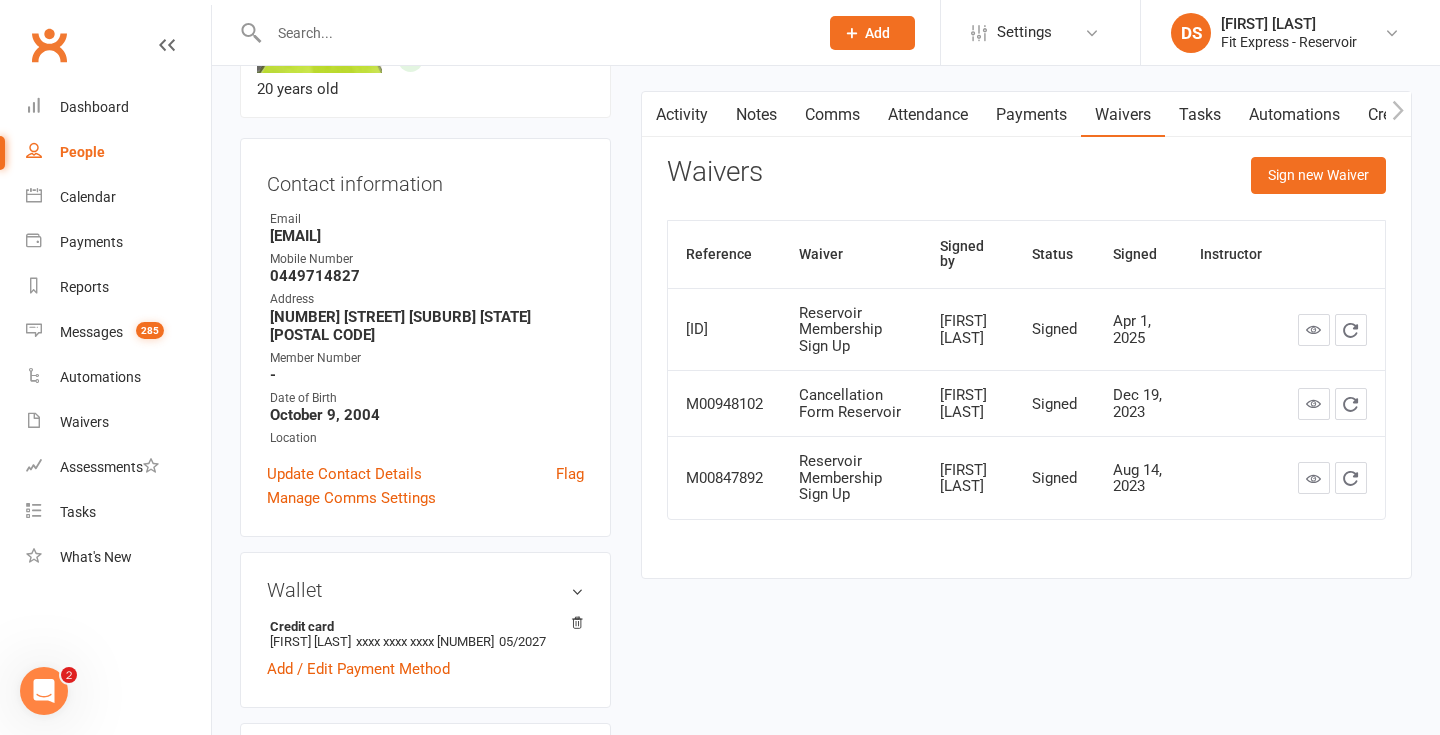 click on "Payments" at bounding box center [1031, 115] 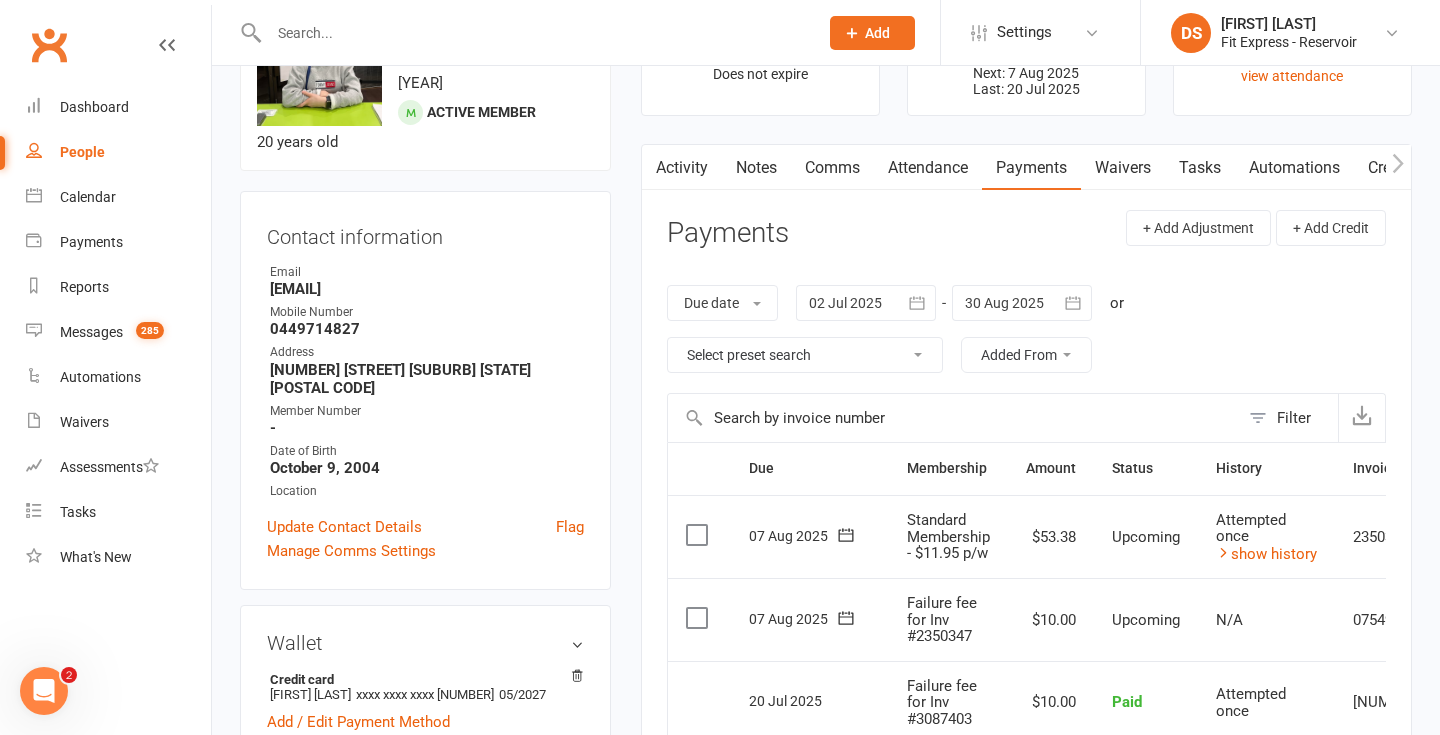 scroll, scrollTop: 94, scrollLeft: 0, axis: vertical 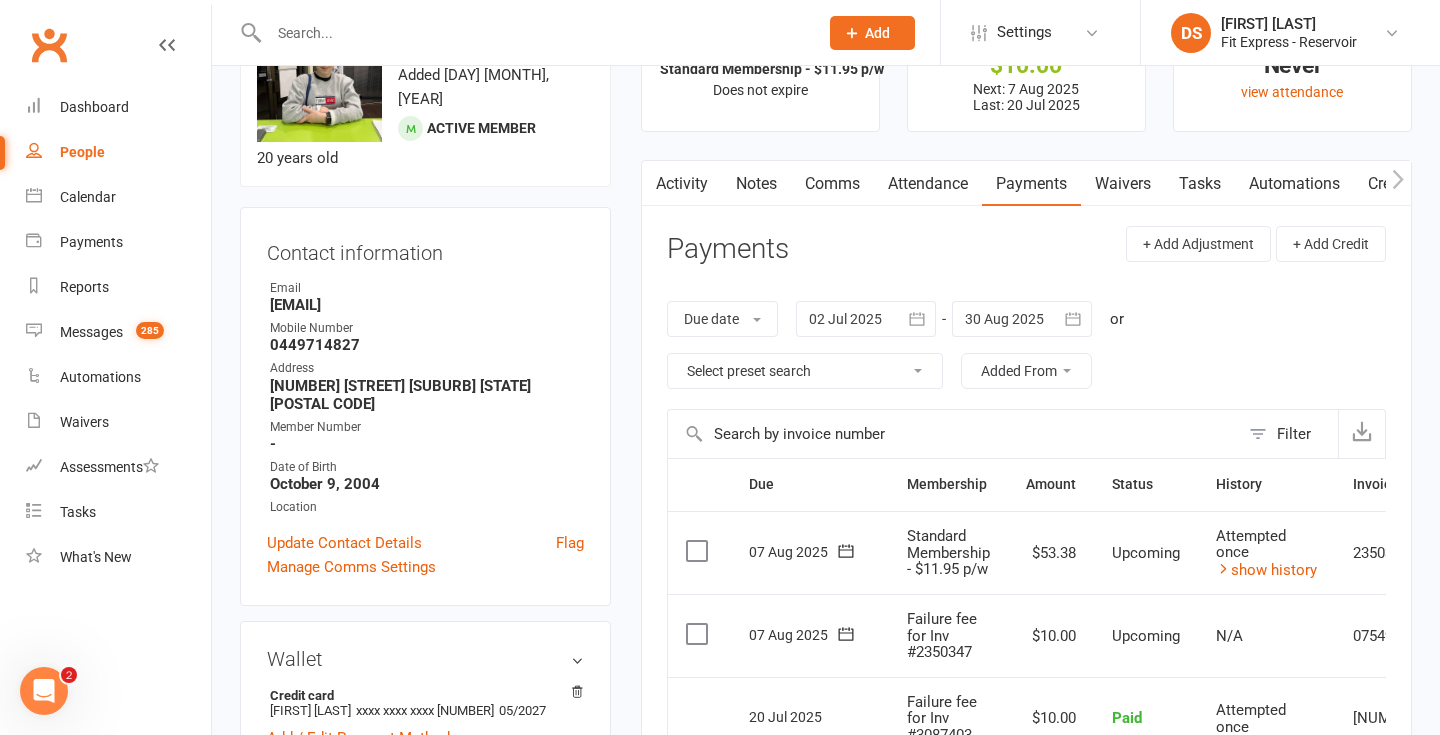 click at bounding box center [866, 319] 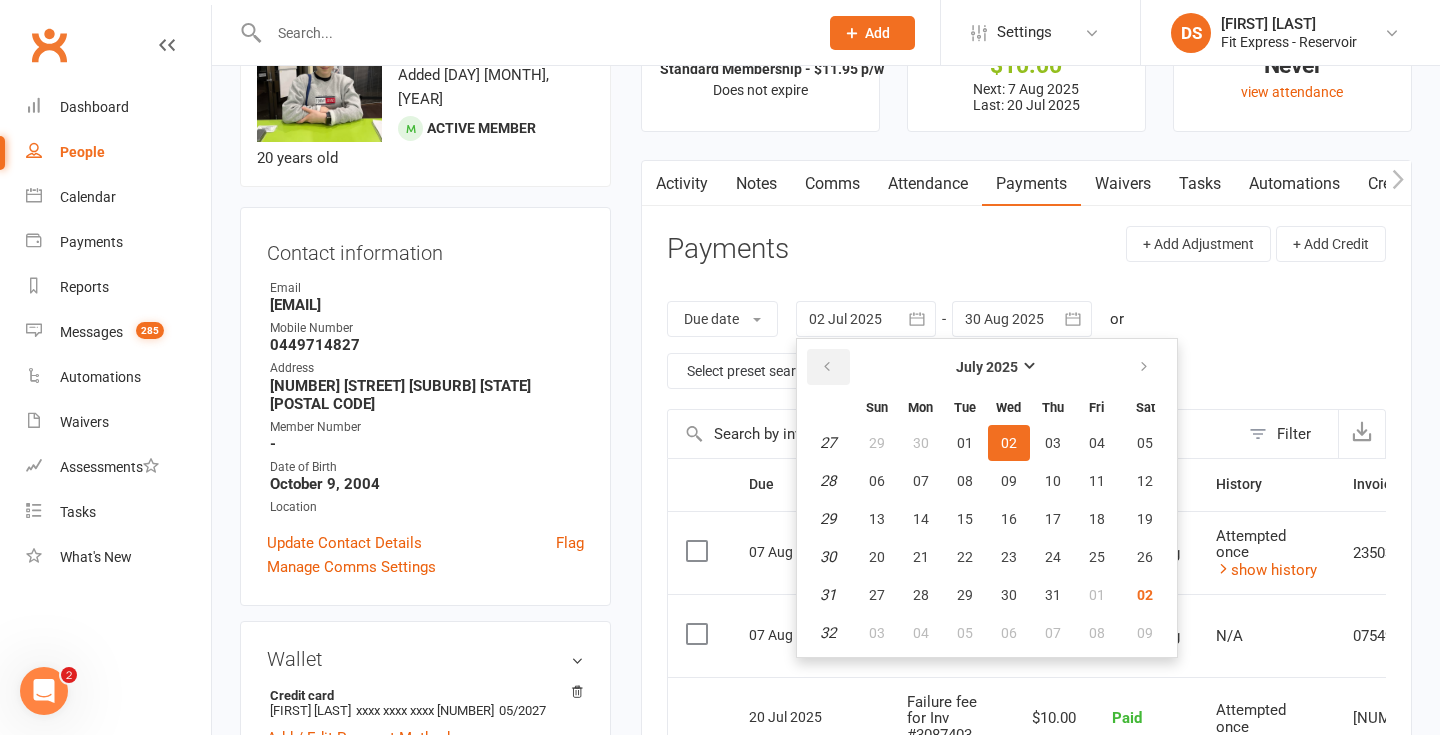 click at bounding box center (828, 367) 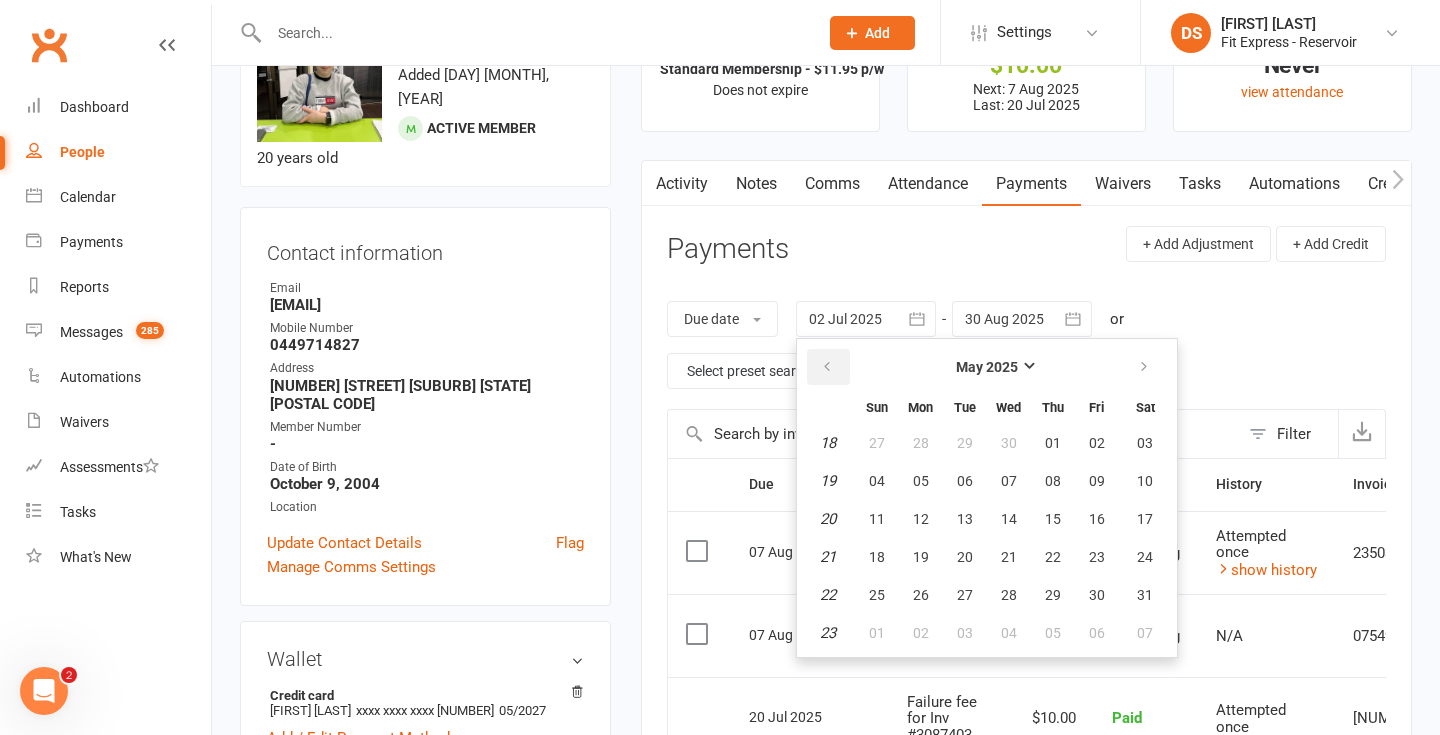 click at bounding box center [828, 367] 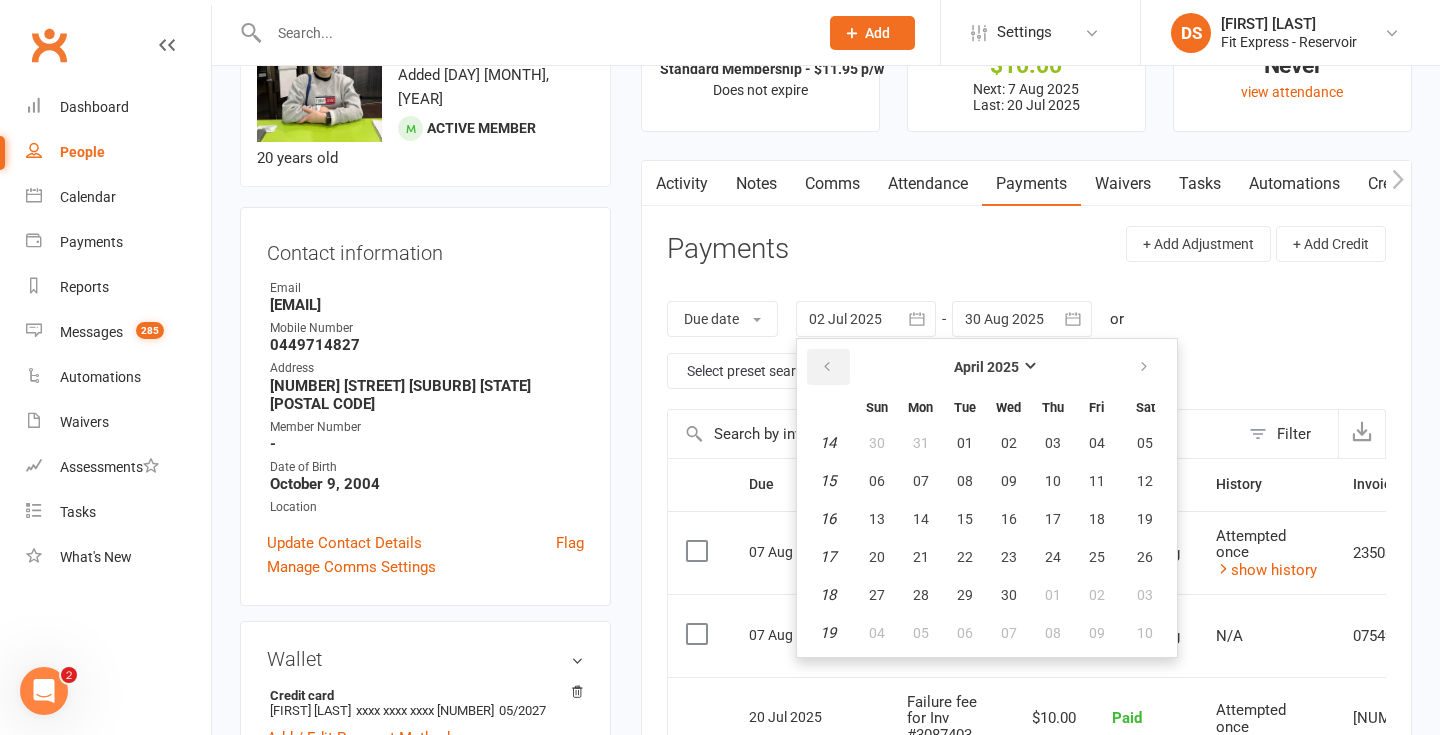 click at bounding box center (828, 367) 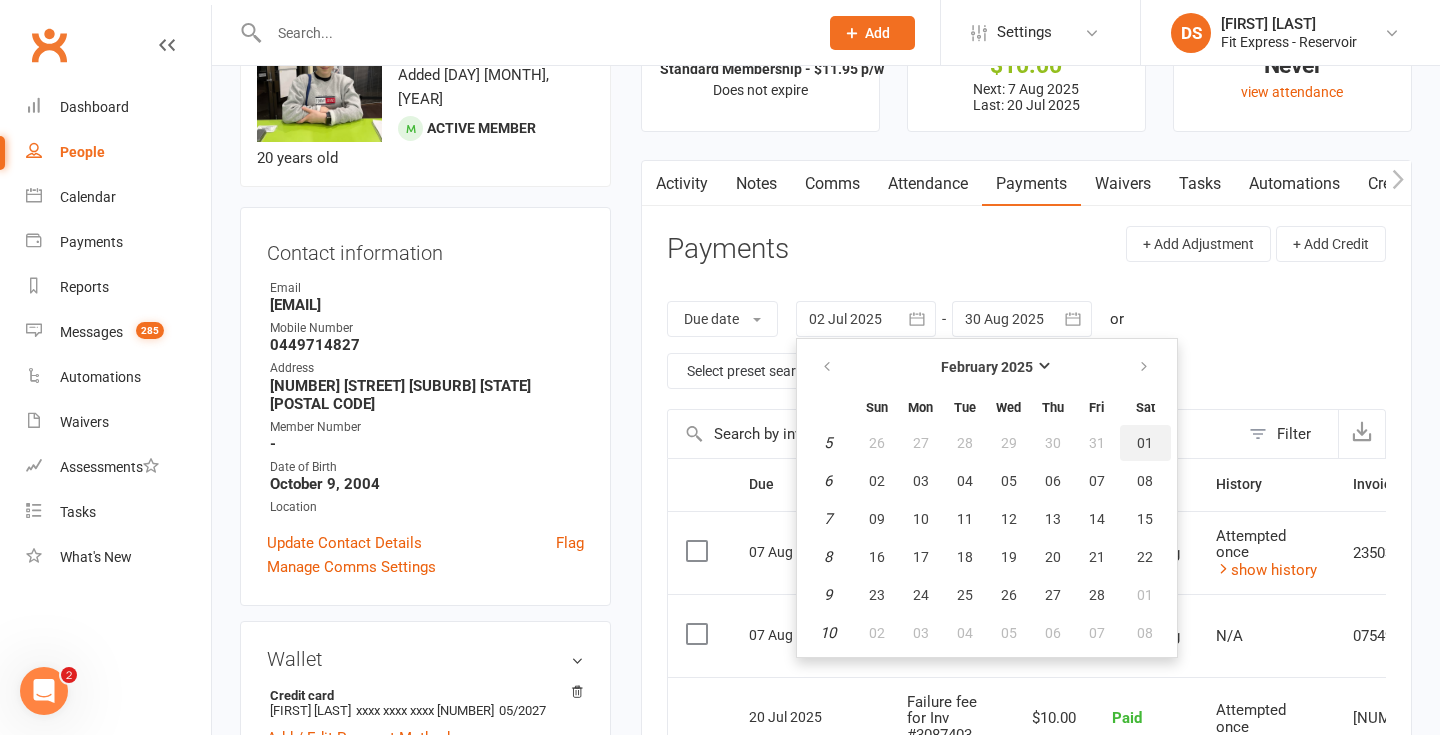 click on "01" at bounding box center (1145, 443) 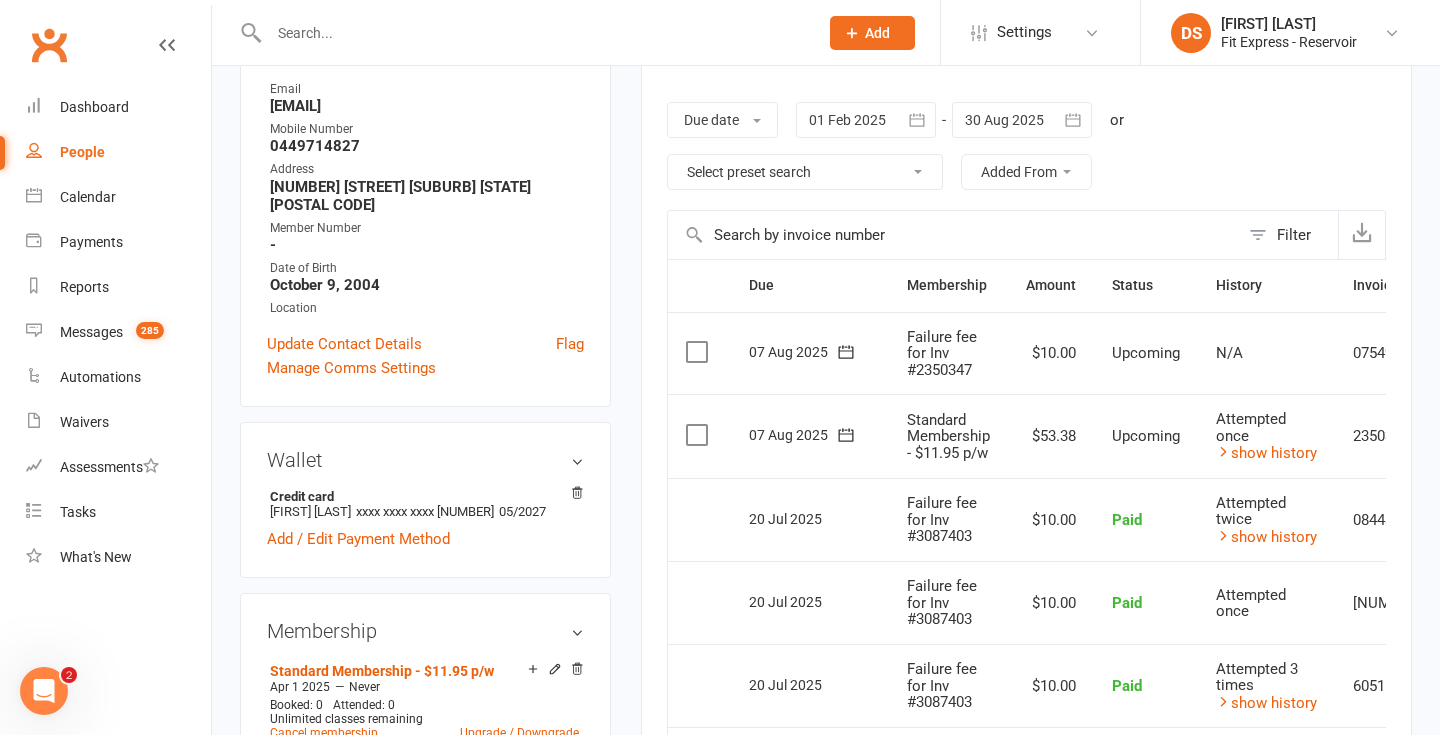 scroll, scrollTop: 0, scrollLeft: 0, axis: both 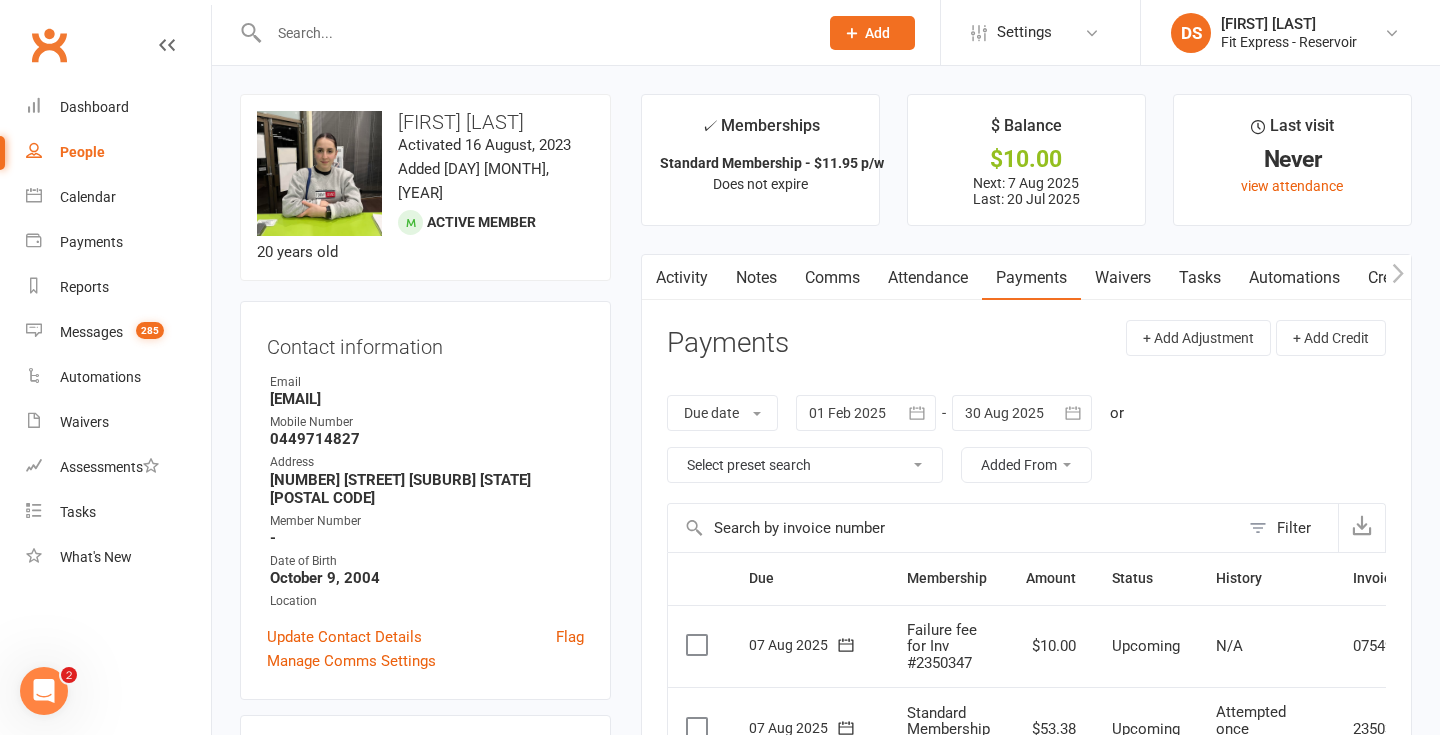 click on "Waivers" at bounding box center (1123, 278) 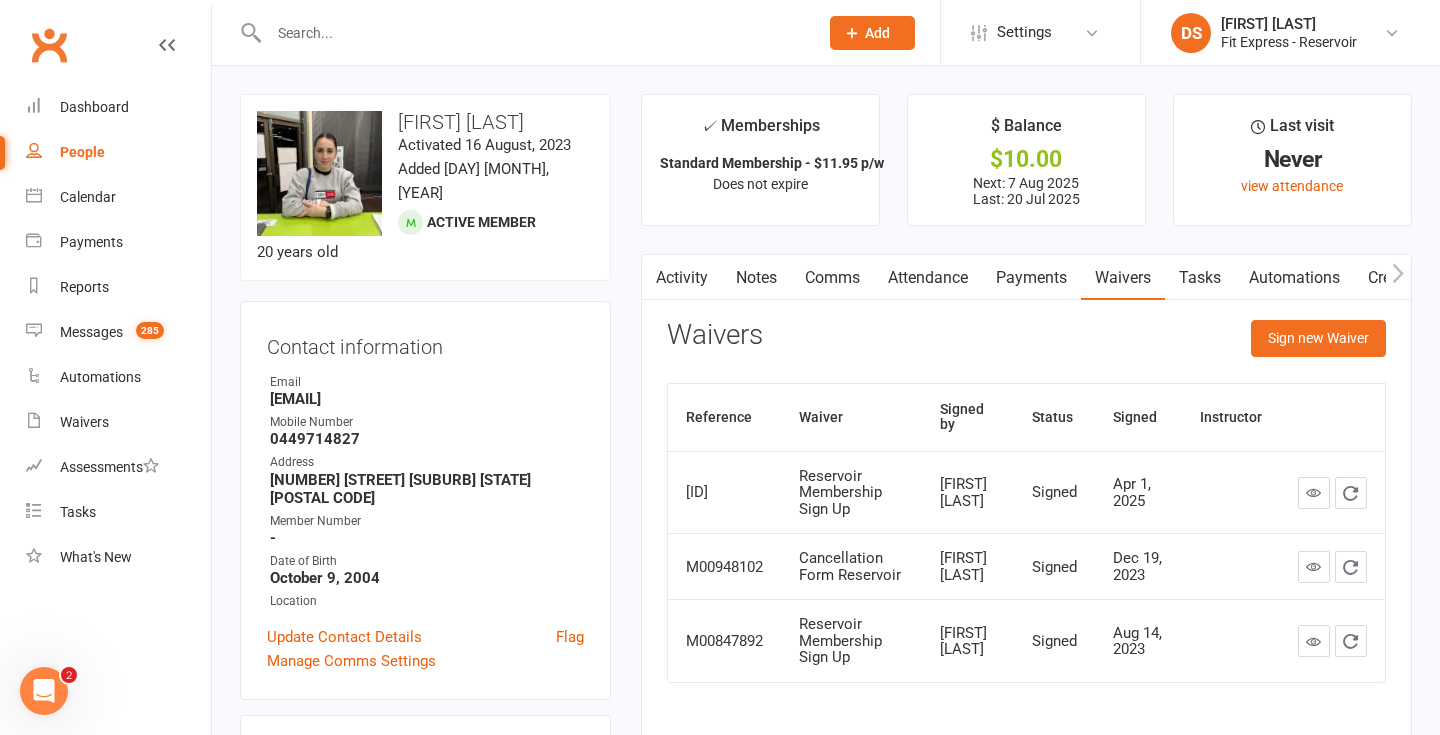 click on "Contact information" at bounding box center (425, 343) 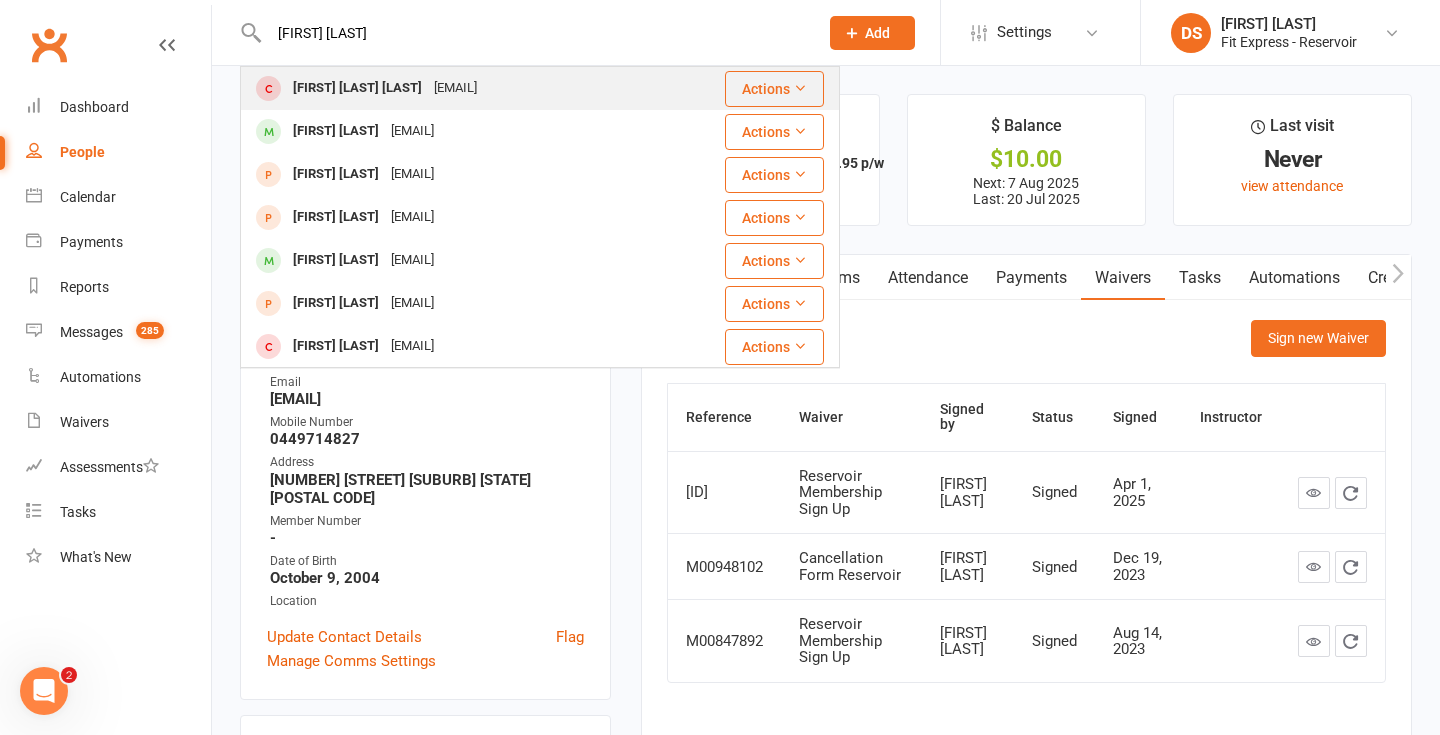 type on "juan david" 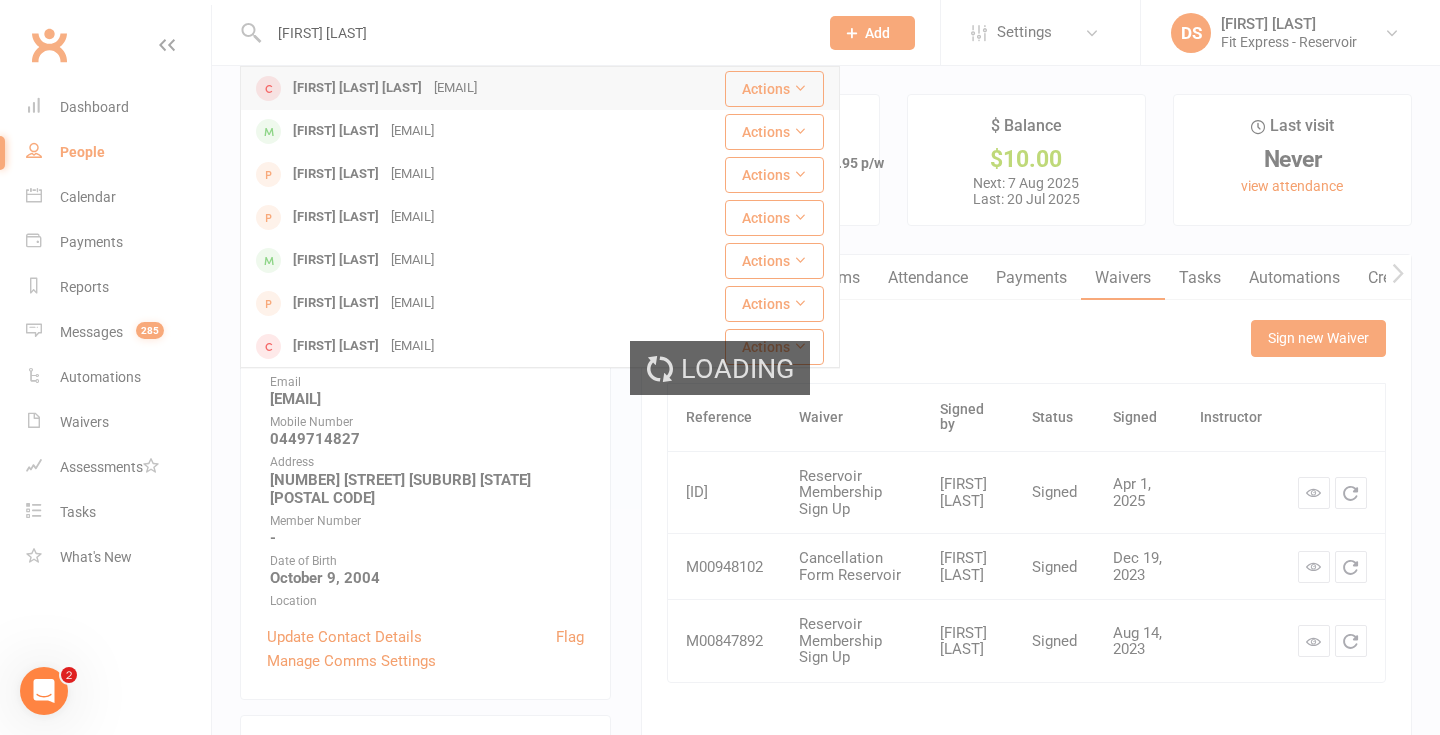 type 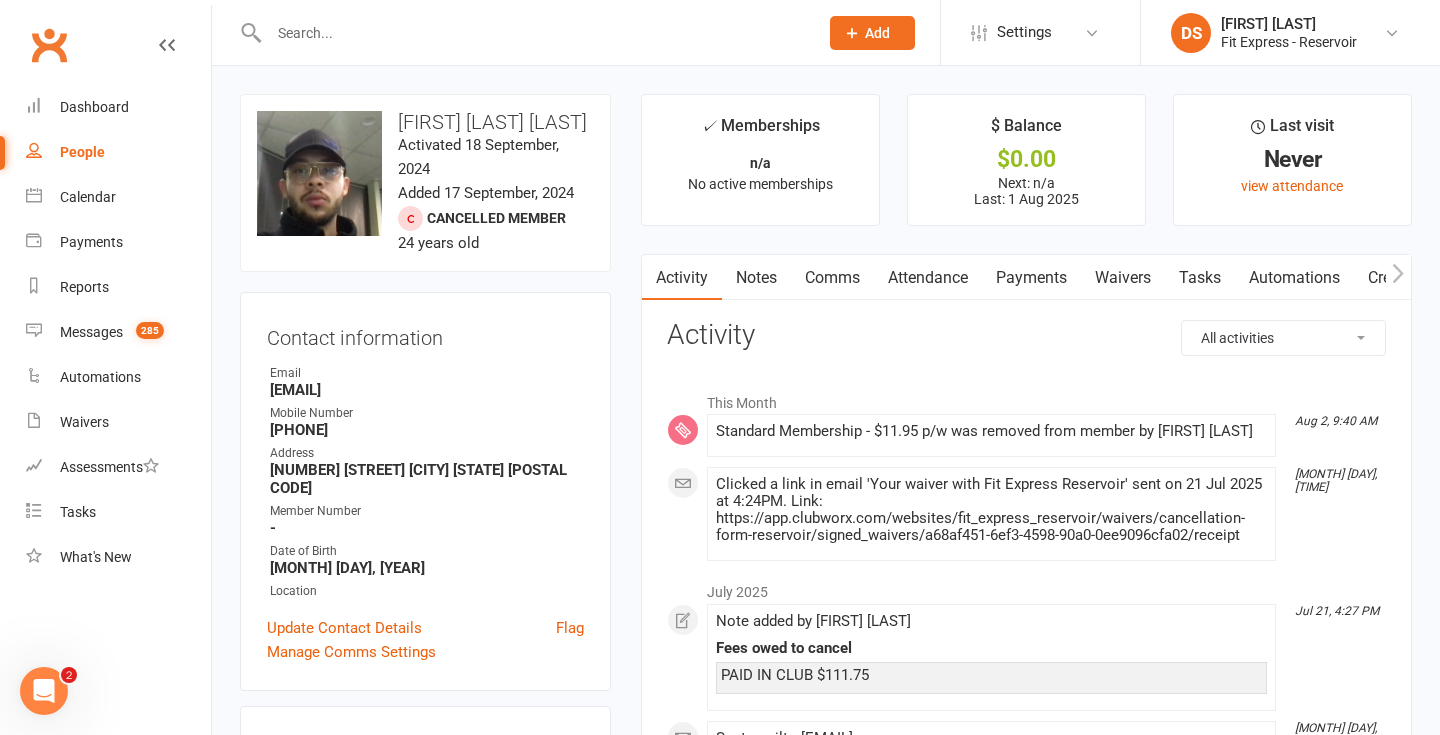 click on "Attendance" at bounding box center [928, 278] 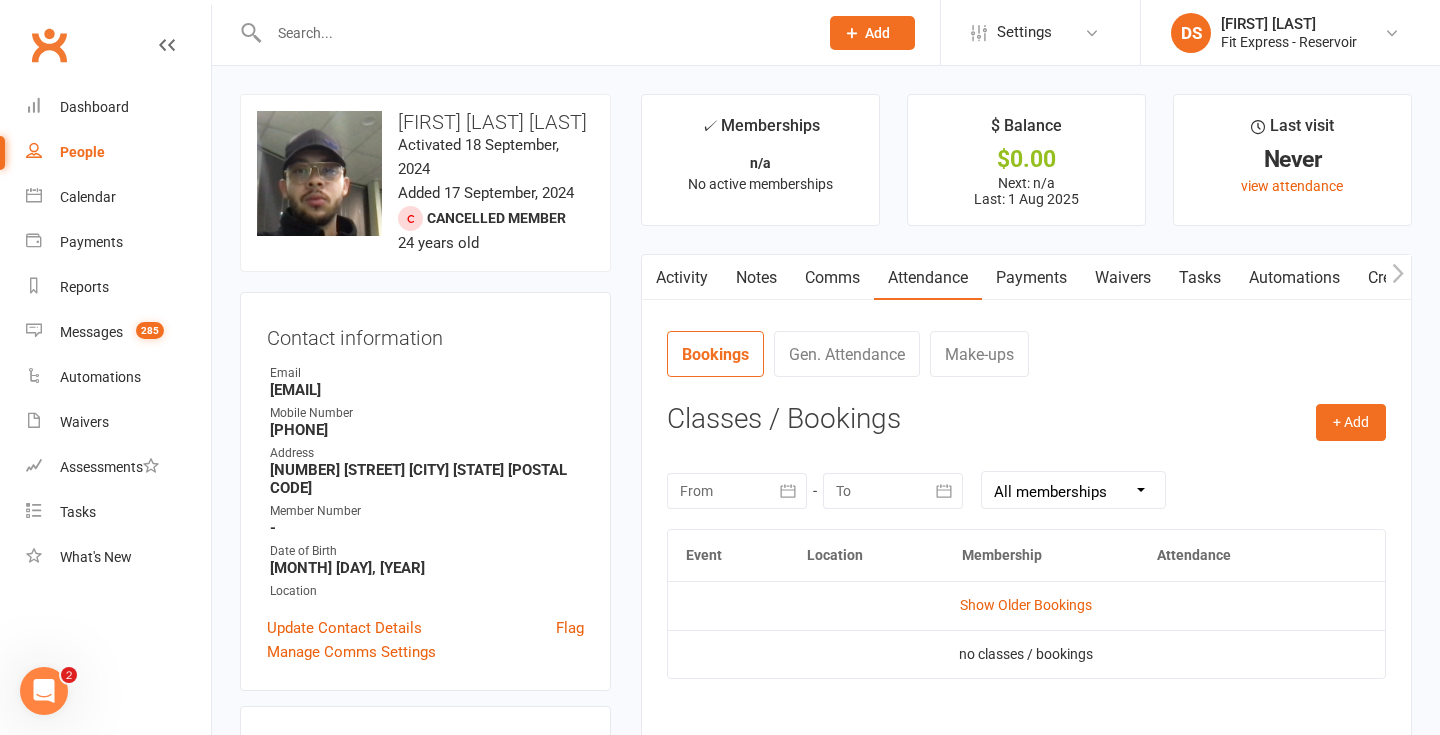click on "Payments" at bounding box center (1031, 278) 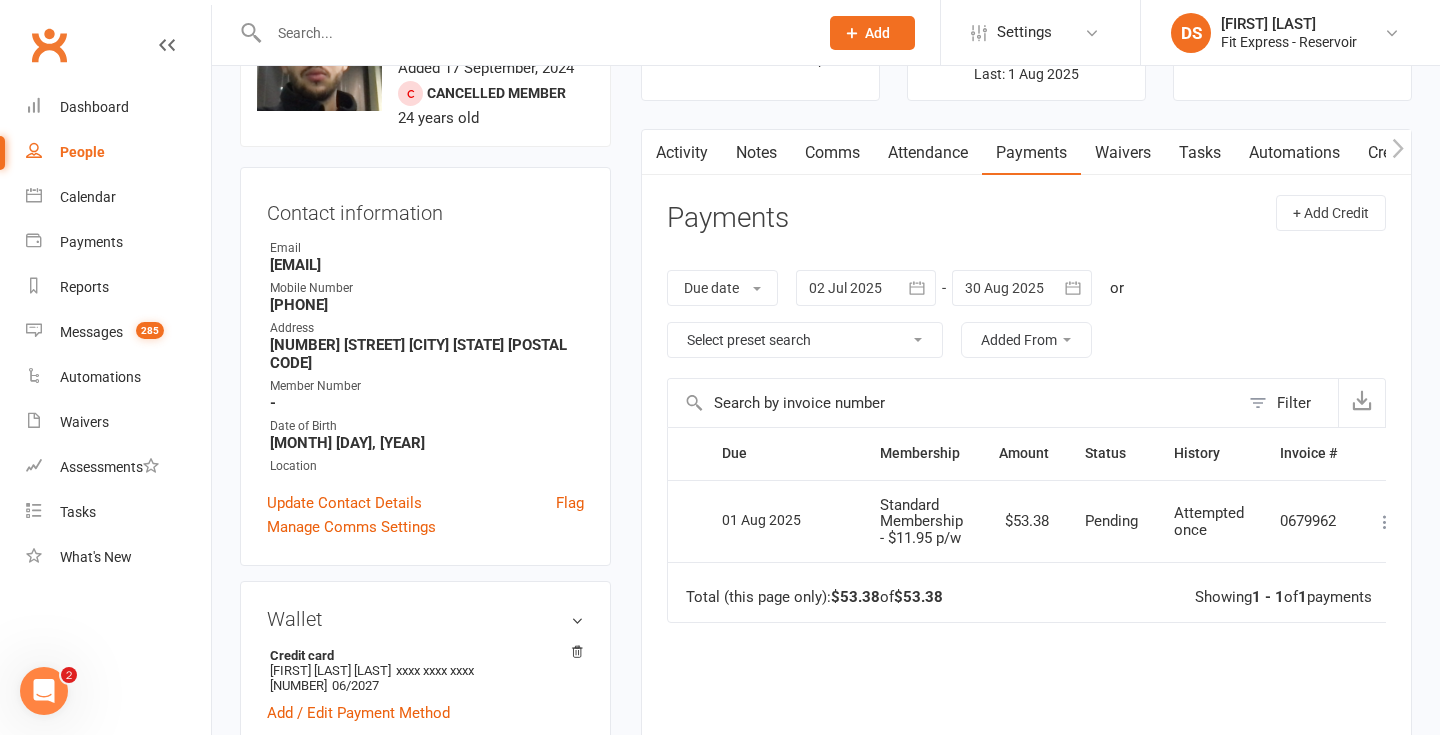 scroll, scrollTop: 0, scrollLeft: 0, axis: both 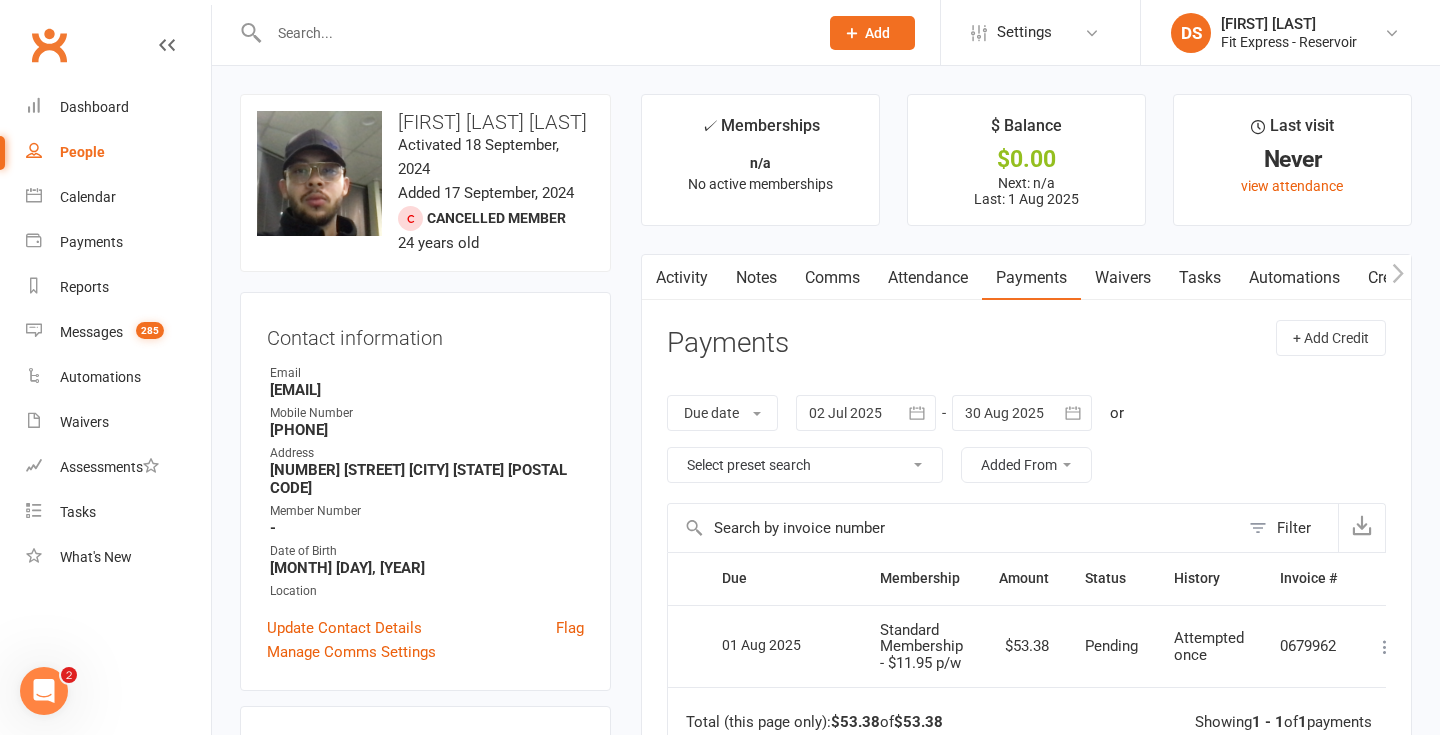 click on "Clubworx" at bounding box center (49, 45) 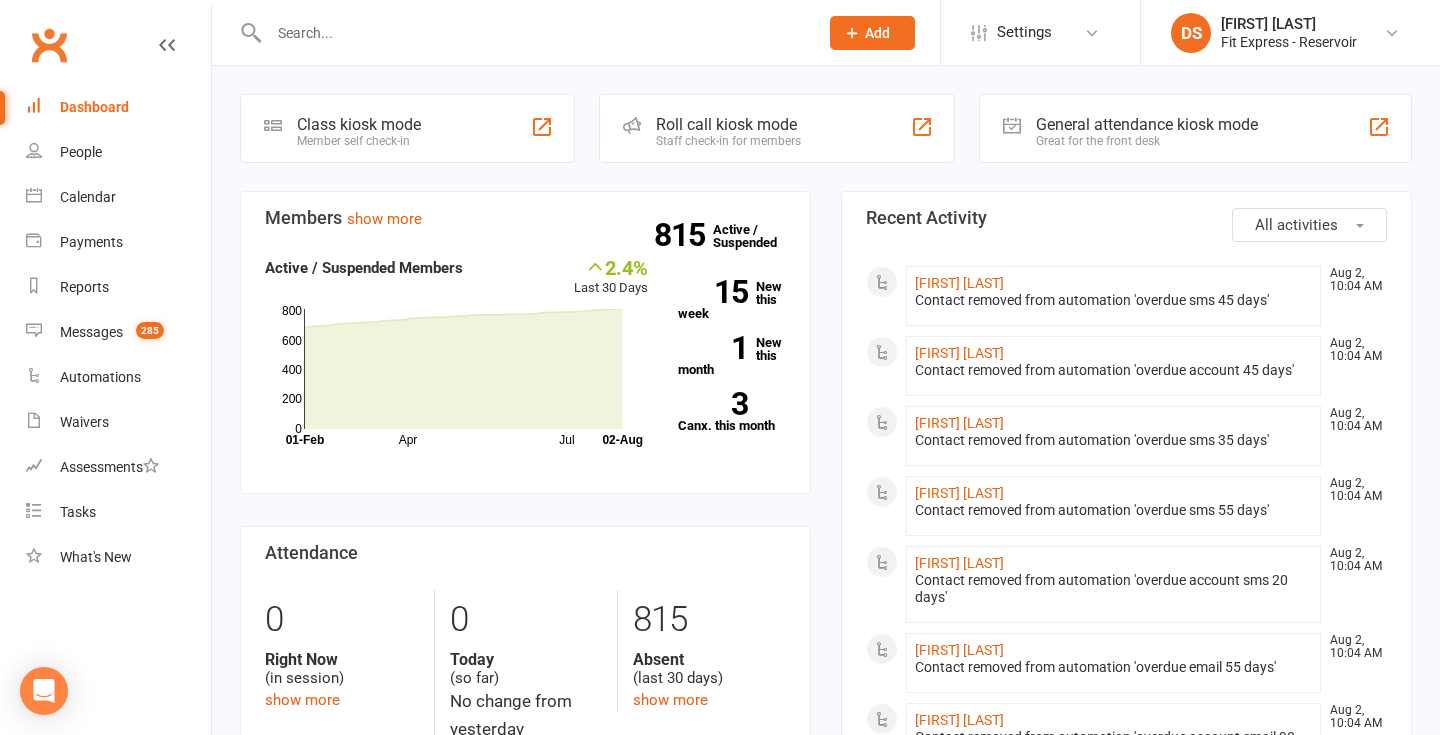 scroll, scrollTop: 0, scrollLeft: 0, axis: both 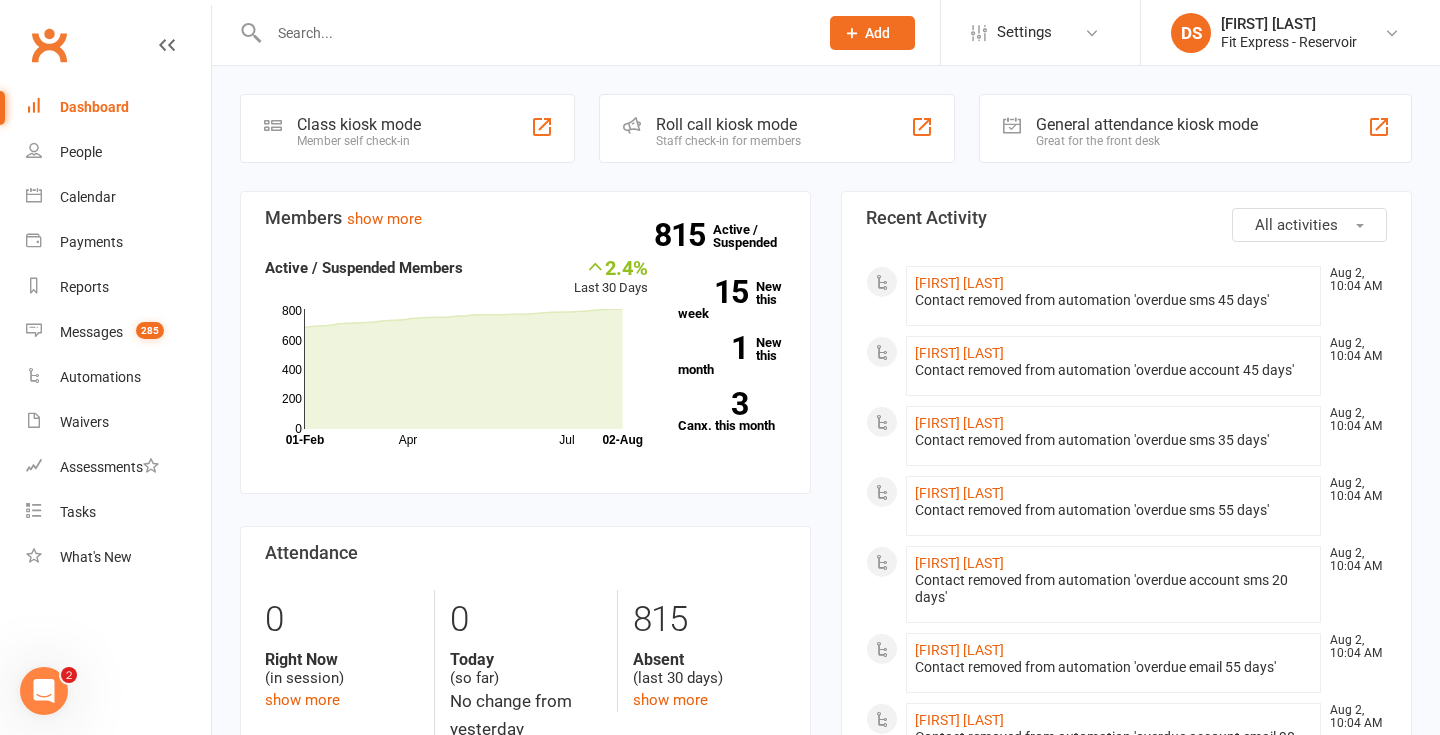 click on "Clubworx" at bounding box center (49, 45) 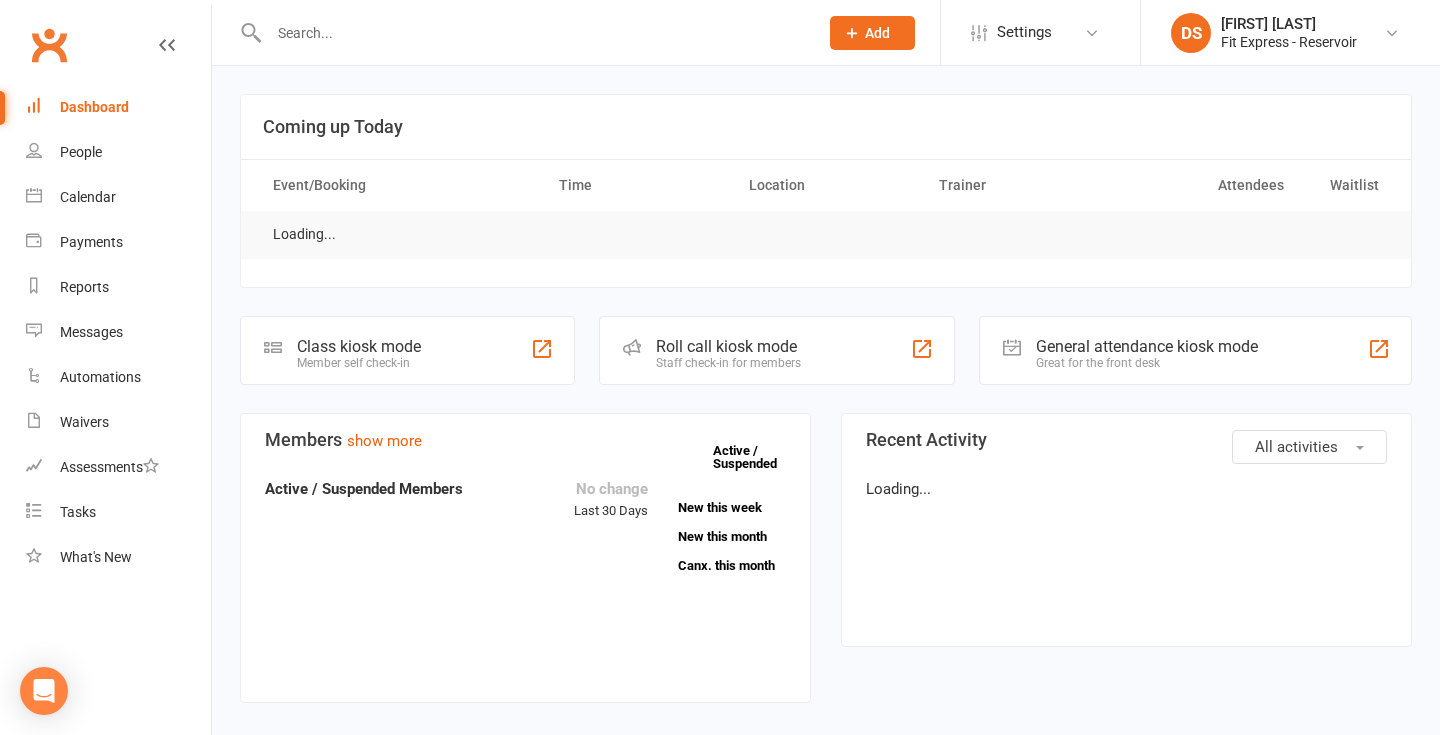 scroll, scrollTop: 0, scrollLeft: 0, axis: both 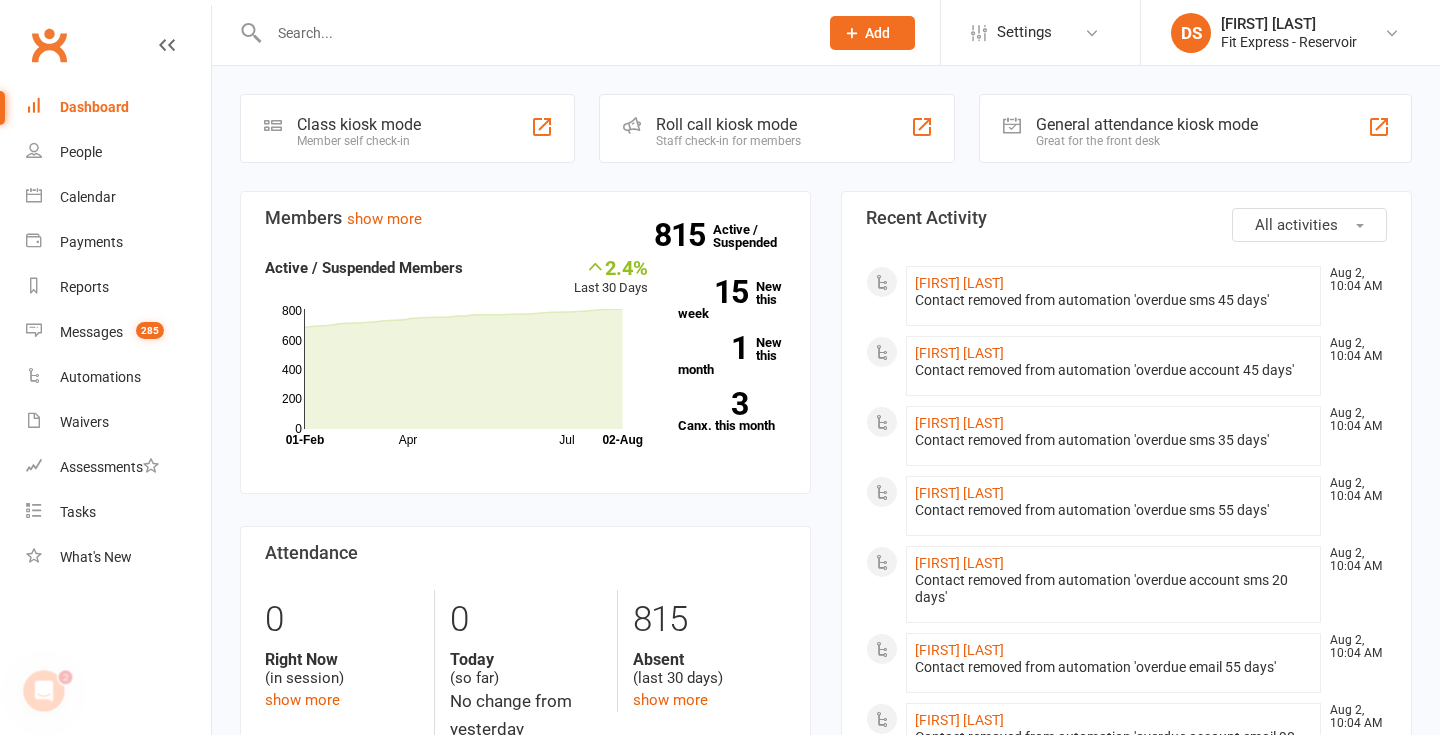 click at bounding box center (522, 32) 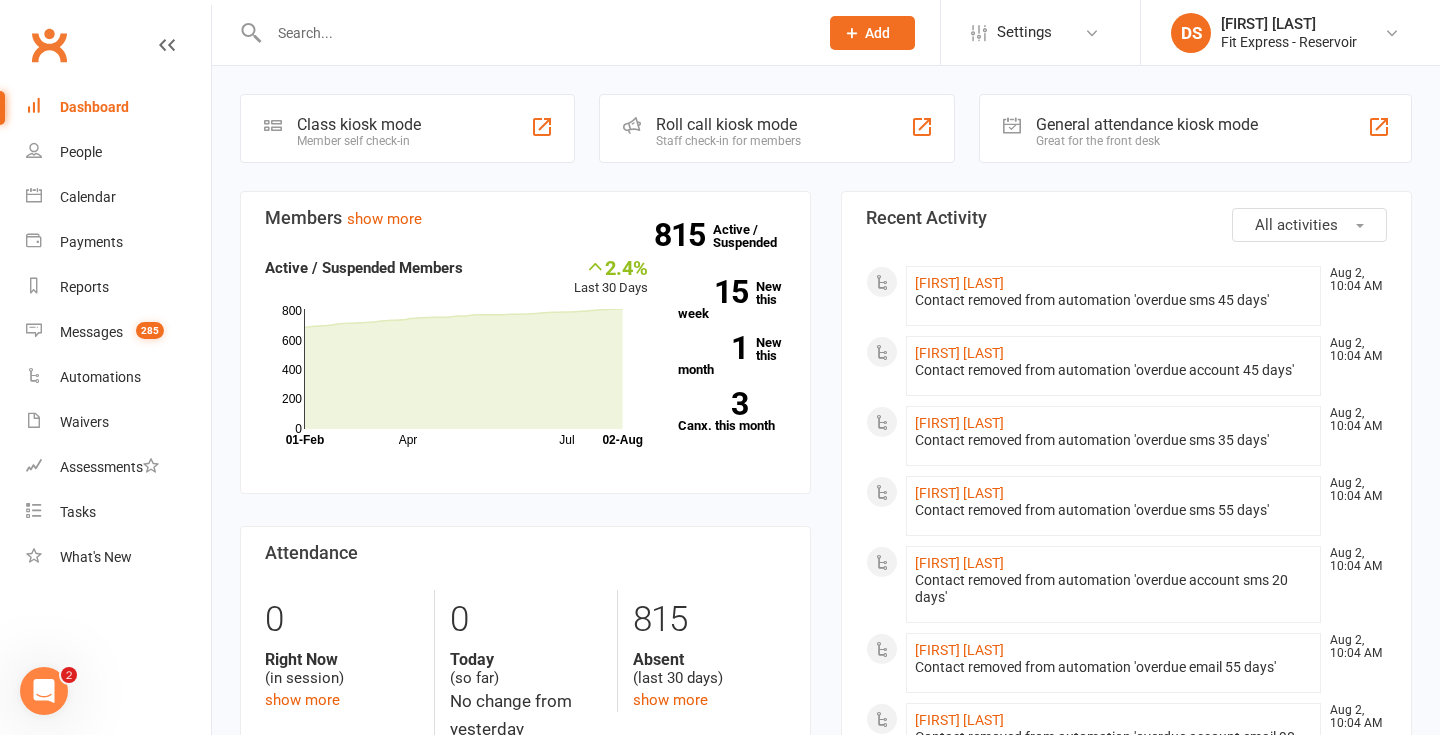click at bounding box center (533, 33) 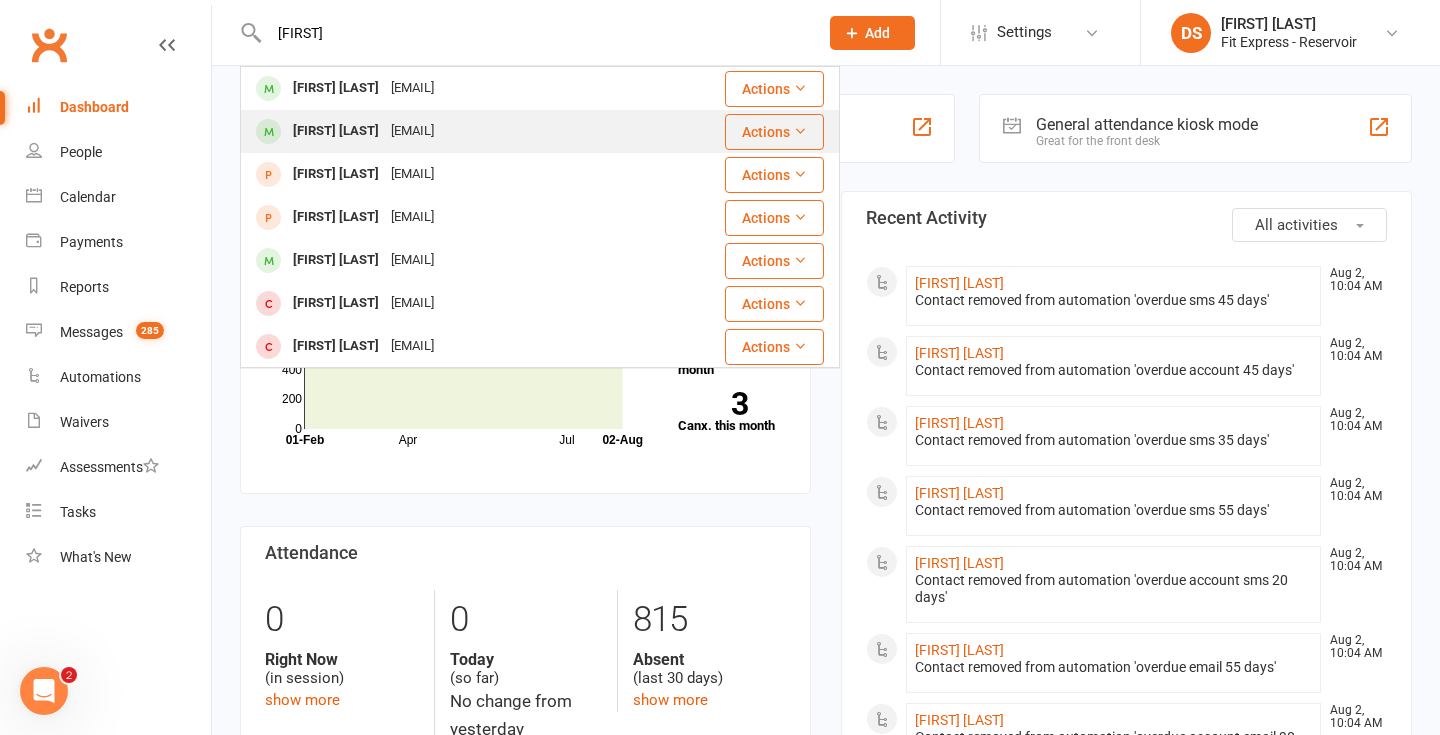 type on "[FIRST]" 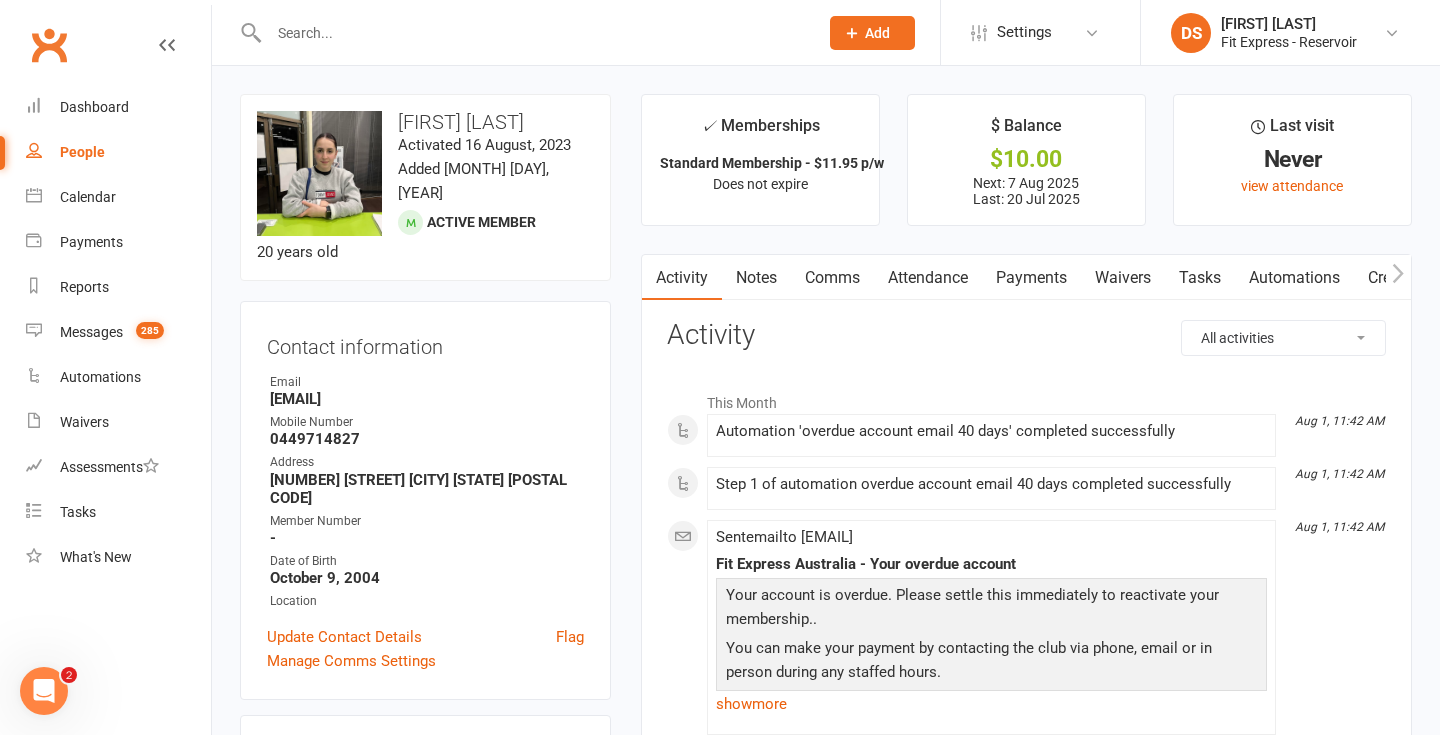 click on "Payments" at bounding box center [1031, 278] 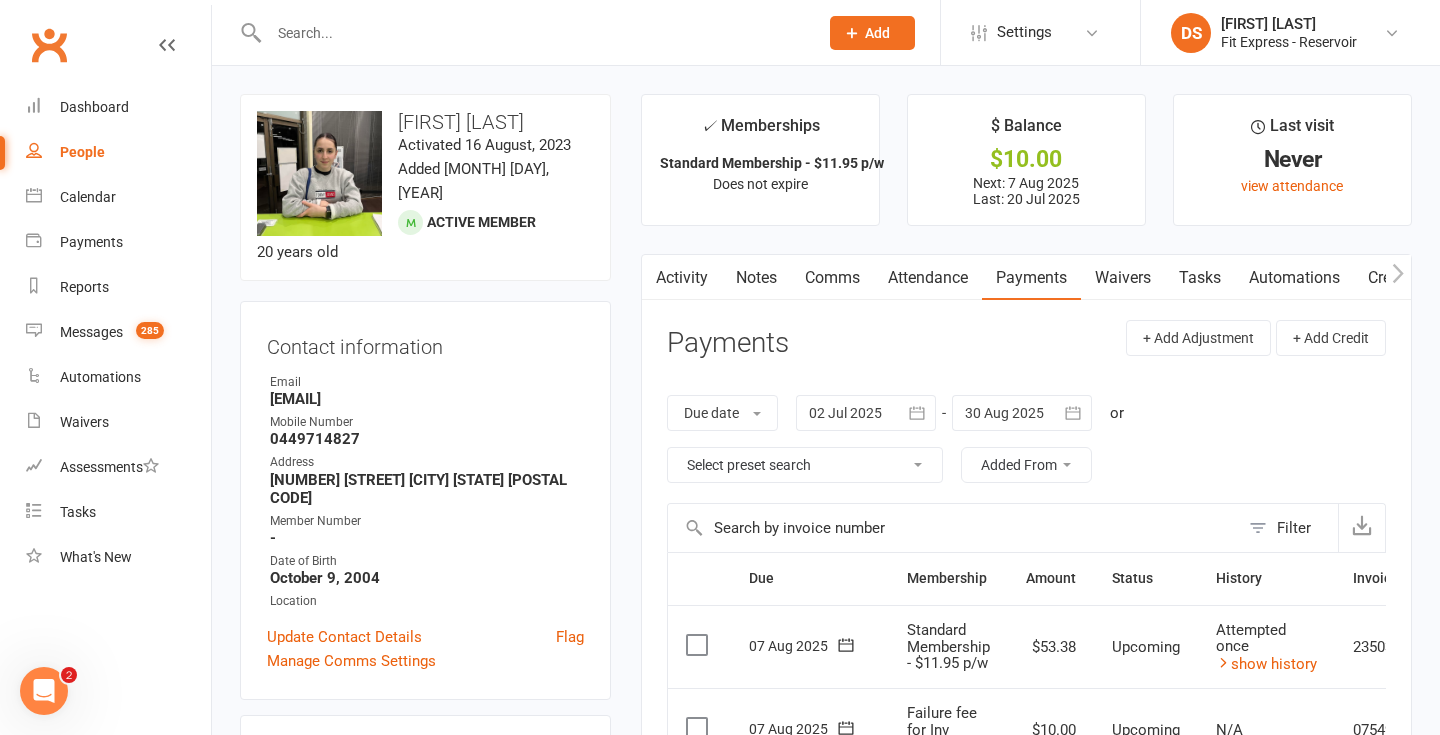 click on "Waivers" at bounding box center [1123, 278] 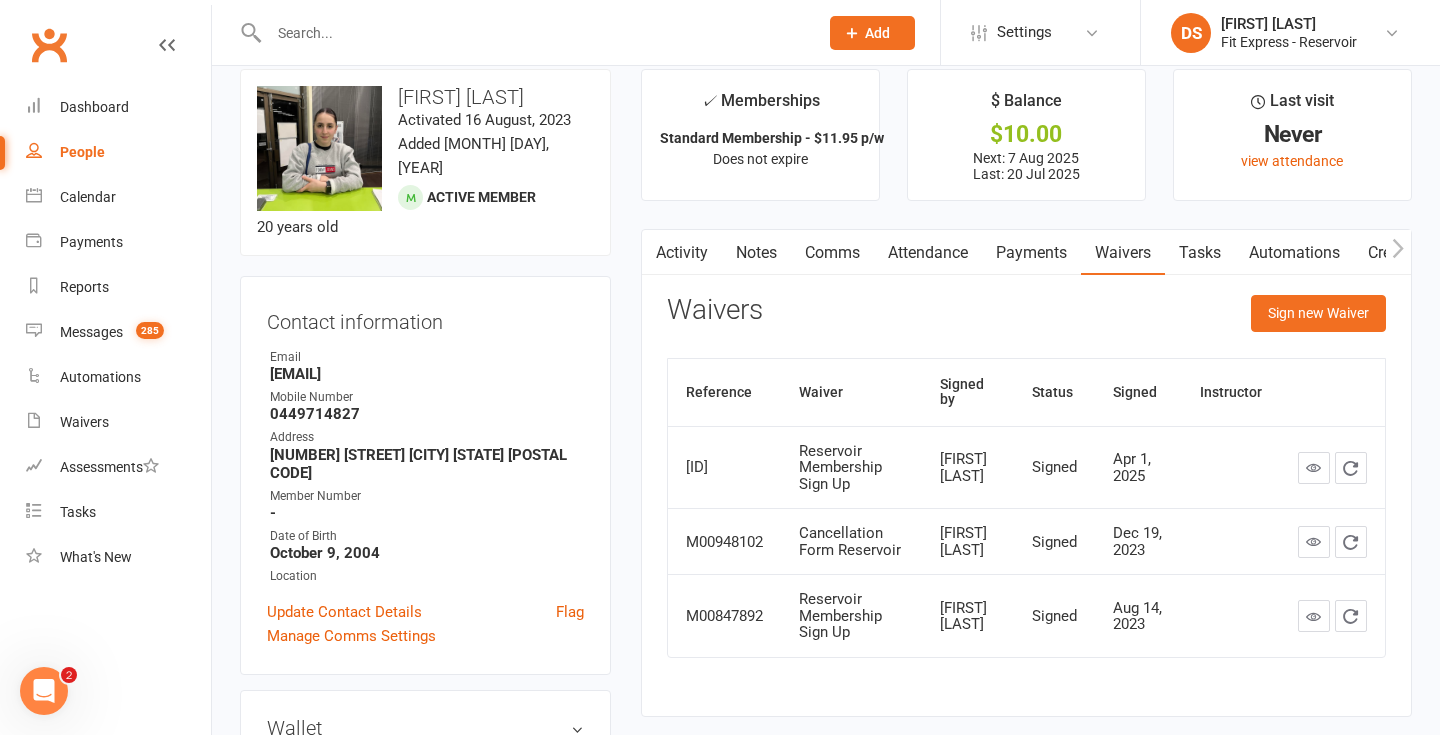 scroll, scrollTop: 0, scrollLeft: 0, axis: both 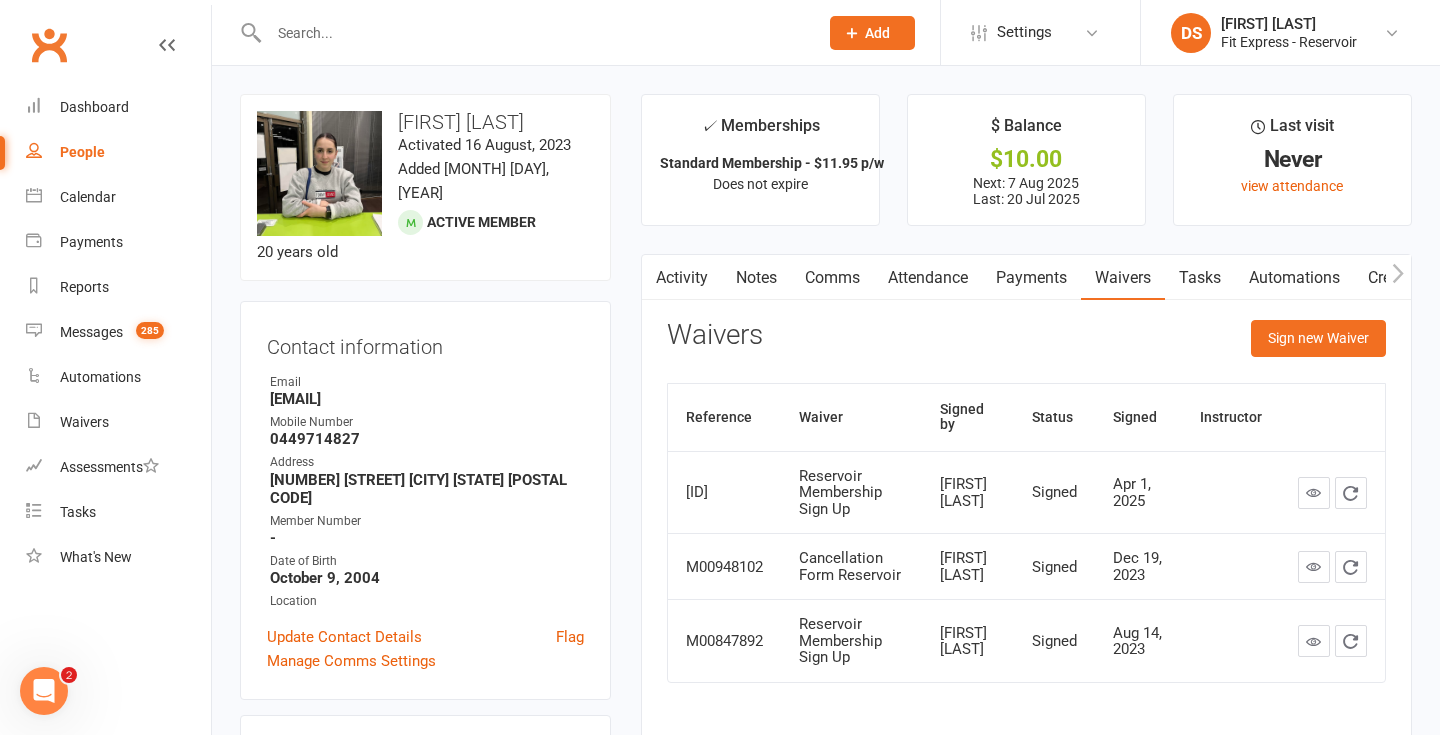 click on "Payments" at bounding box center [1031, 278] 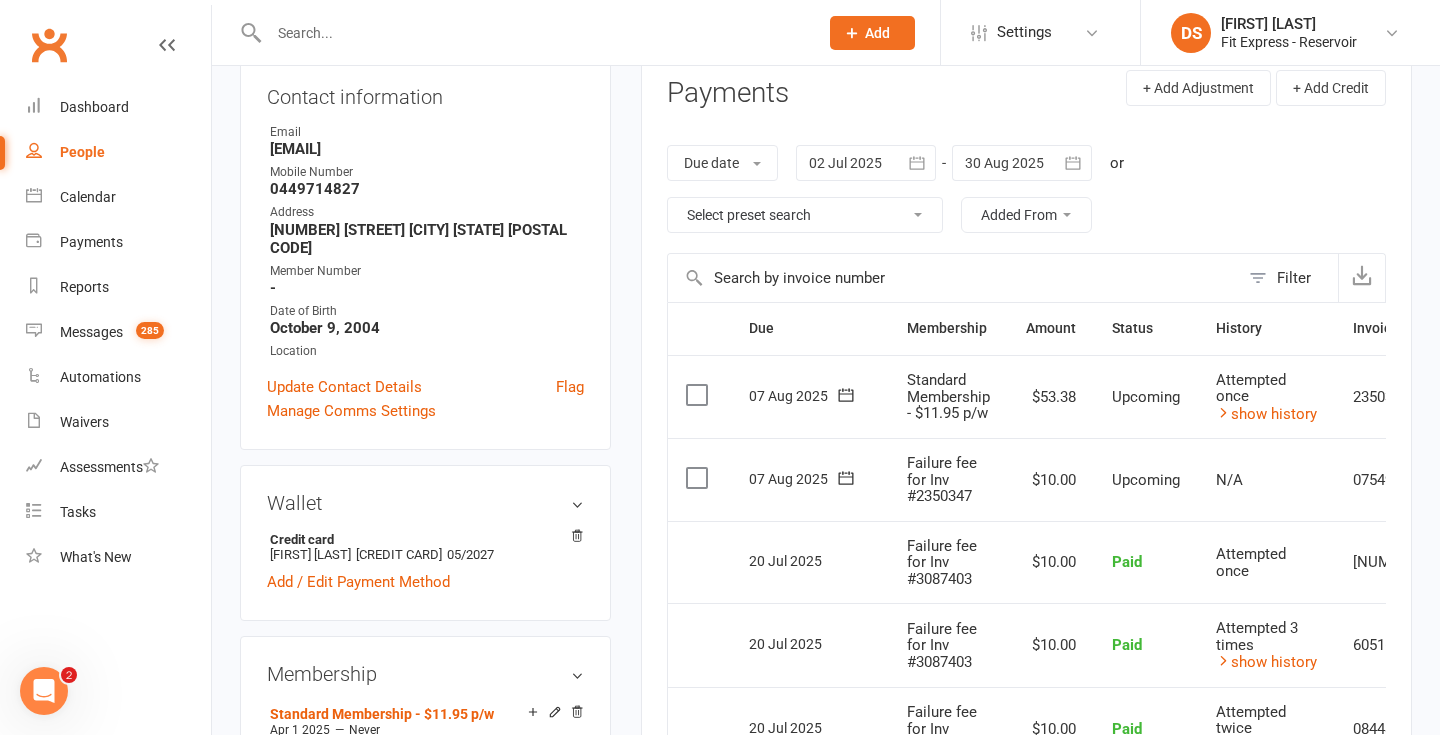 scroll, scrollTop: 254, scrollLeft: 0, axis: vertical 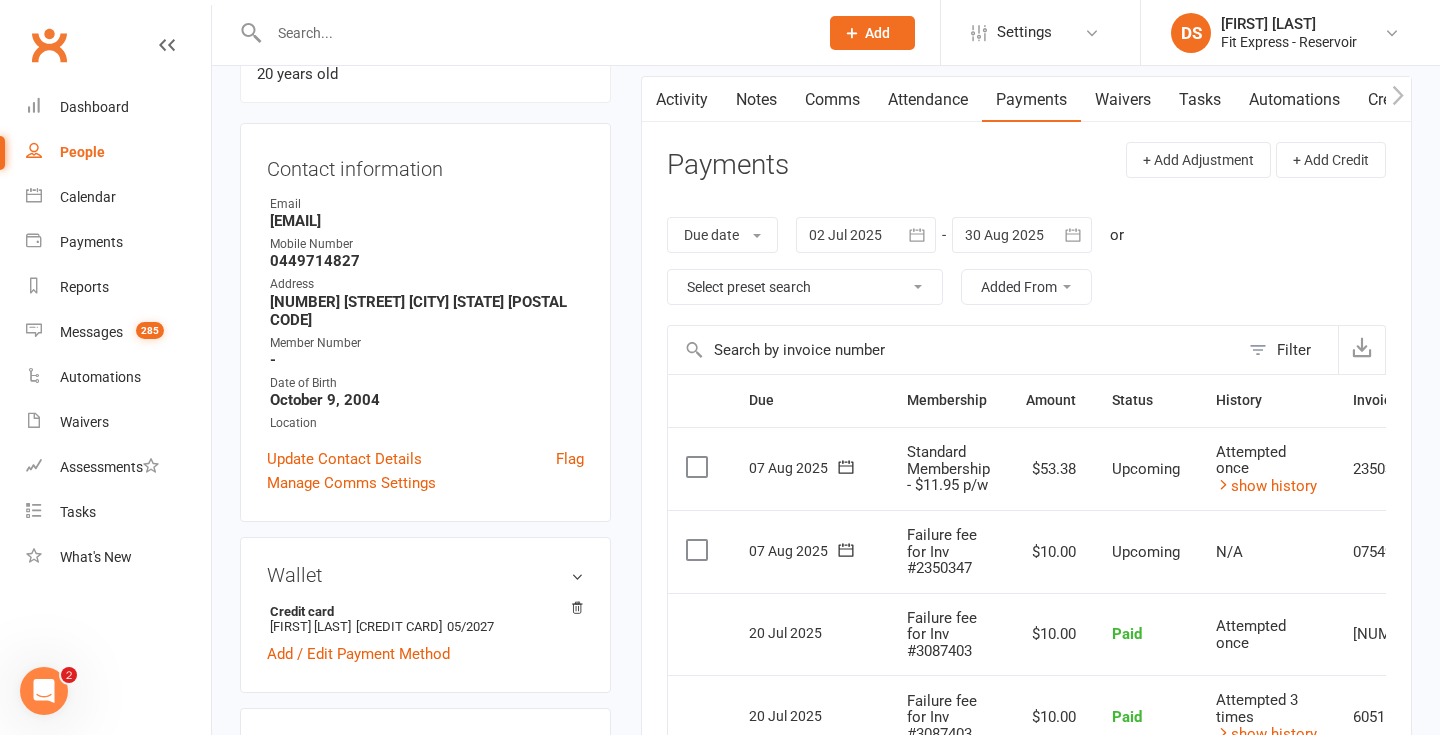click at bounding box center [866, 235] 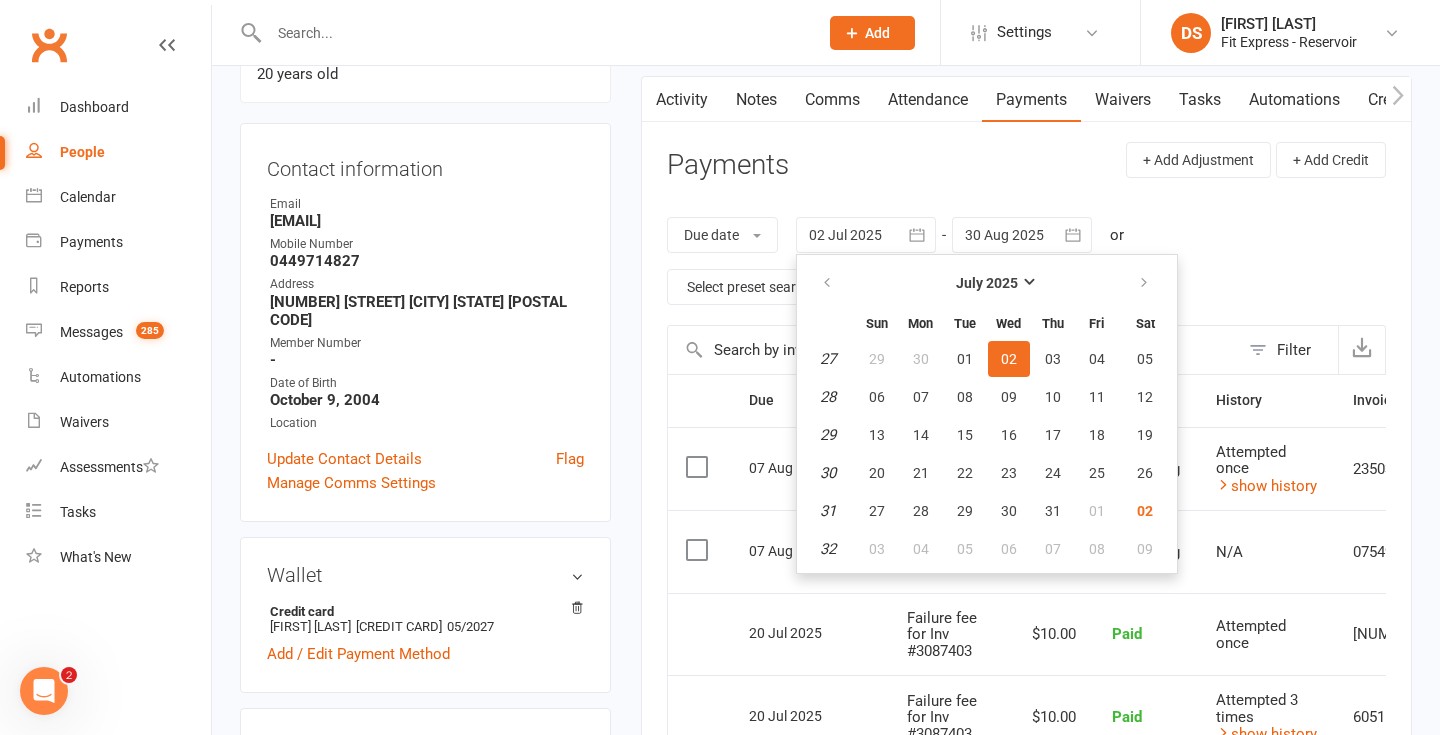 click on "July 2025
Sun Mon Tue Wed Thu Fri Sat
27
29
30
01
02
03
04
05
28
06
07
08
09
10
11
12
29
13
14
15
16
17
18
19
30
20
21
22
23
24
25
26
31
27
28
29
30
31
01
02
32
03
04" at bounding box center [987, 414] 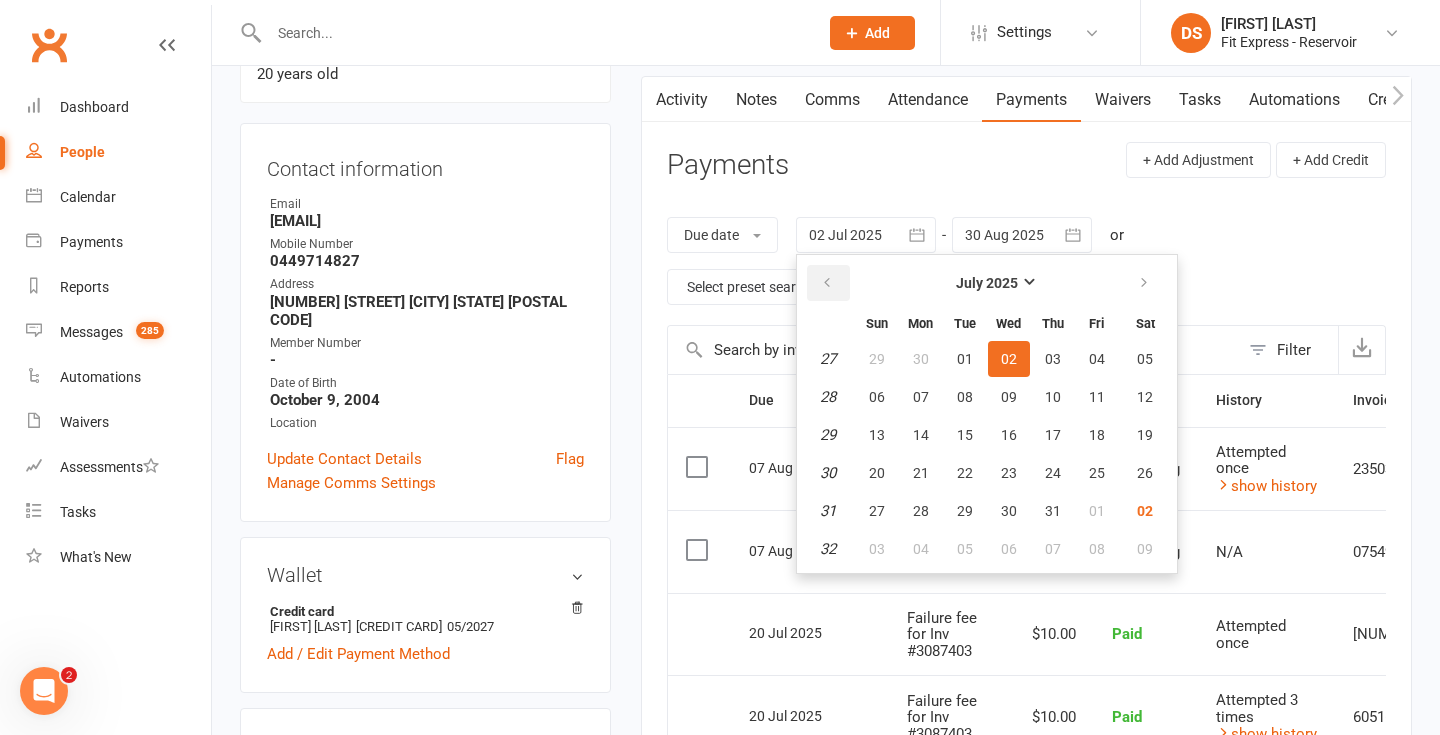 click at bounding box center (827, 283) 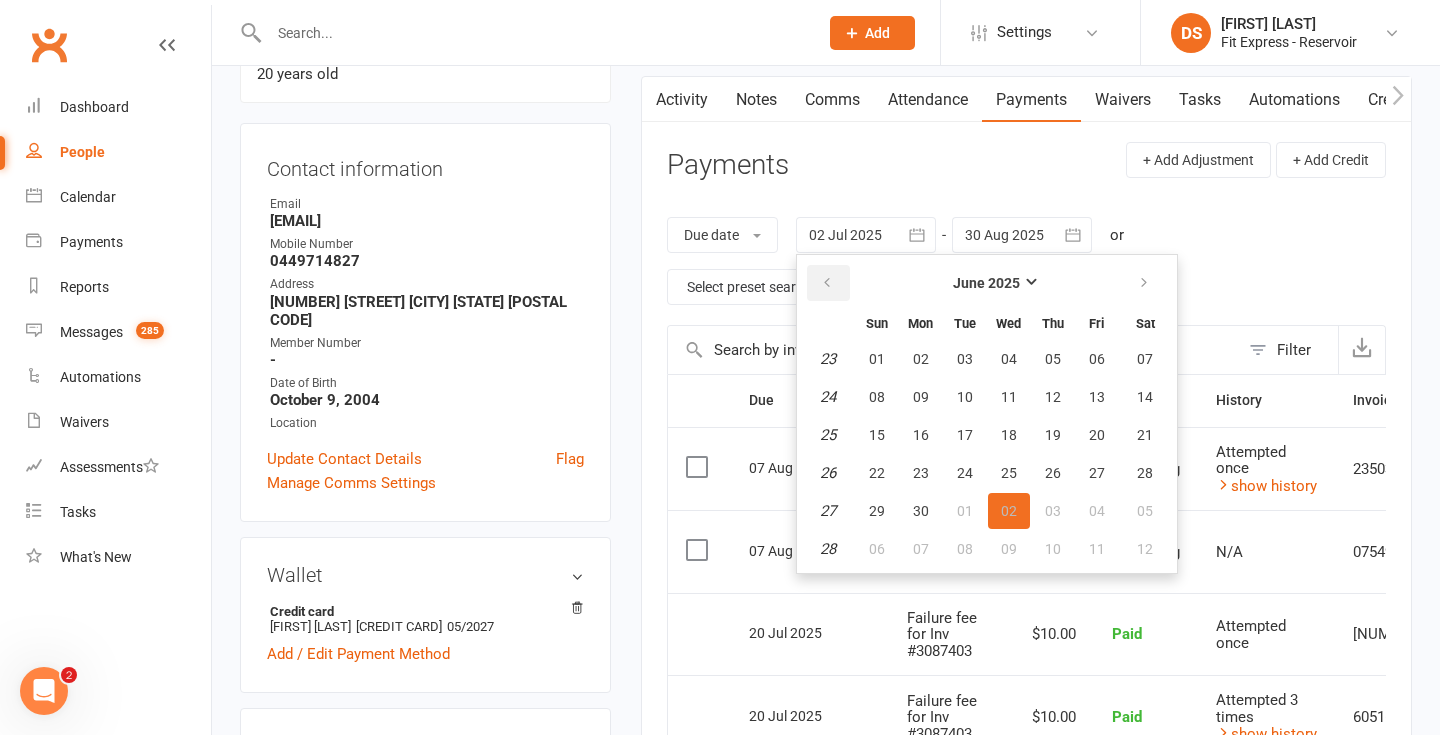 click at bounding box center [827, 283] 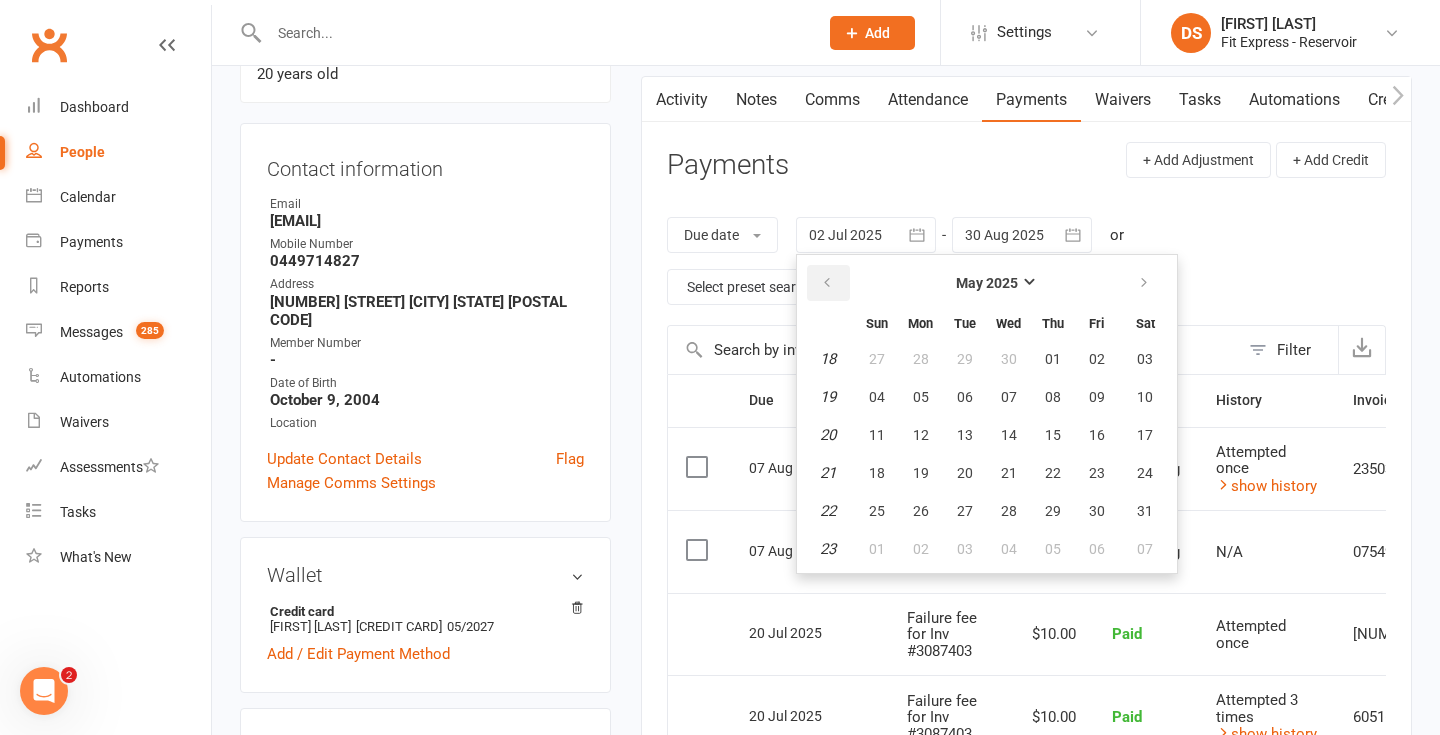 click at bounding box center (827, 283) 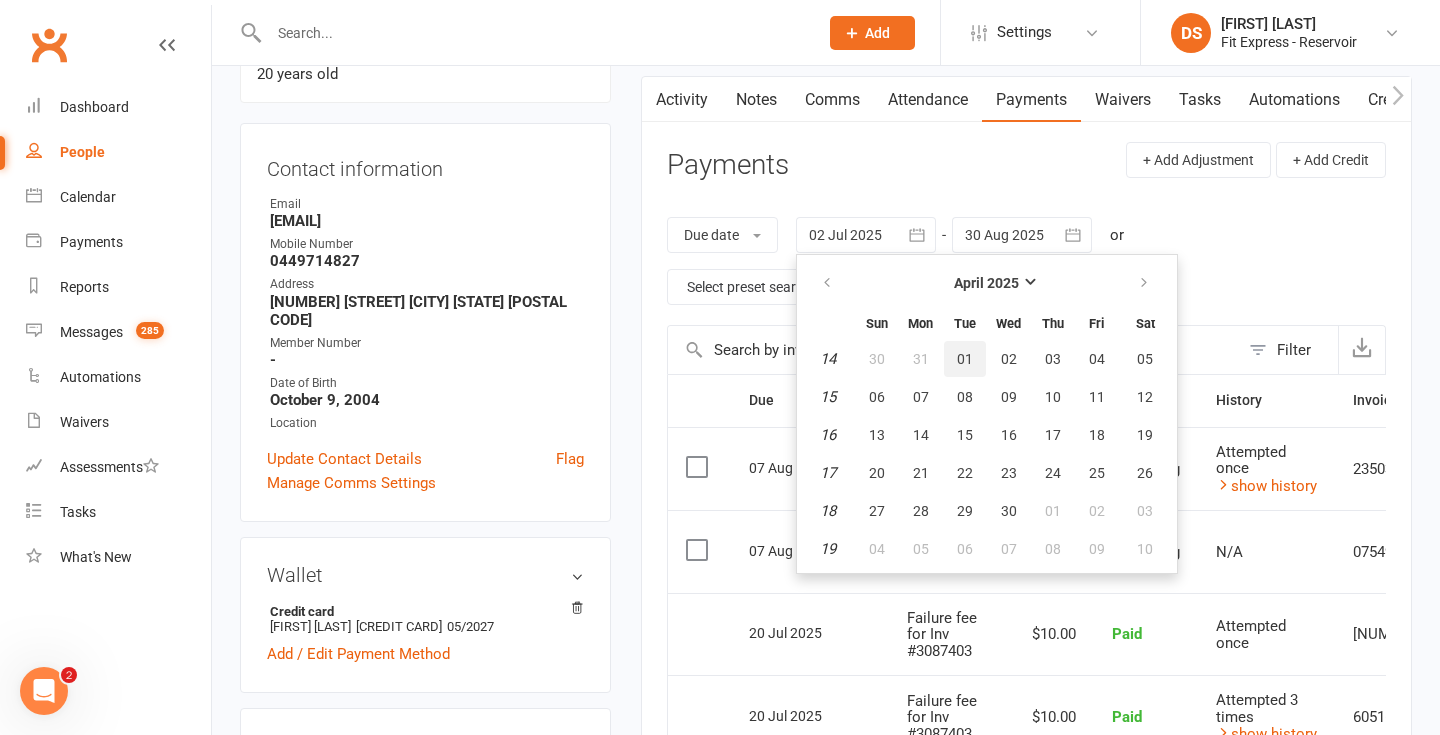 click on "01" at bounding box center [965, 359] 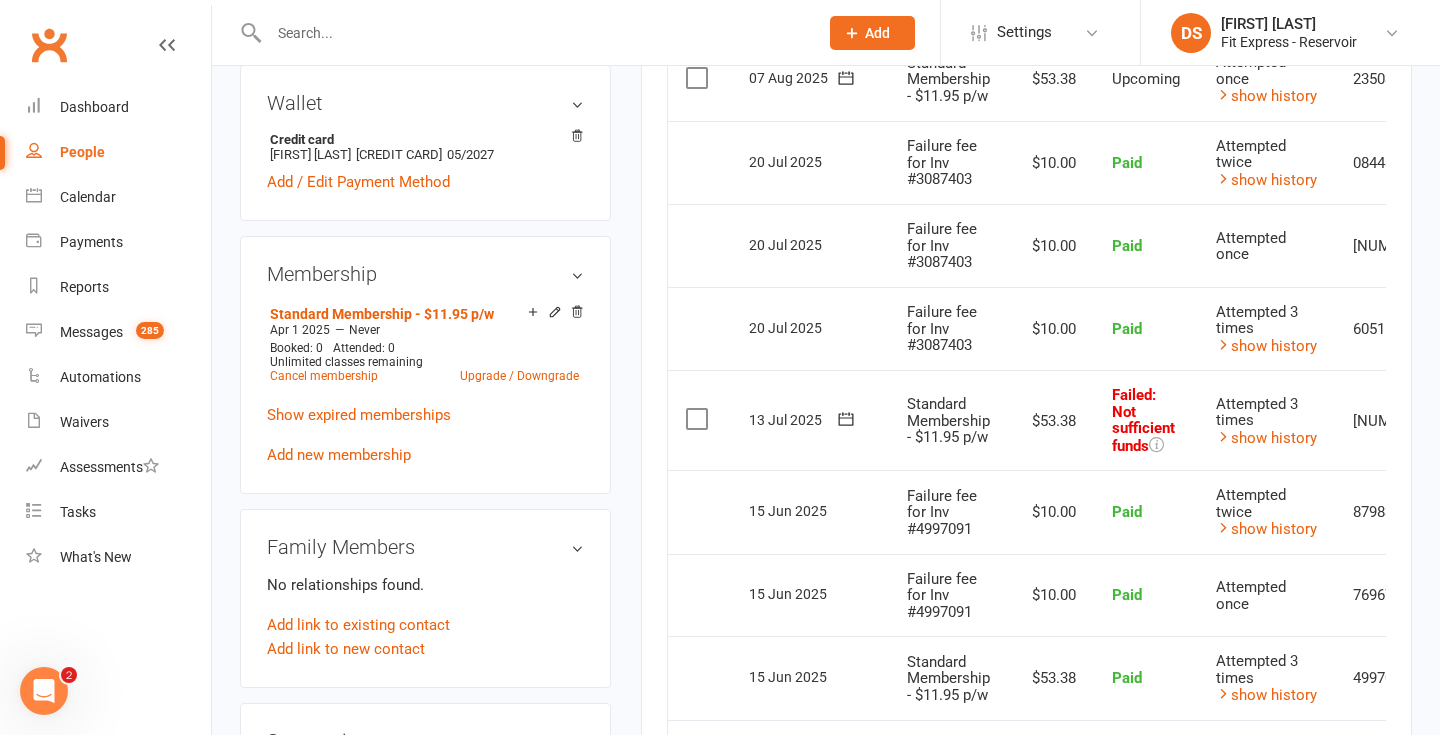 scroll, scrollTop: 658, scrollLeft: 0, axis: vertical 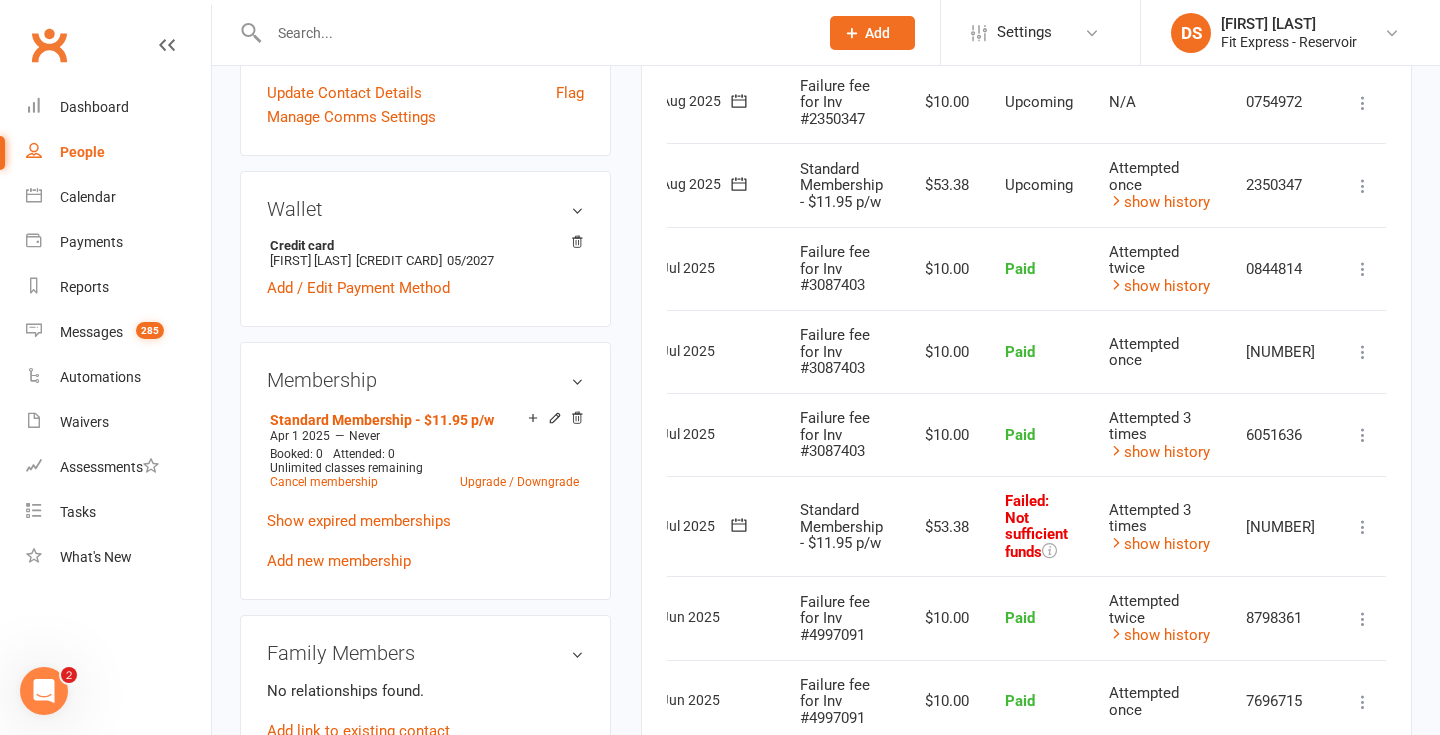 click at bounding box center (1363, 527) 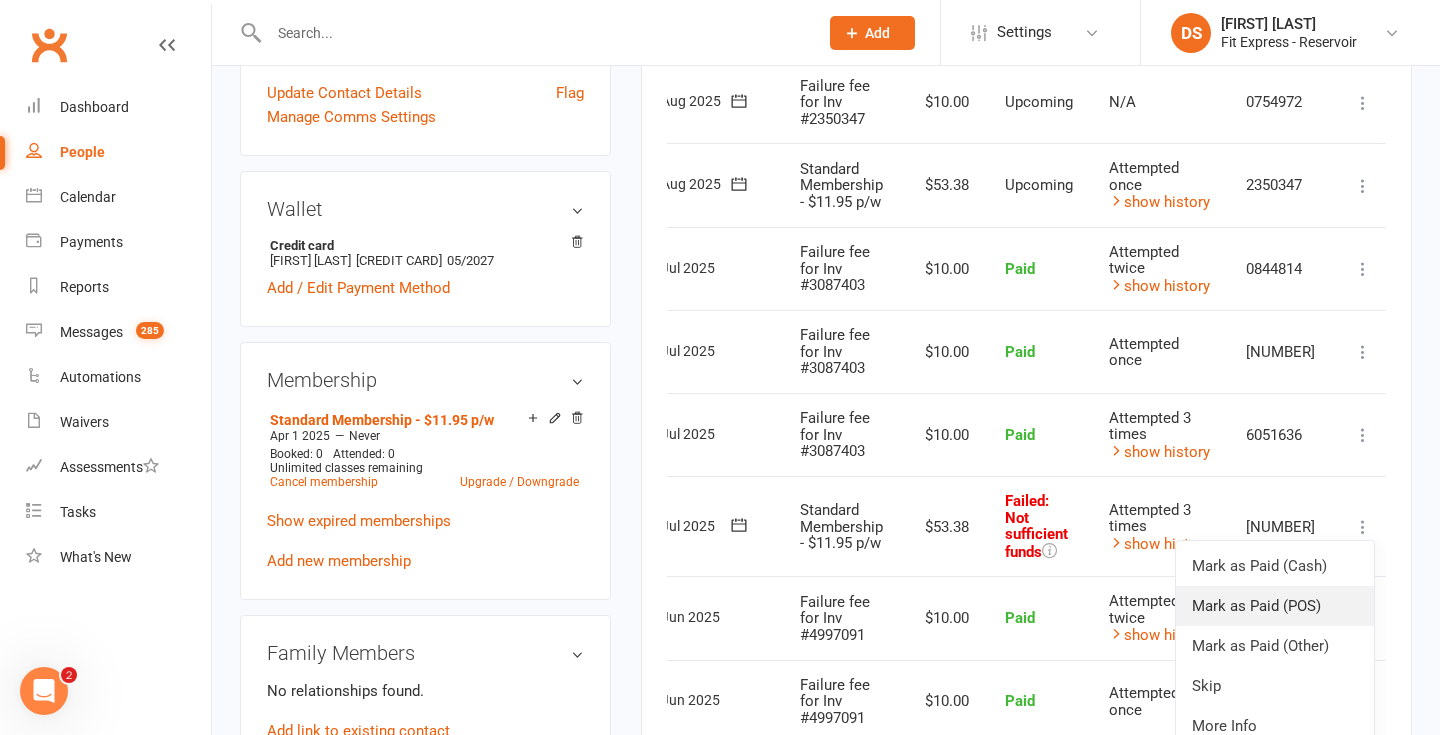 click on "Mark as Paid (POS)" at bounding box center (1275, 606) 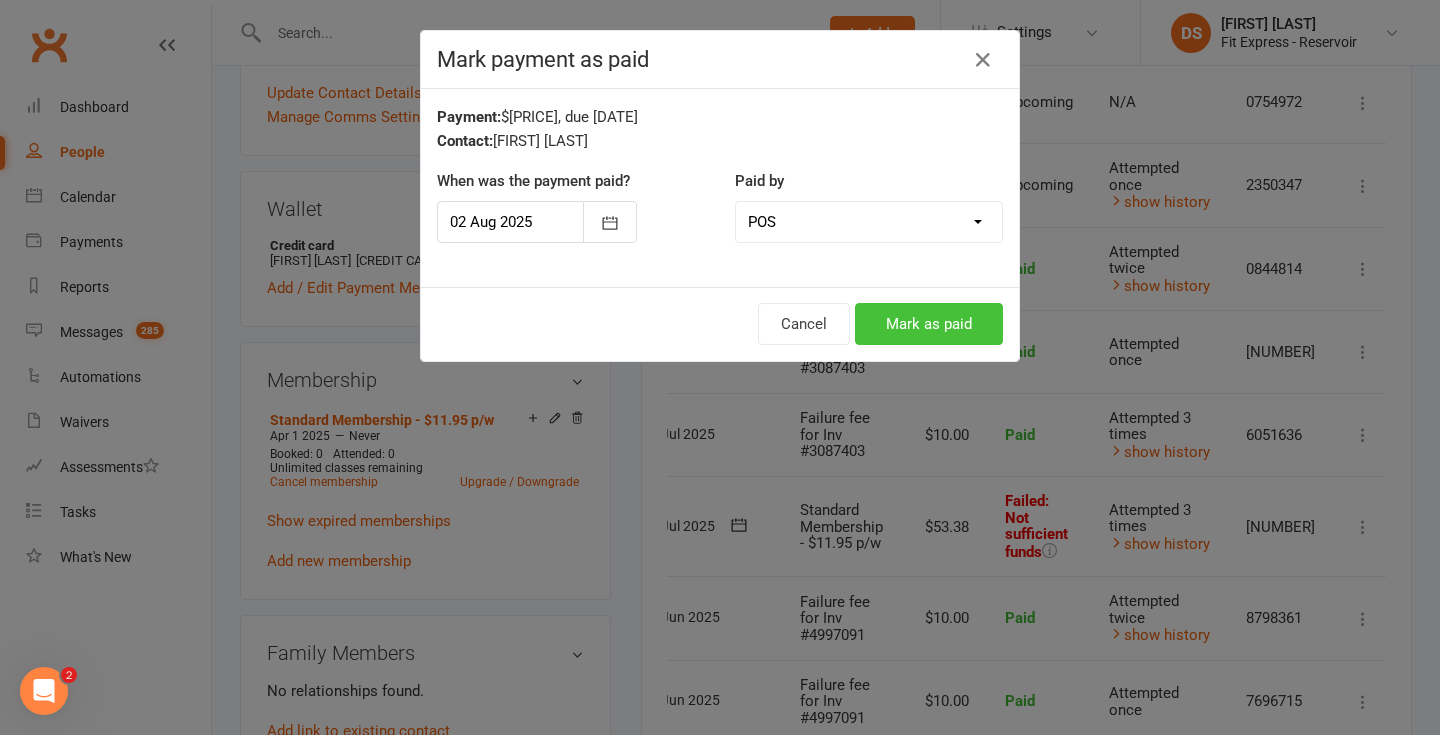 click on "Mark as paid" at bounding box center (929, 324) 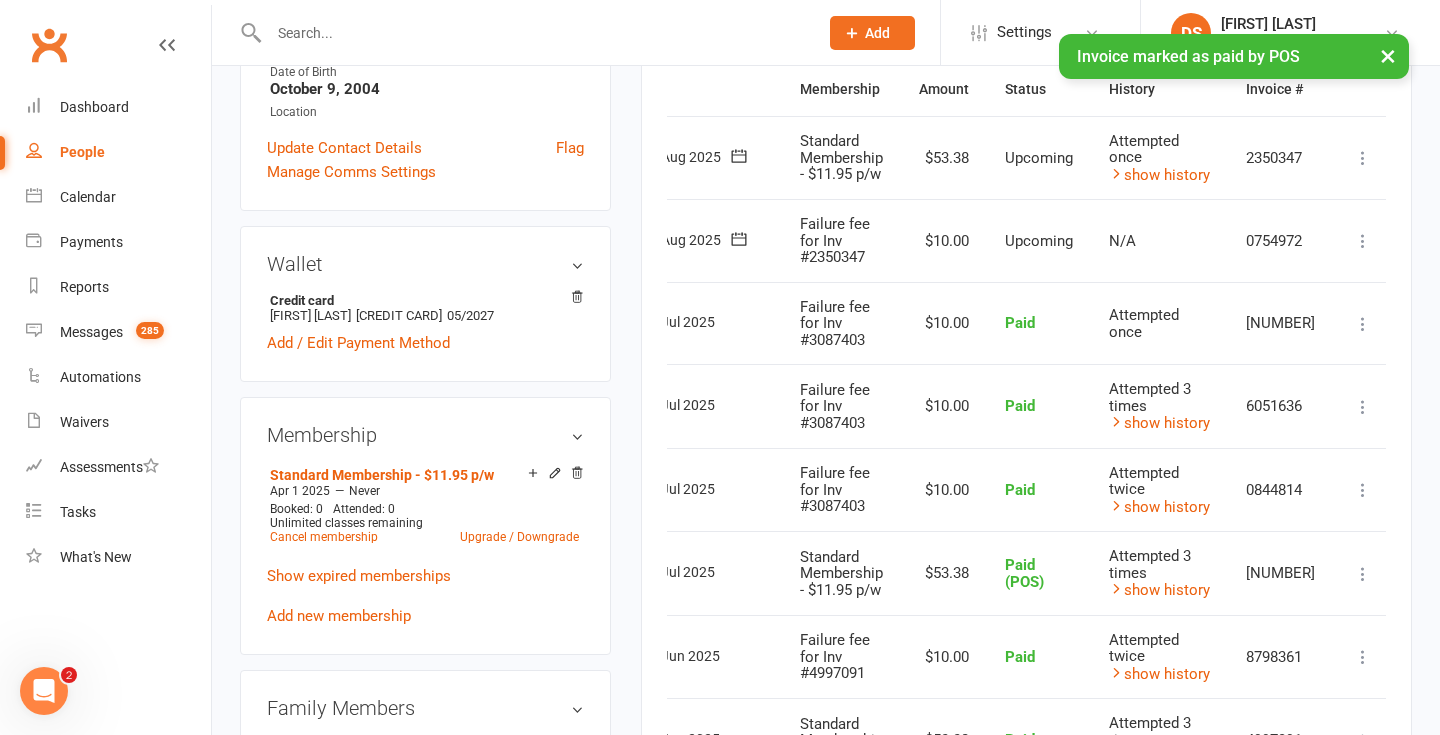 scroll, scrollTop: 482, scrollLeft: 0, axis: vertical 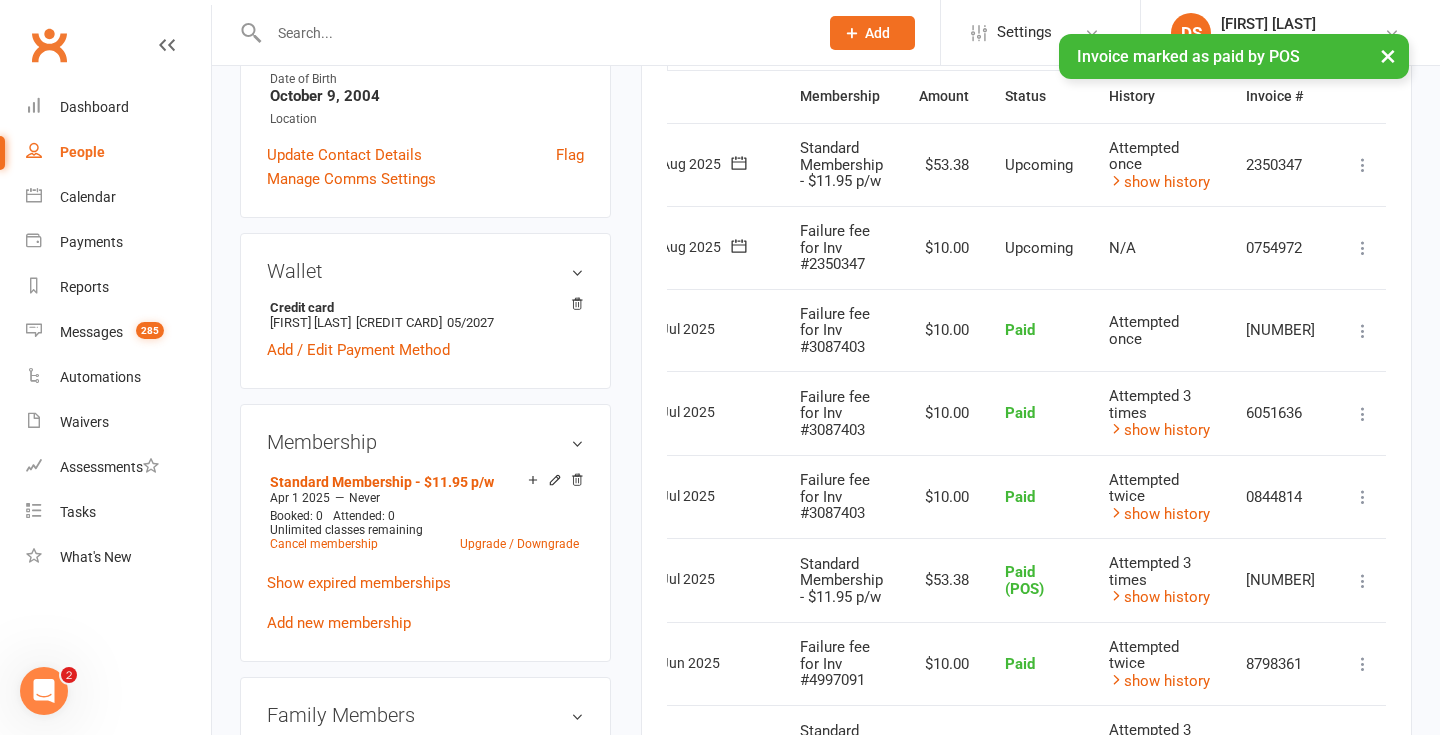click at bounding box center [1363, 165] 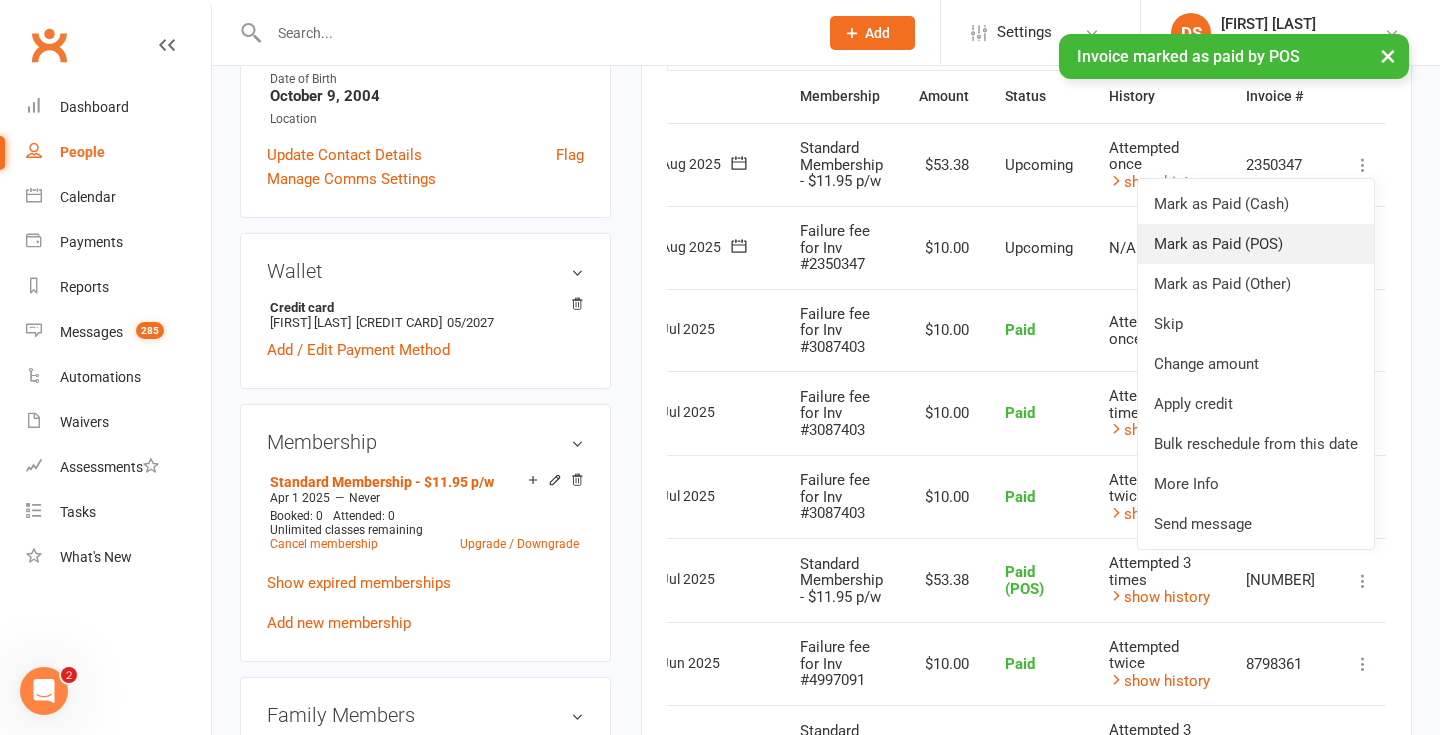 click on "Mark as Paid (POS)" at bounding box center (1256, 244) 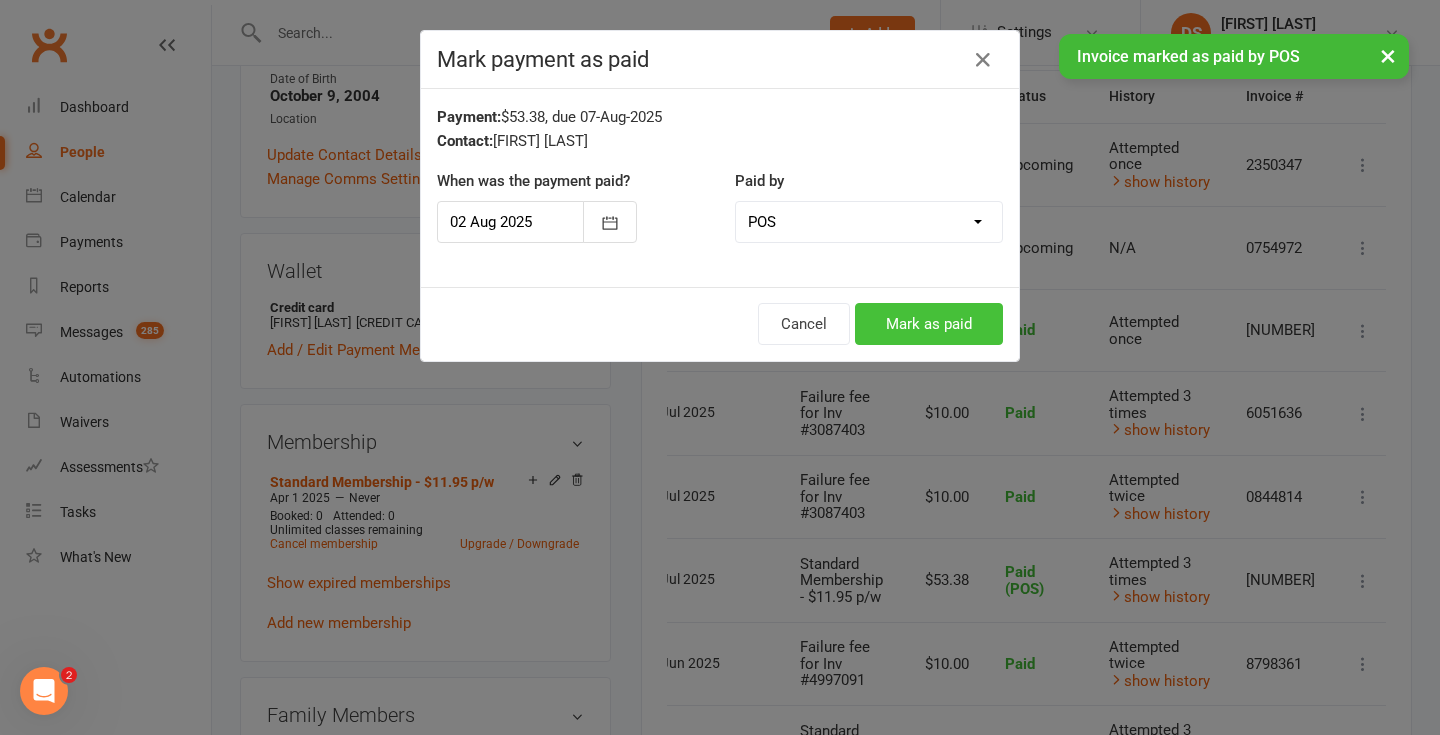 click on "Mark as paid" at bounding box center [929, 324] 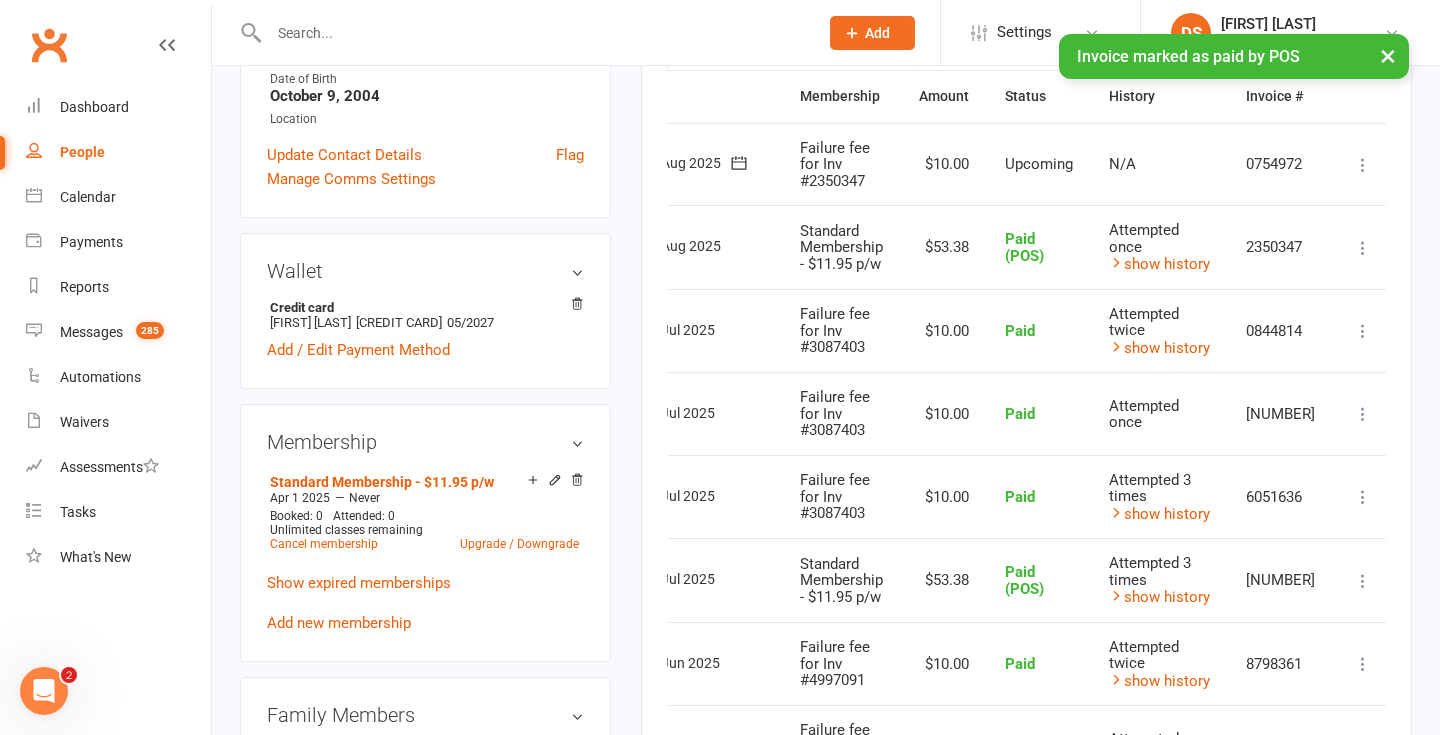 click at bounding box center [1363, 248] 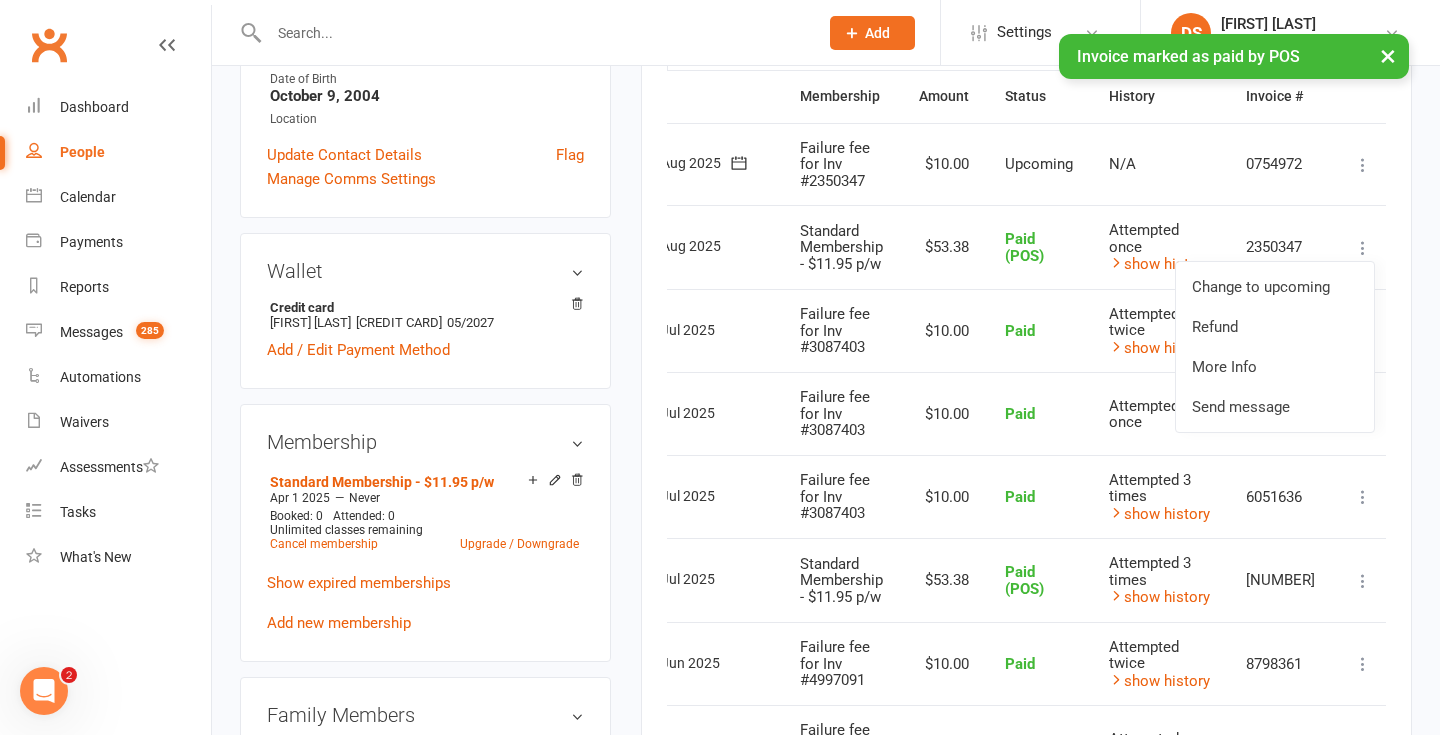click at bounding box center [1363, 165] 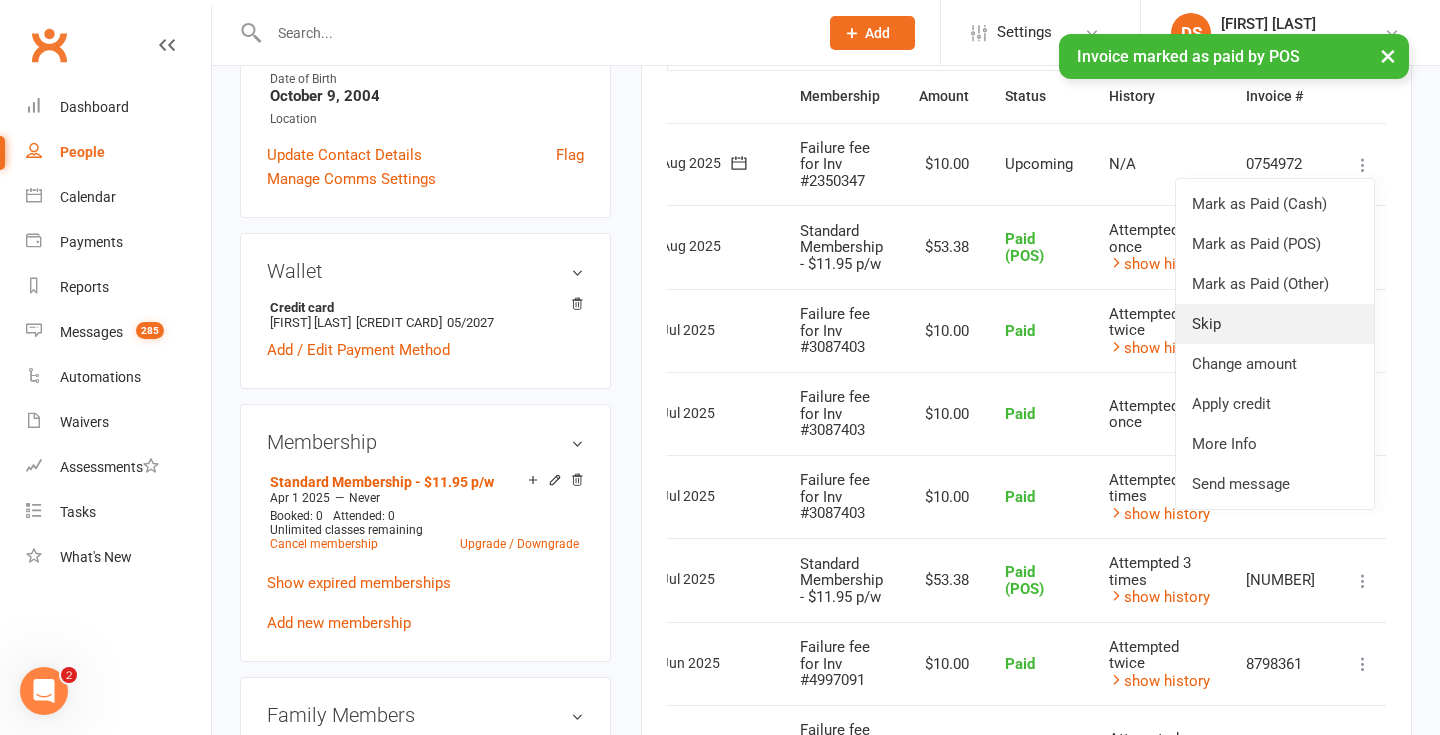 click on "Skip" at bounding box center [1275, 324] 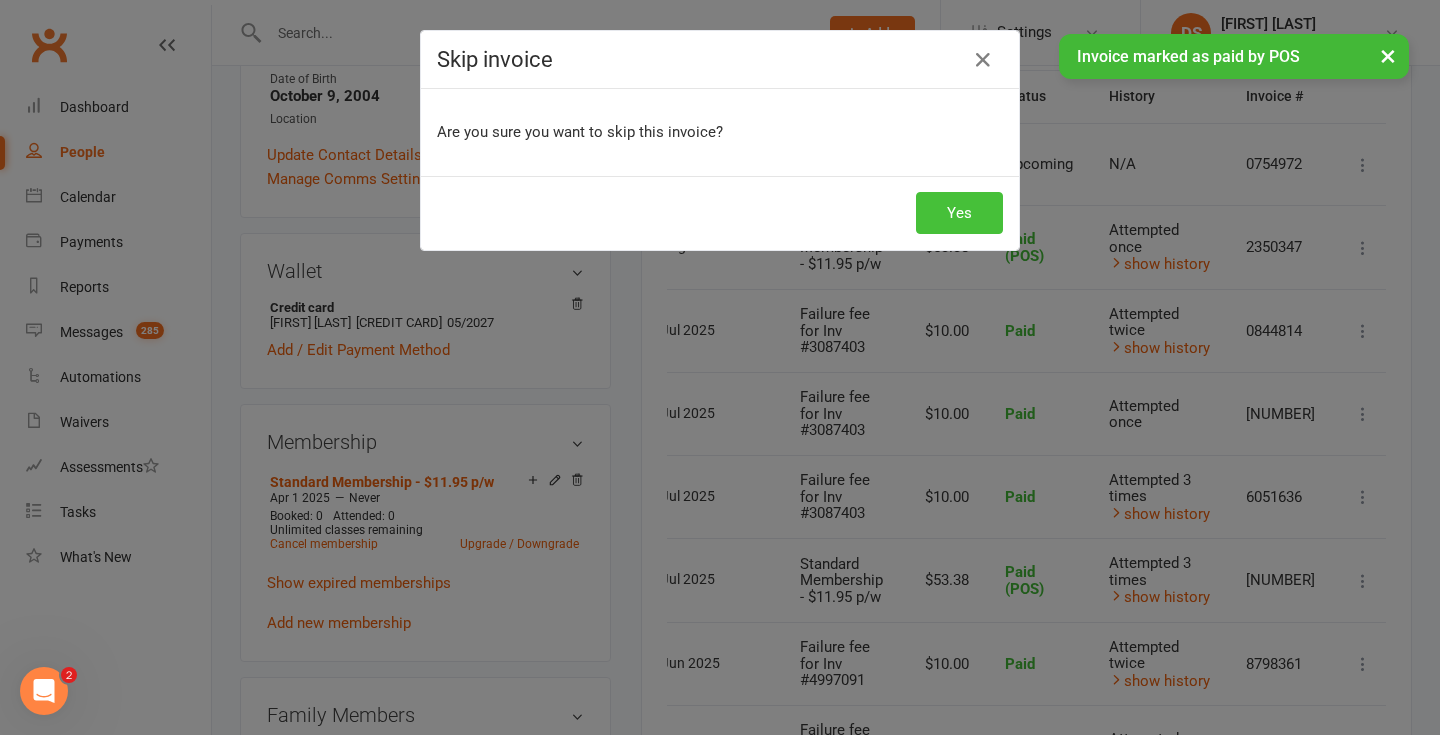 click on "Yes" at bounding box center [959, 213] 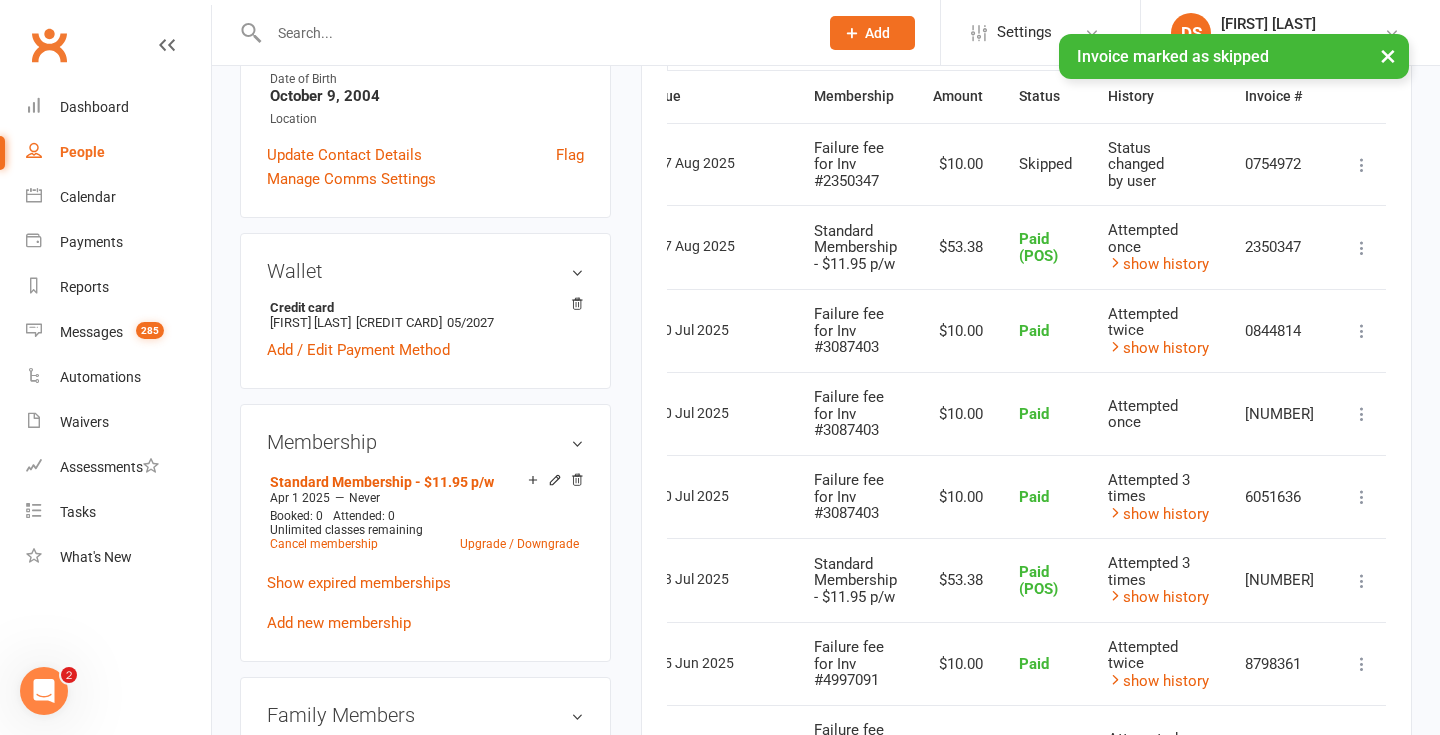 scroll, scrollTop: 0, scrollLeft: 0, axis: both 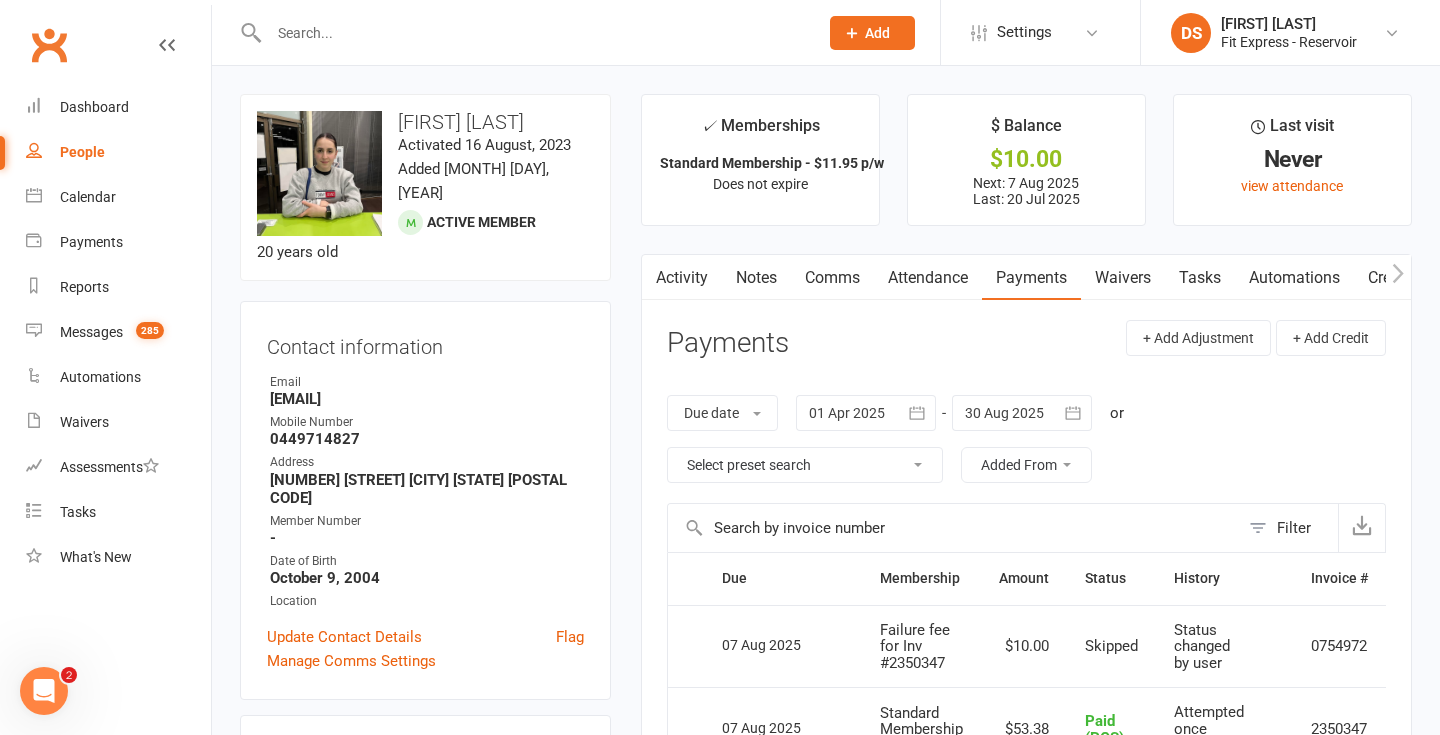 drag, startPoint x: 469, startPoint y: 380, endPoint x: 268, endPoint y: 381, distance: 201.00249 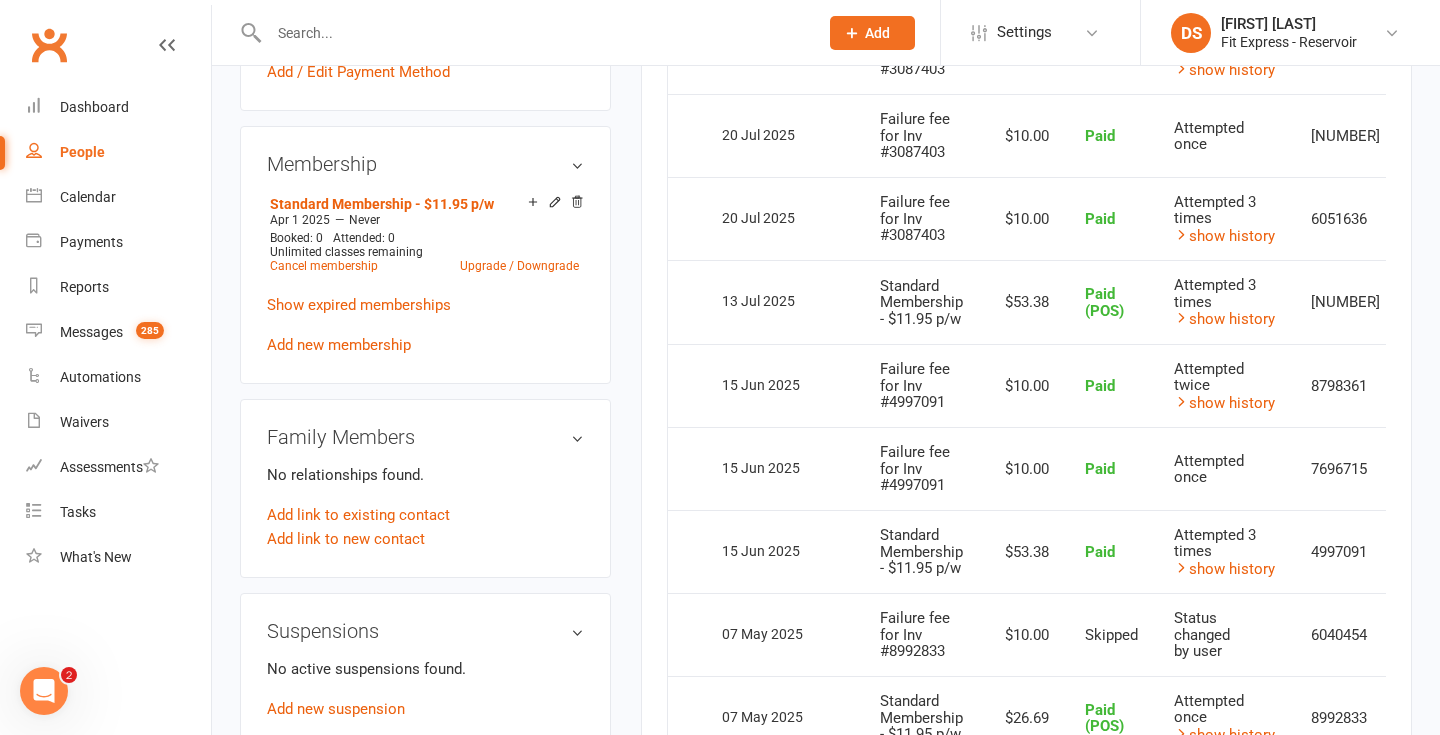 scroll, scrollTop: 755, scrollLeft: 0, axis: vertical 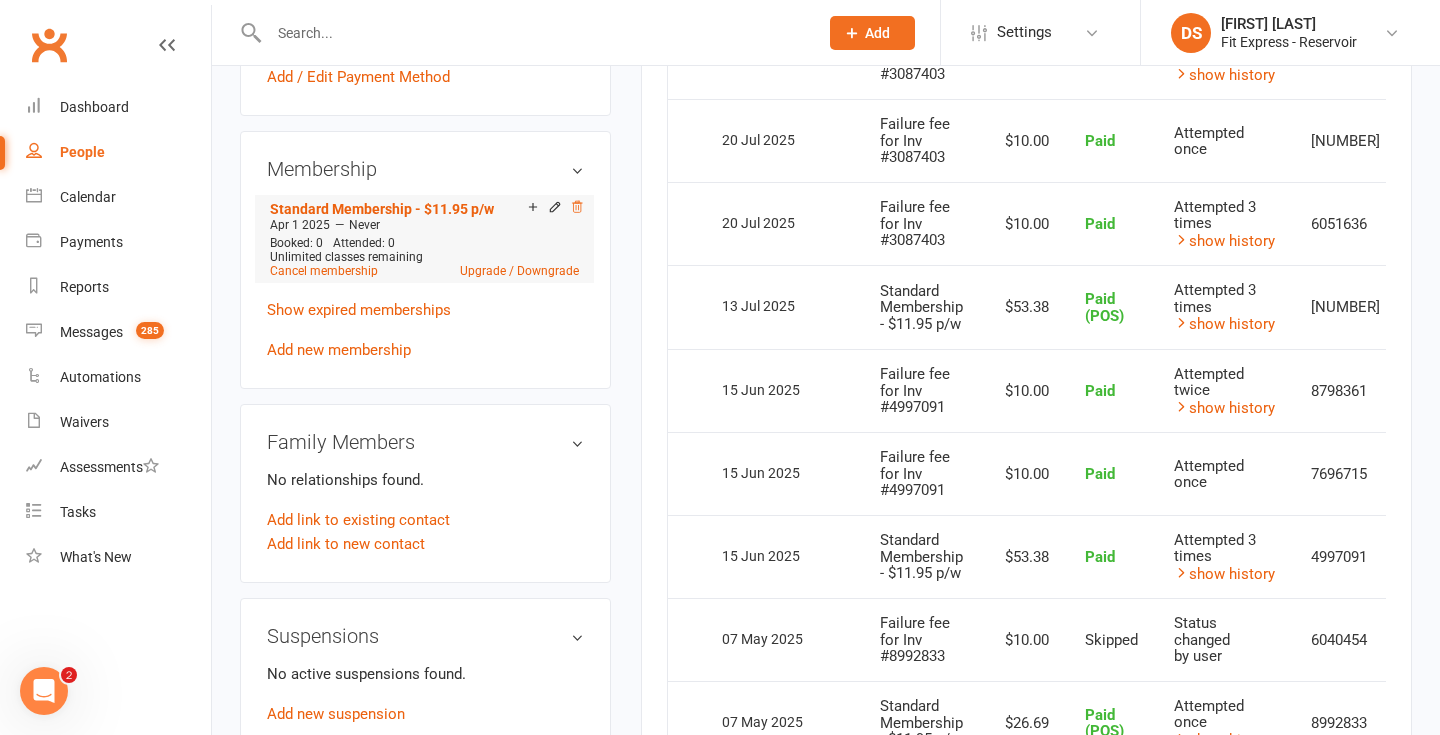 click 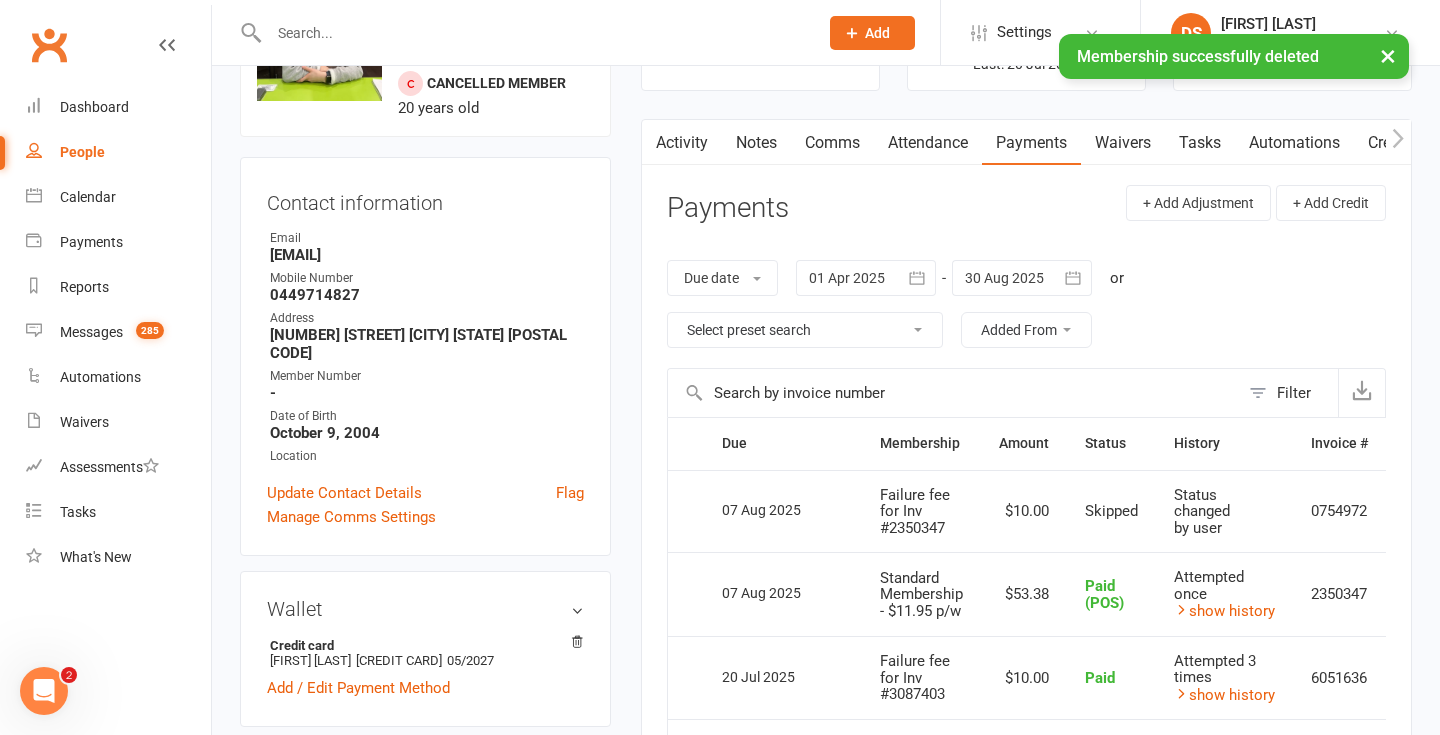 scroll, scrollTop: 0, scrollLeft: 0, axis: both 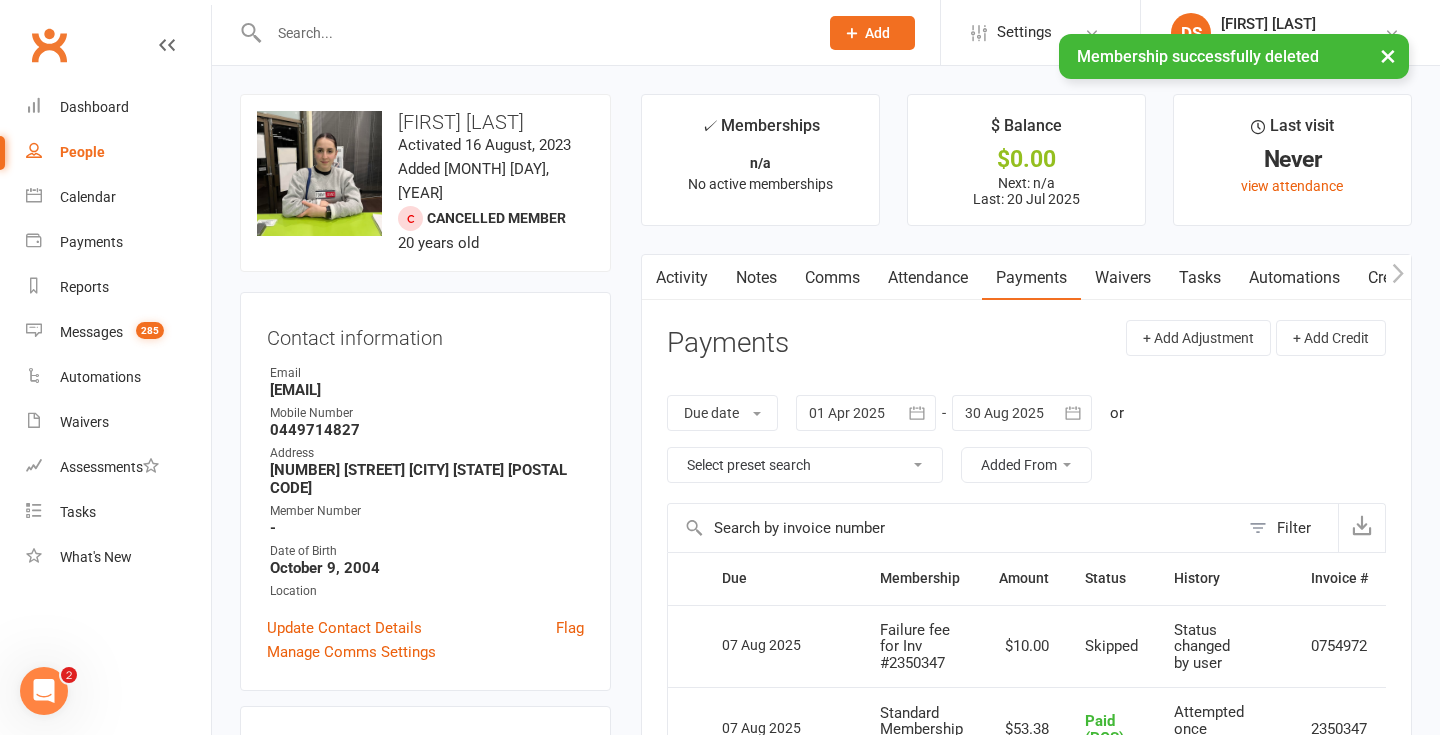 click on "Notes" at bounding box center (756, 278) 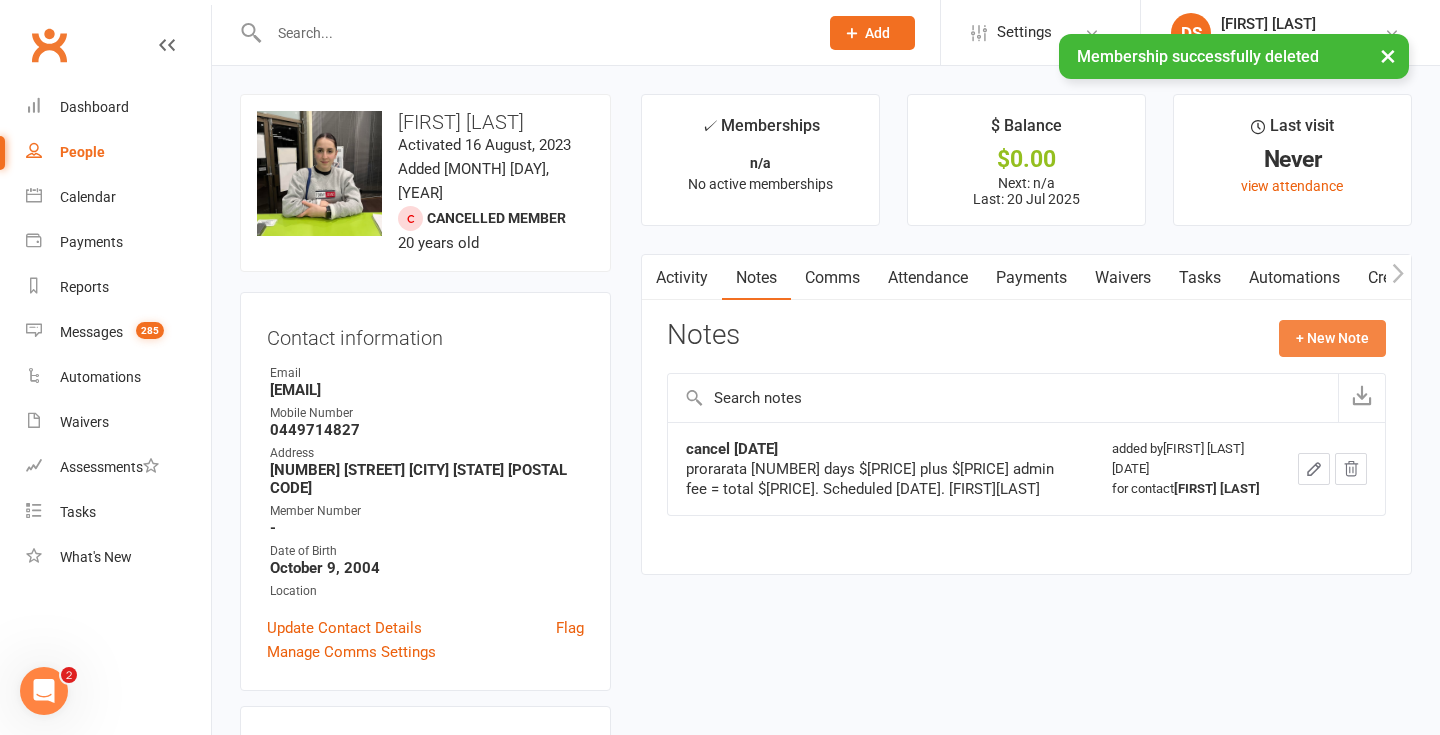 click on "+ New Note" 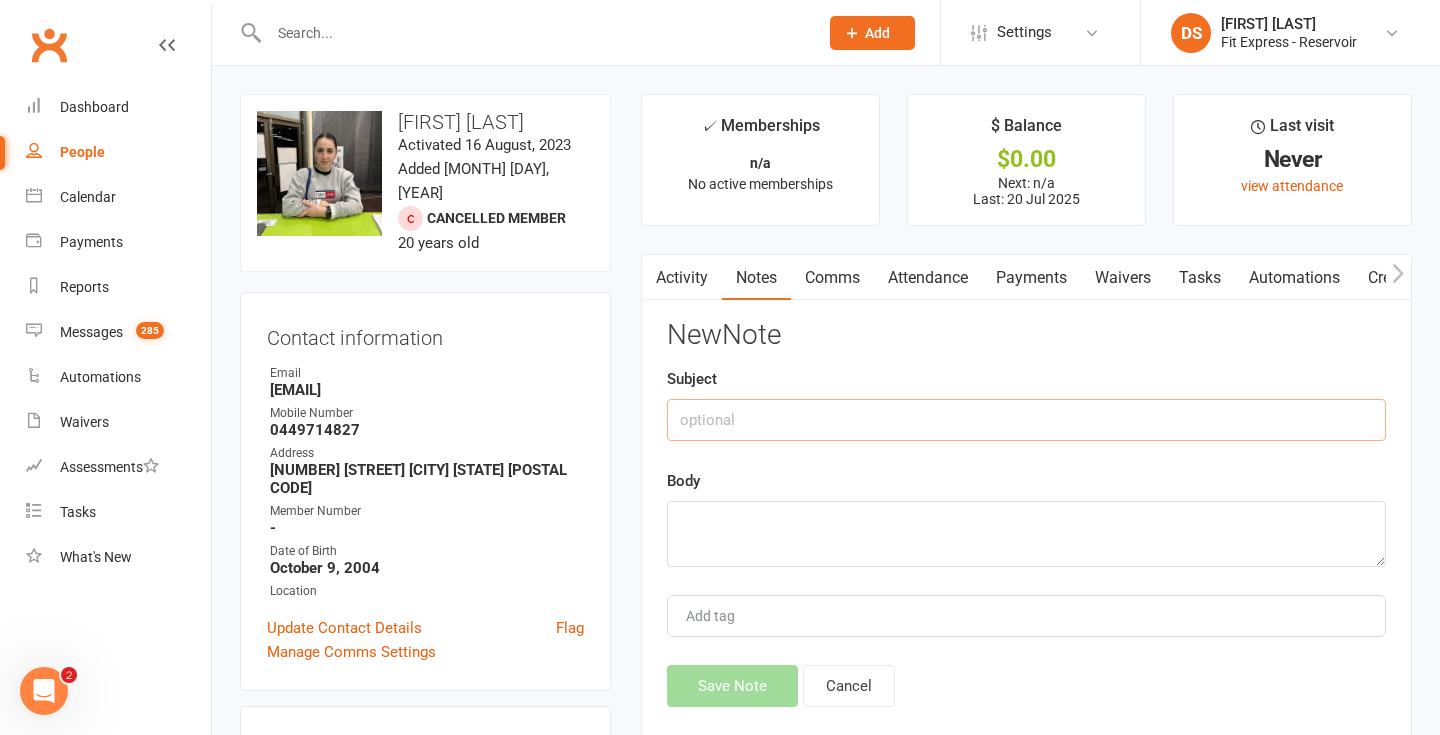 click 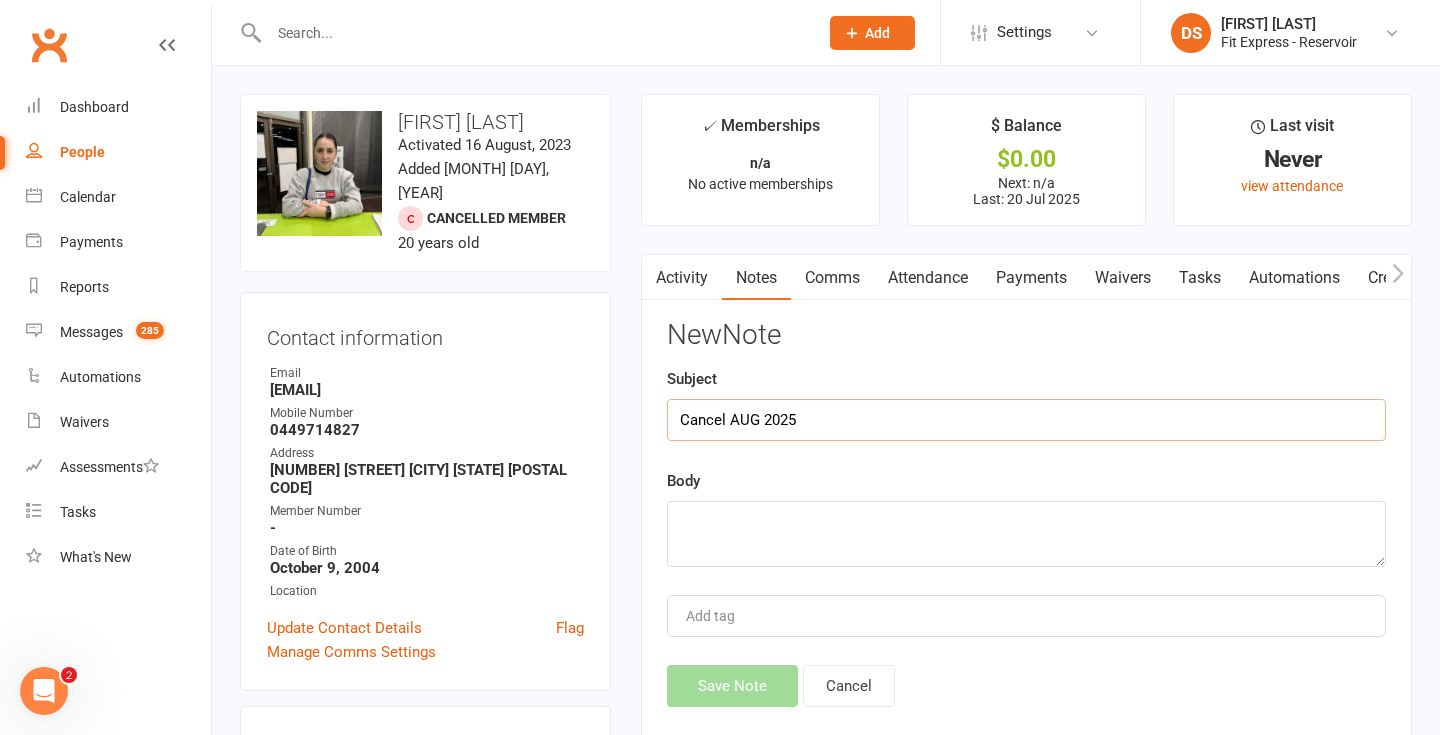 type on "Cancel AUG 2025" 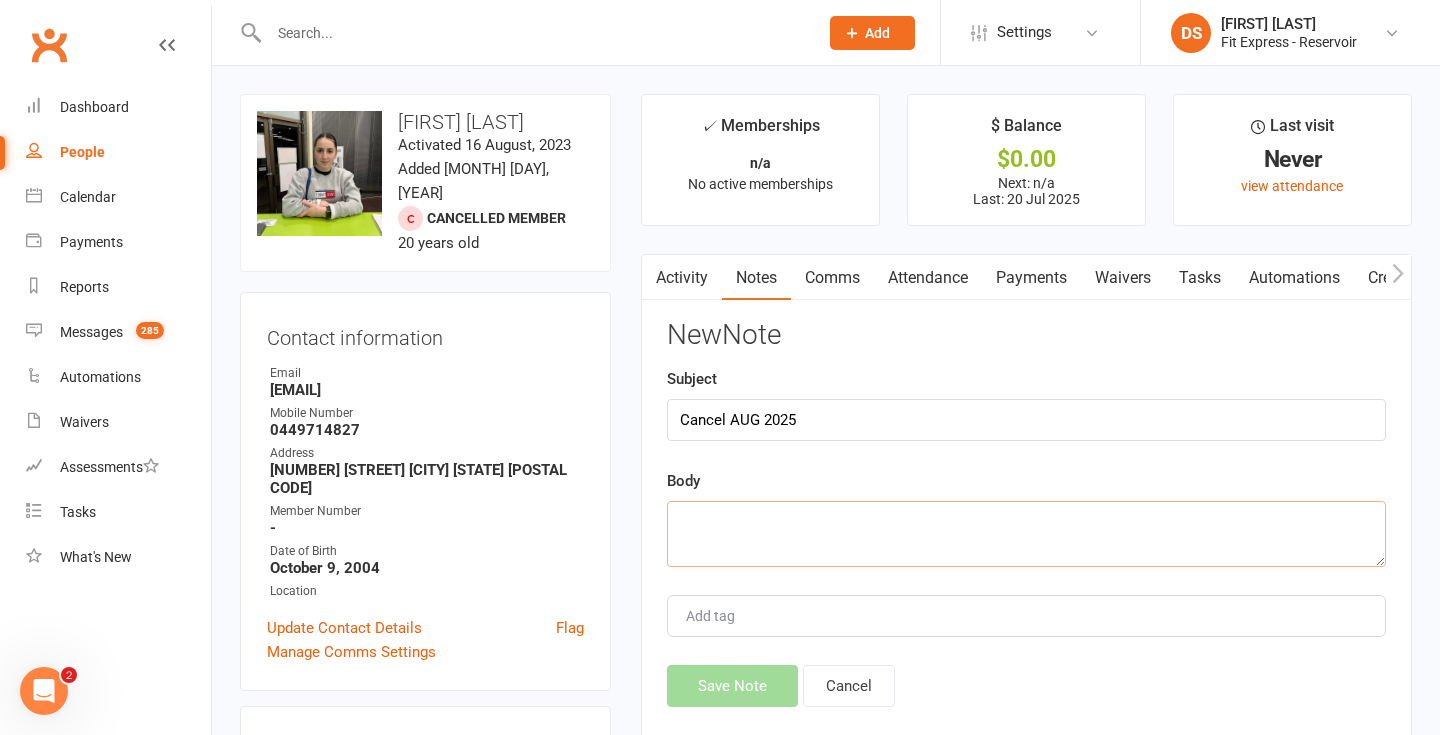click 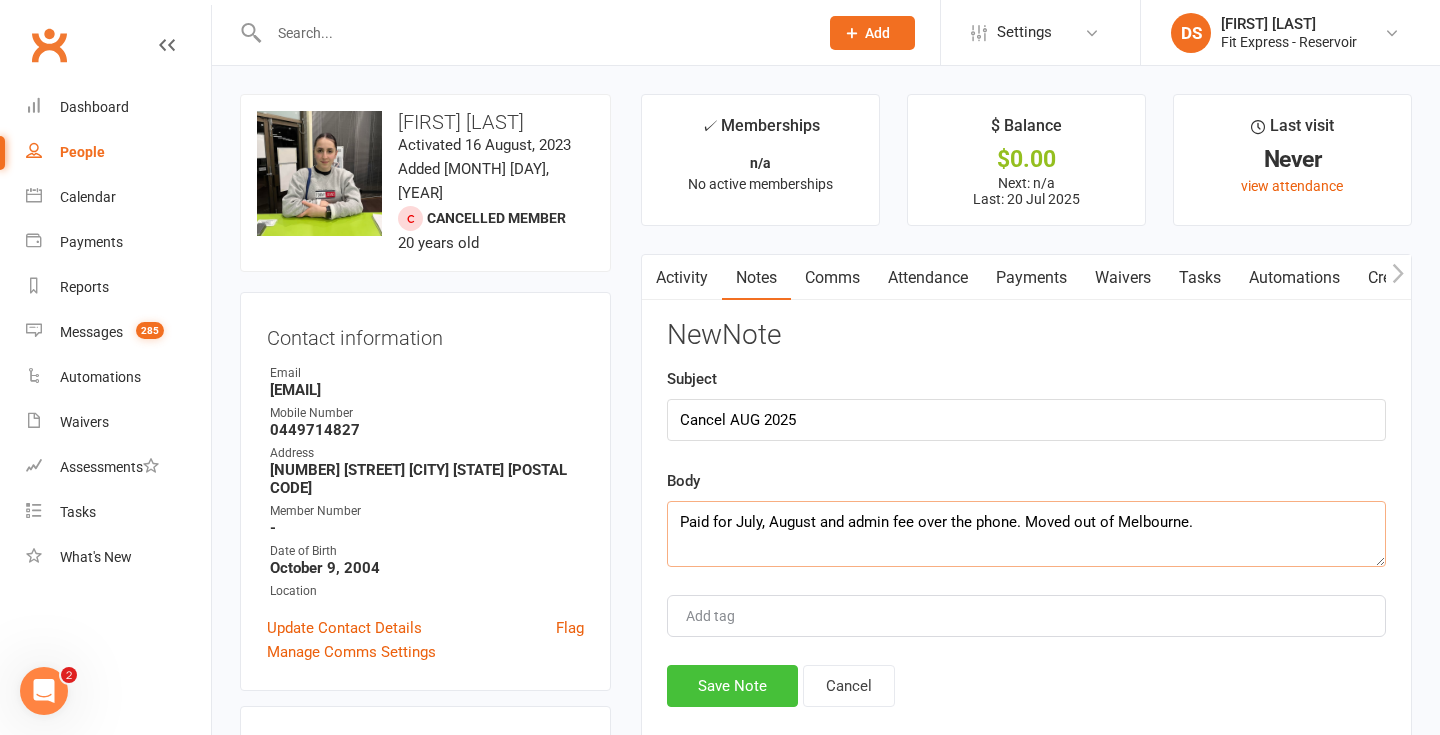 type on "Paid for July, August and admin fee over the phone. Moved out of Melbourne." 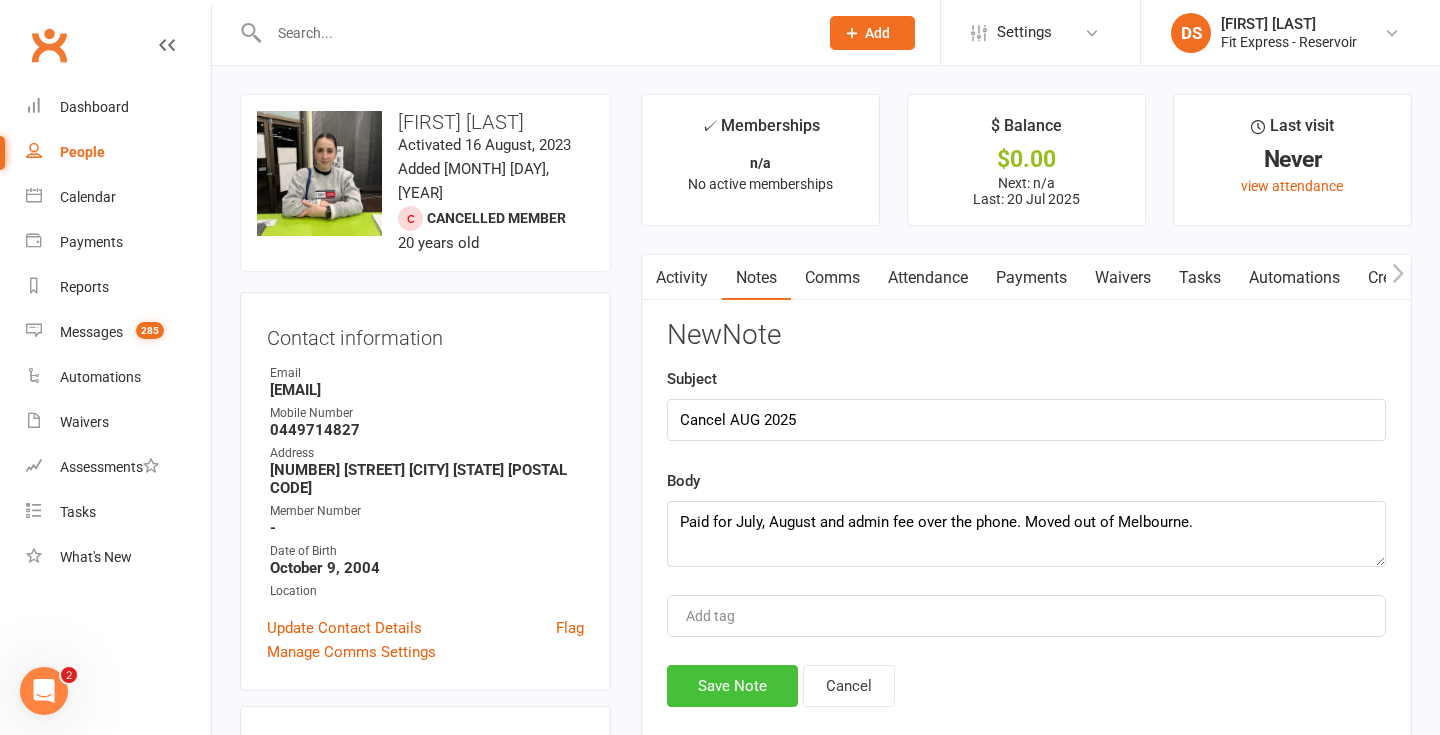 click on "Save Note" 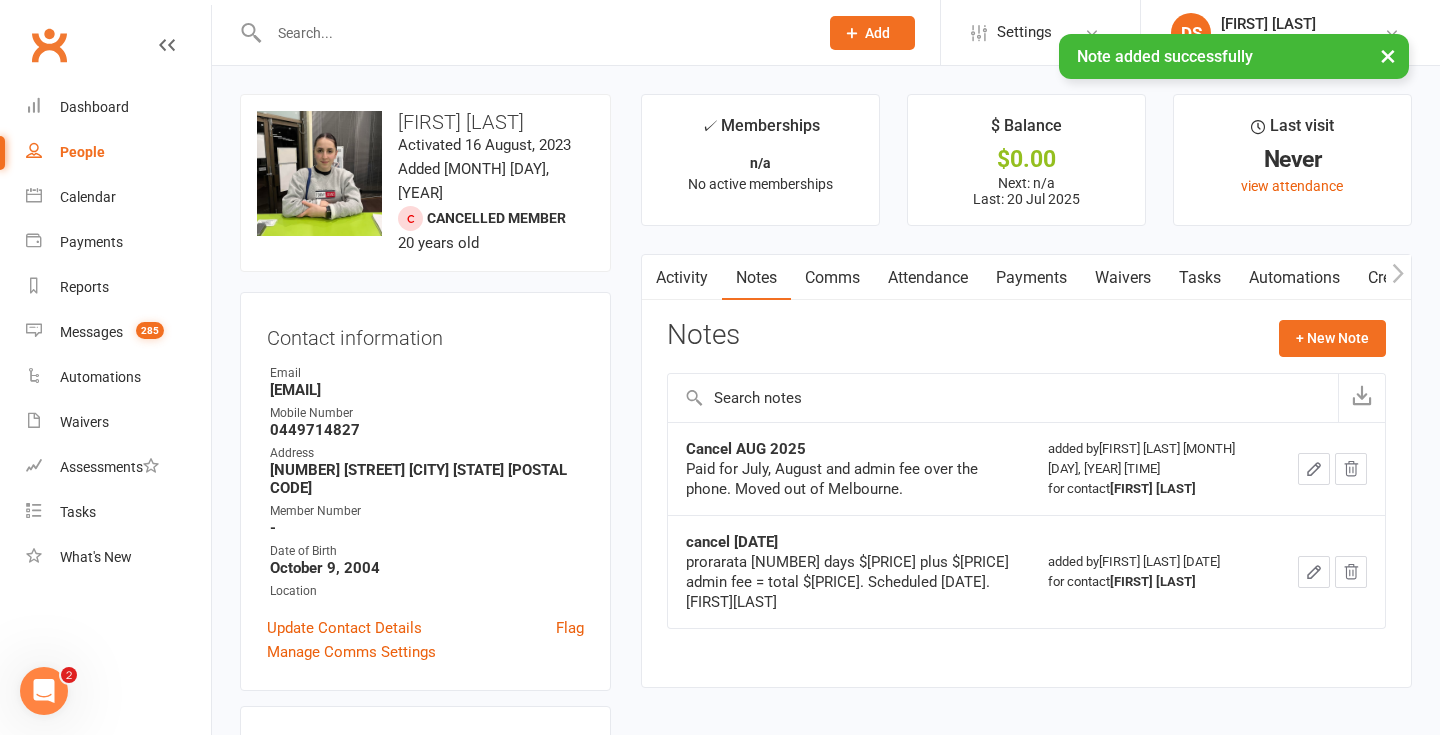 click on "Payments" at bounding box center [1031, 278] 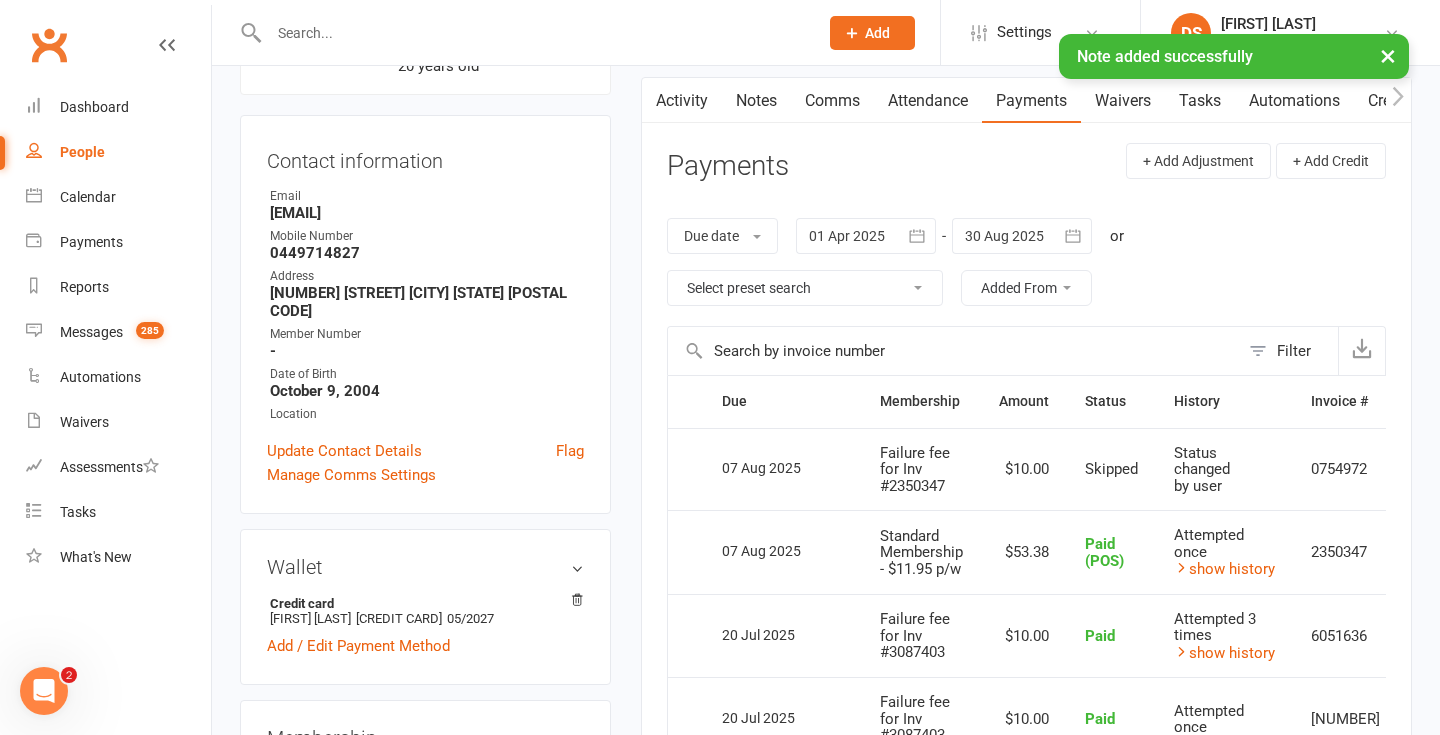 scroll, scrollTop: 0, scrollLeft: 0, axis: both 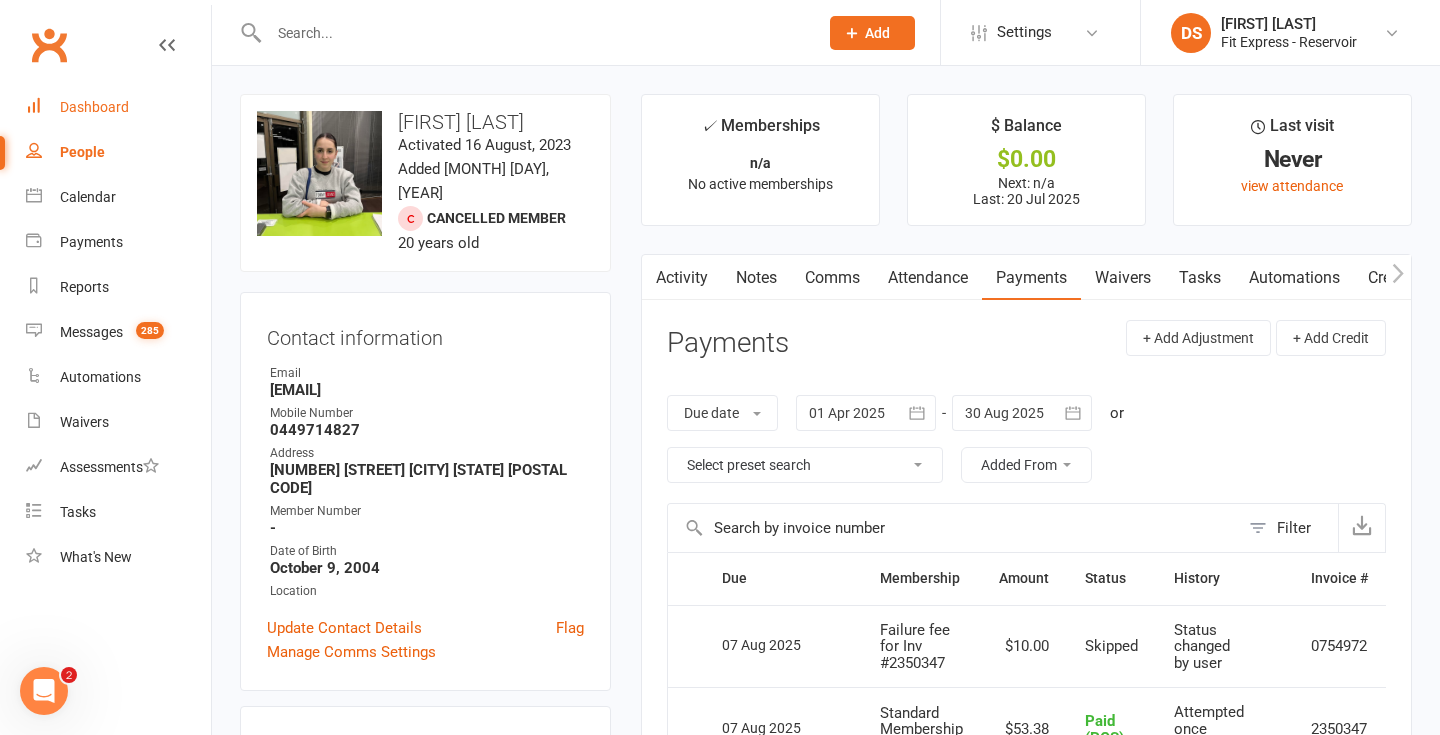 click on "Dashboard" at bounding box center (118, 107) 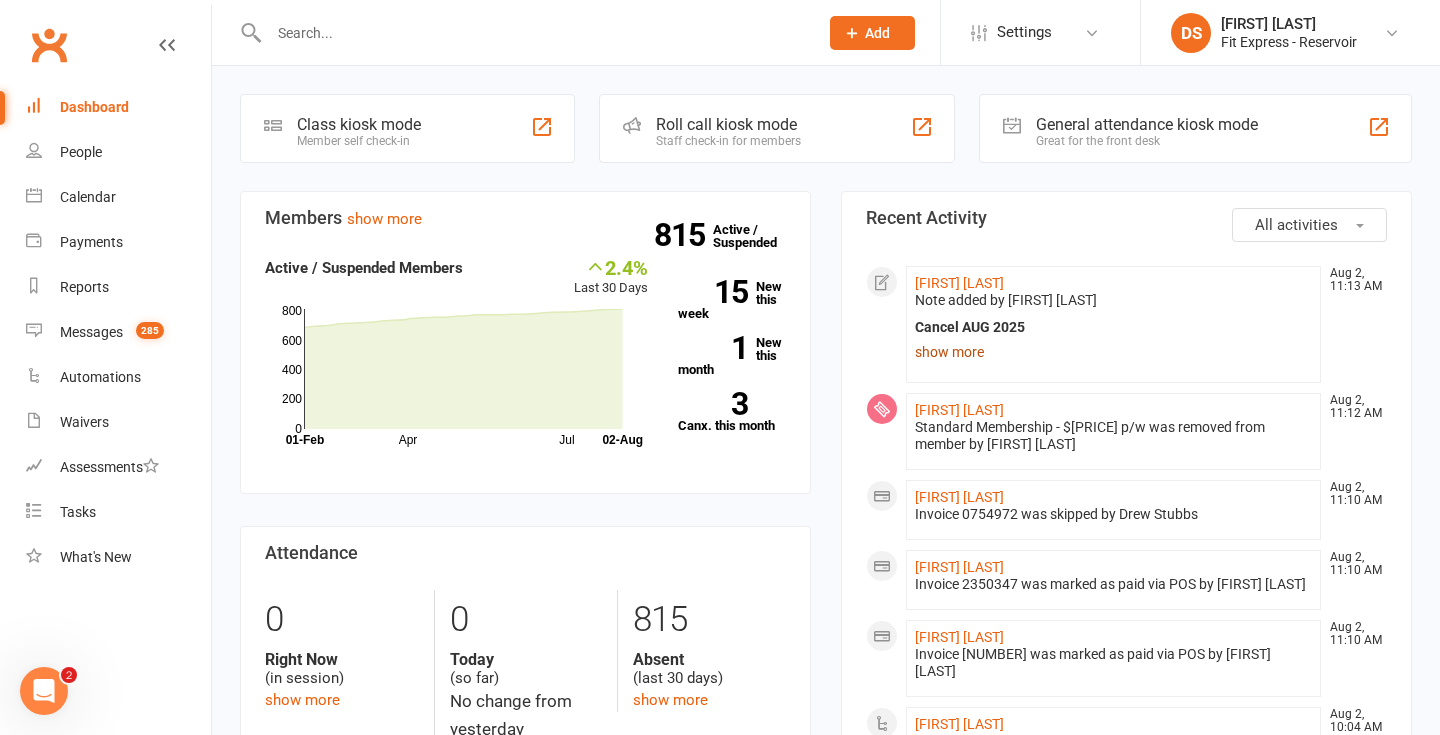 click on "show more" 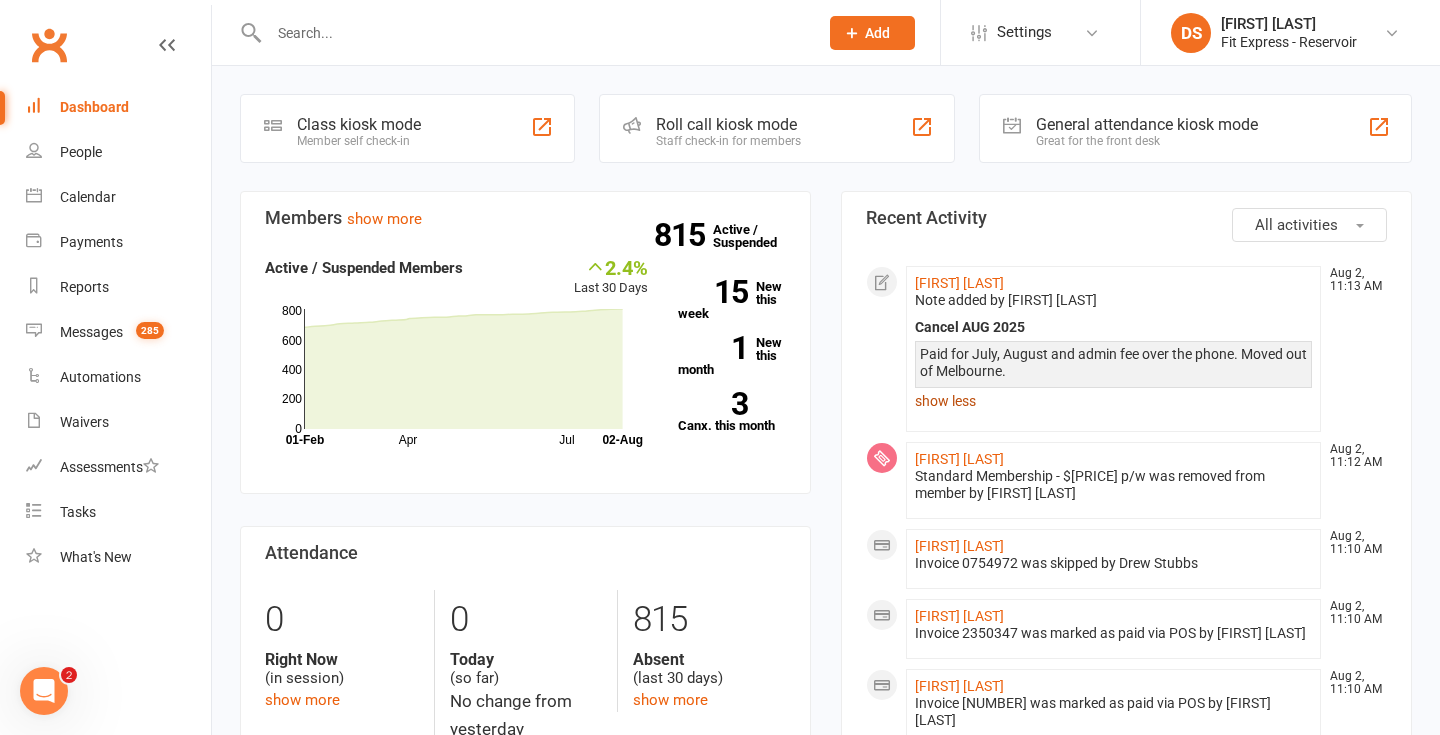 click on "show less" 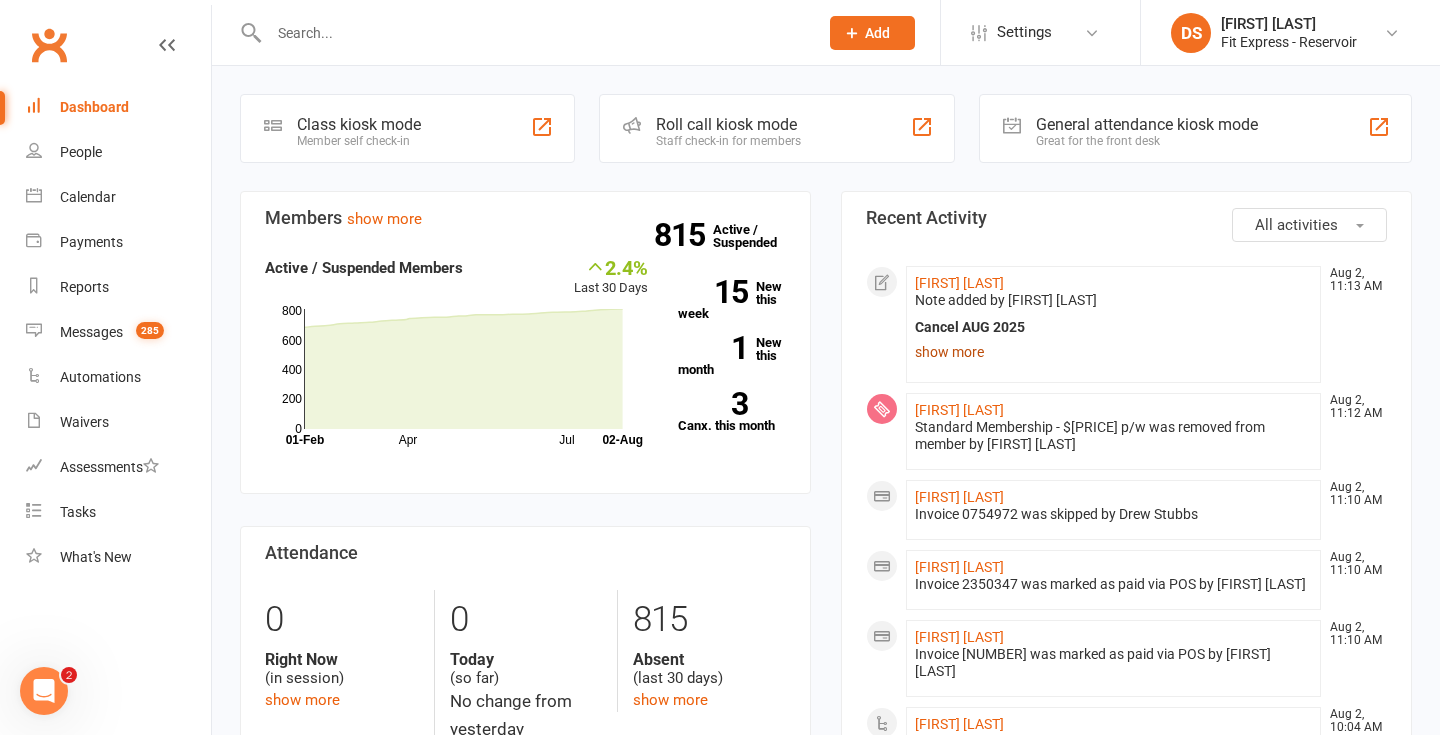 click on "show more" 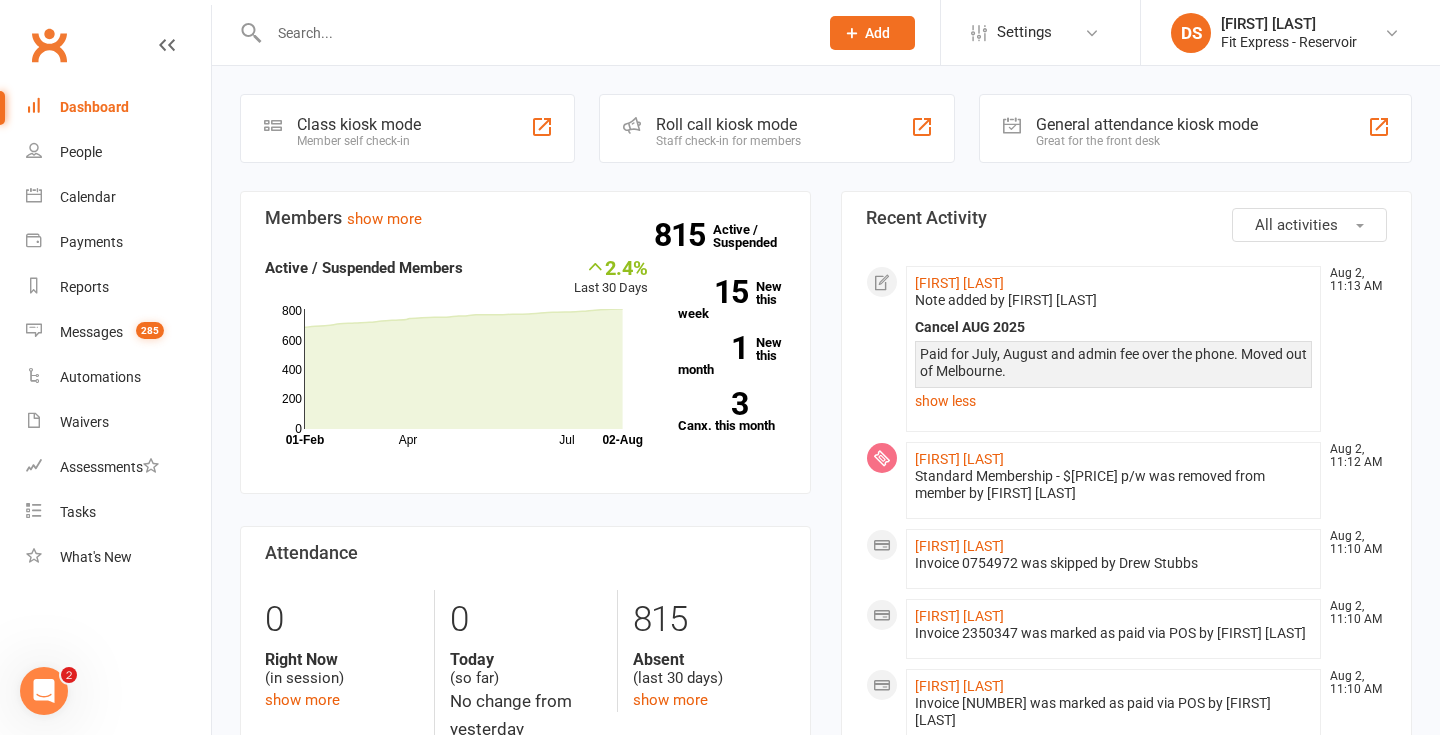 click at bounding box center (533, 33) 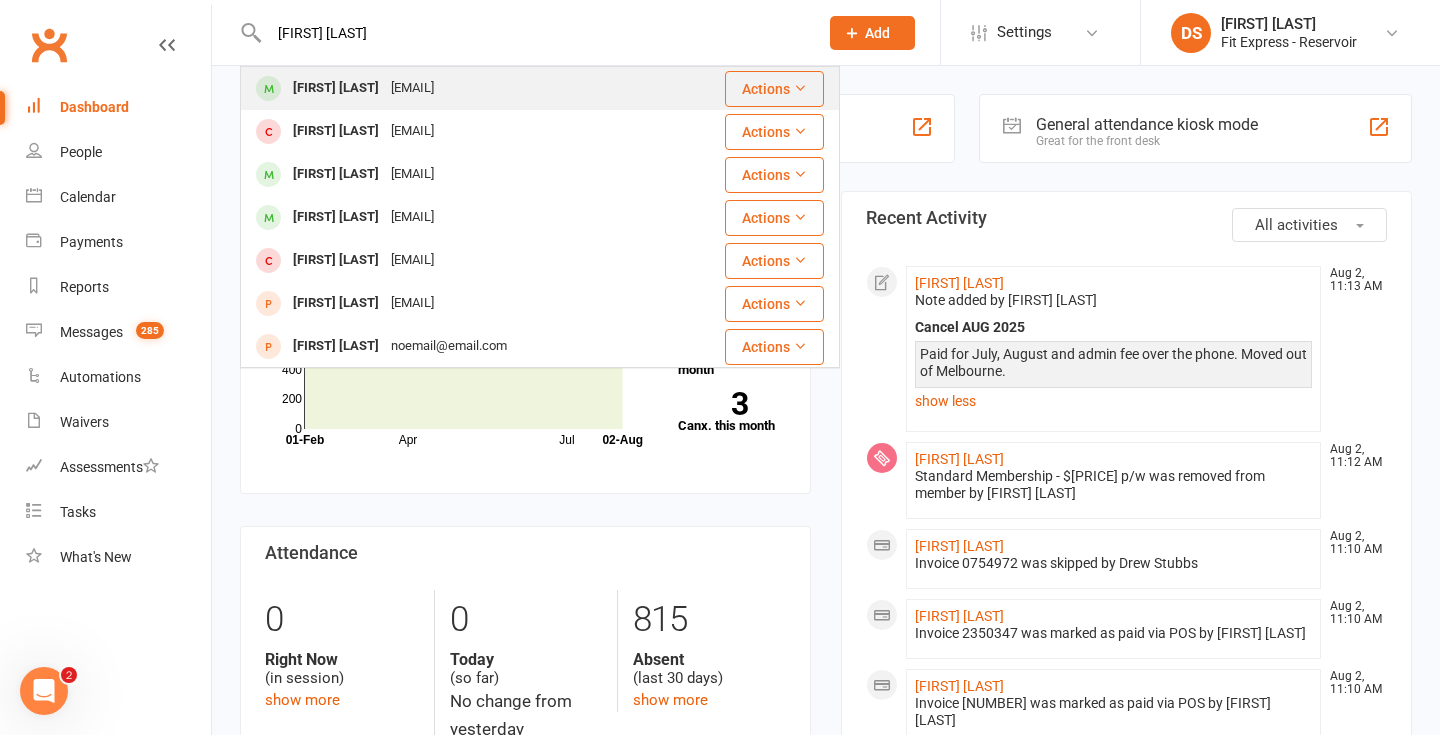 type on "chloe harb" 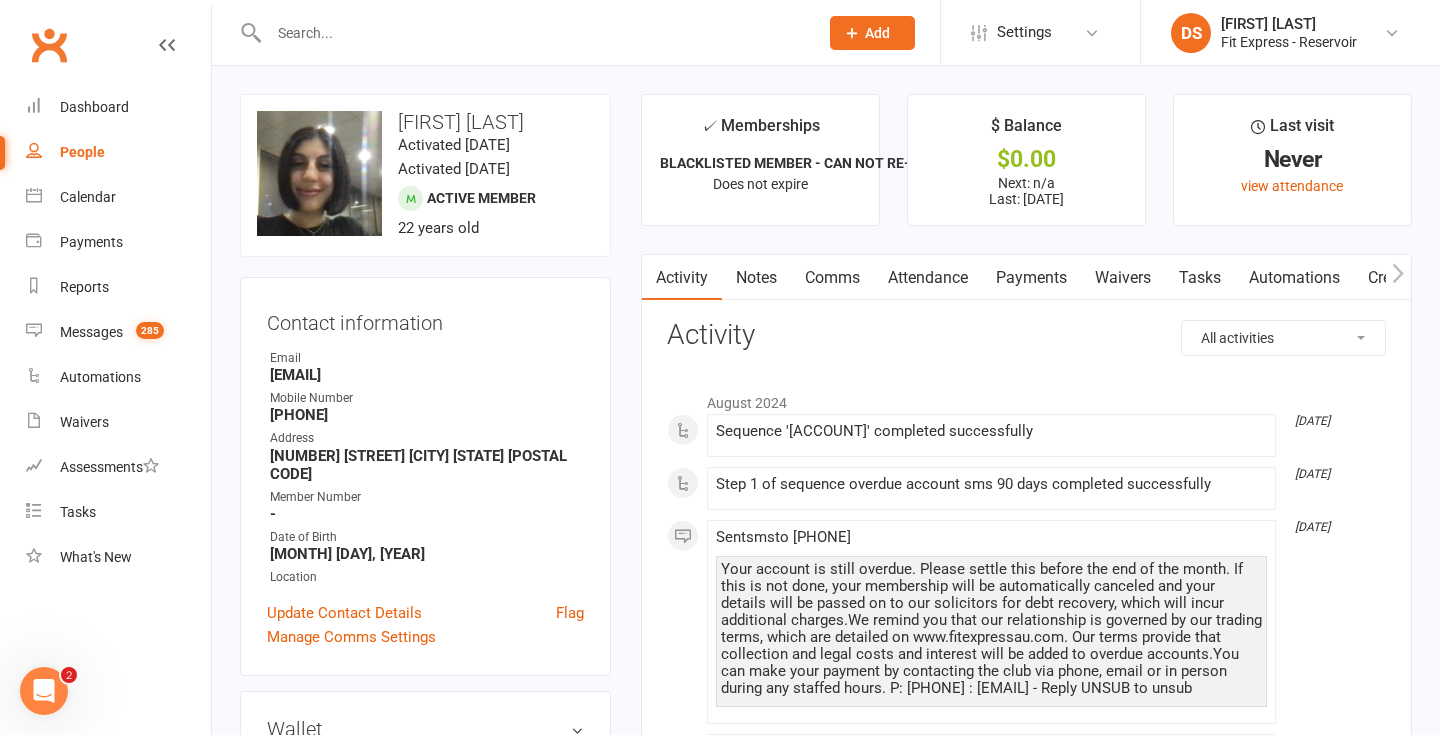click on "Notes" at bounding box center [756, 278] 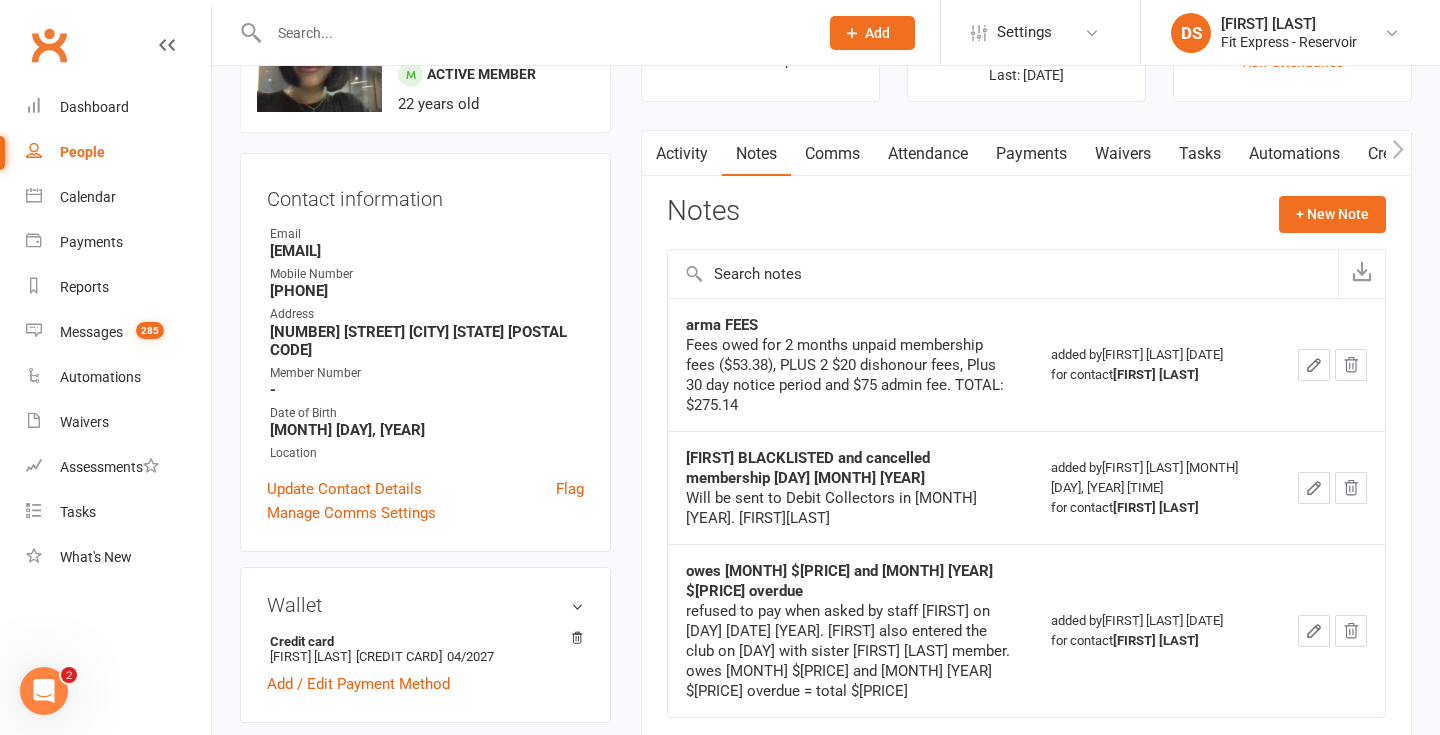 scroll, scrollTop: 0, scrollLeft: 0, axis: both 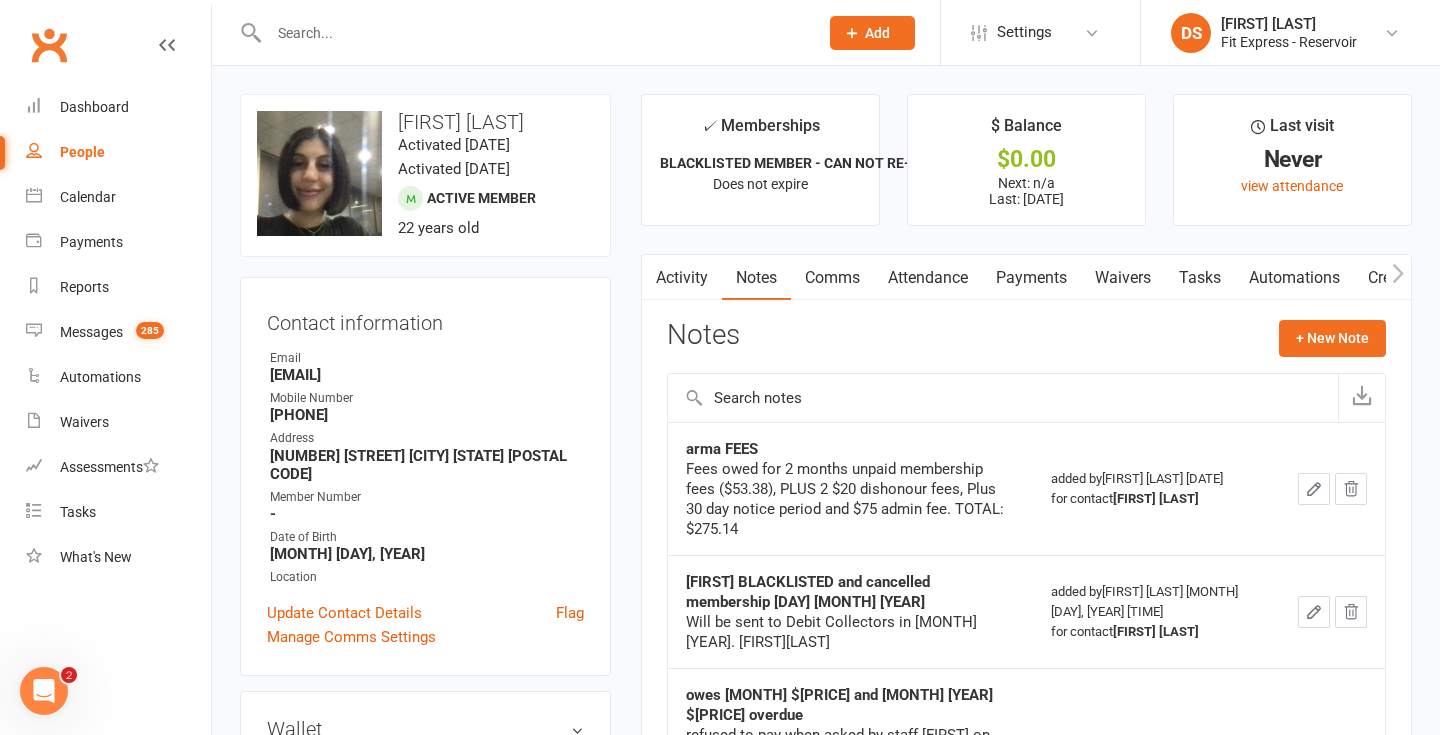 click at bounding box center [533, 33] 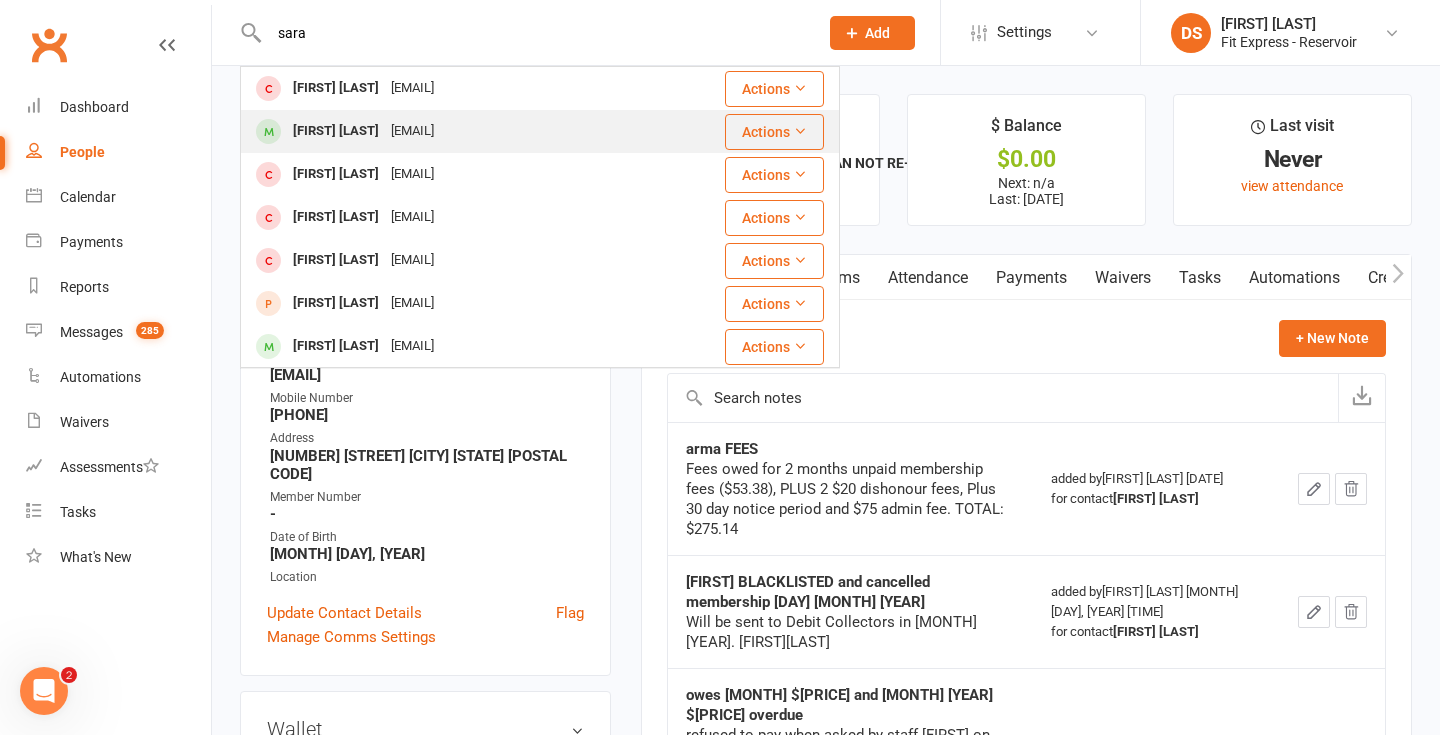 type on "sara" 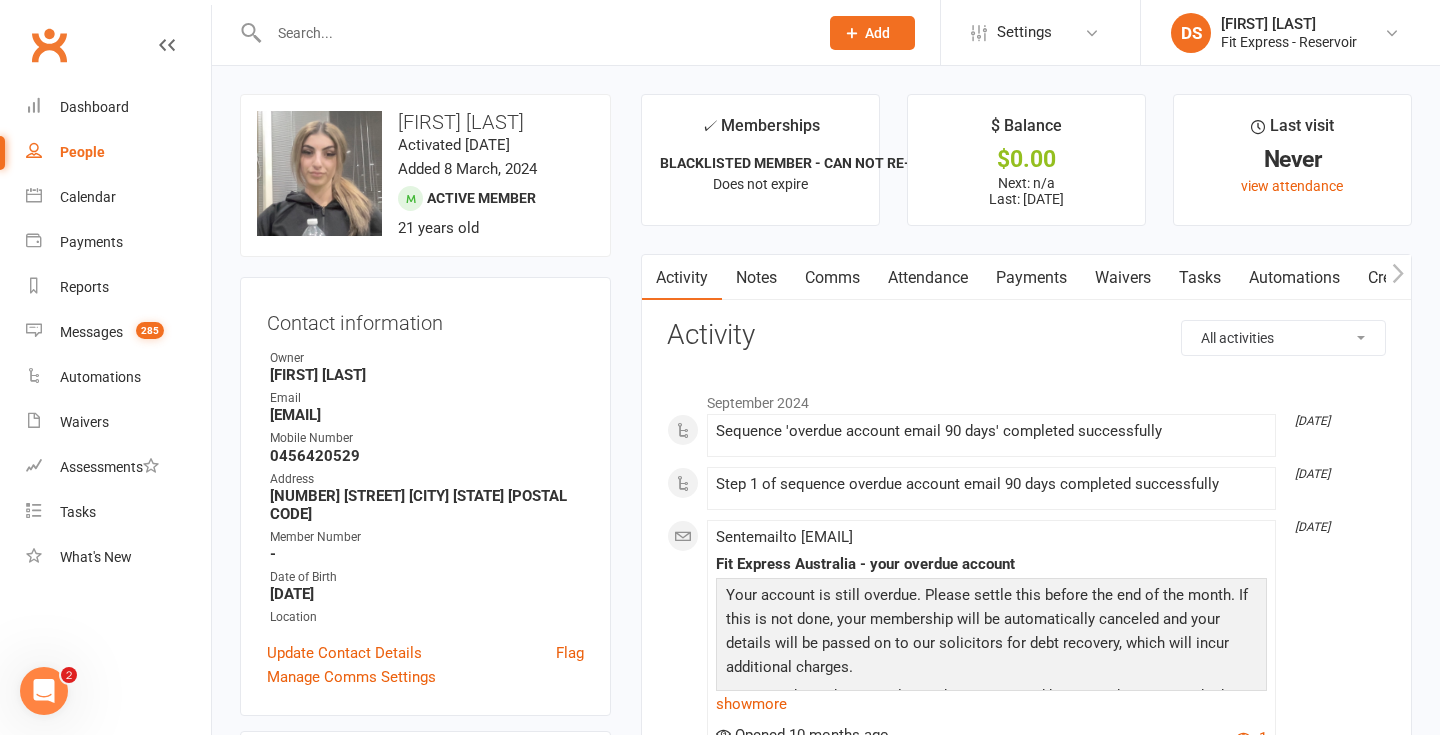 click on "Notes" at bounding box center [756, 278] 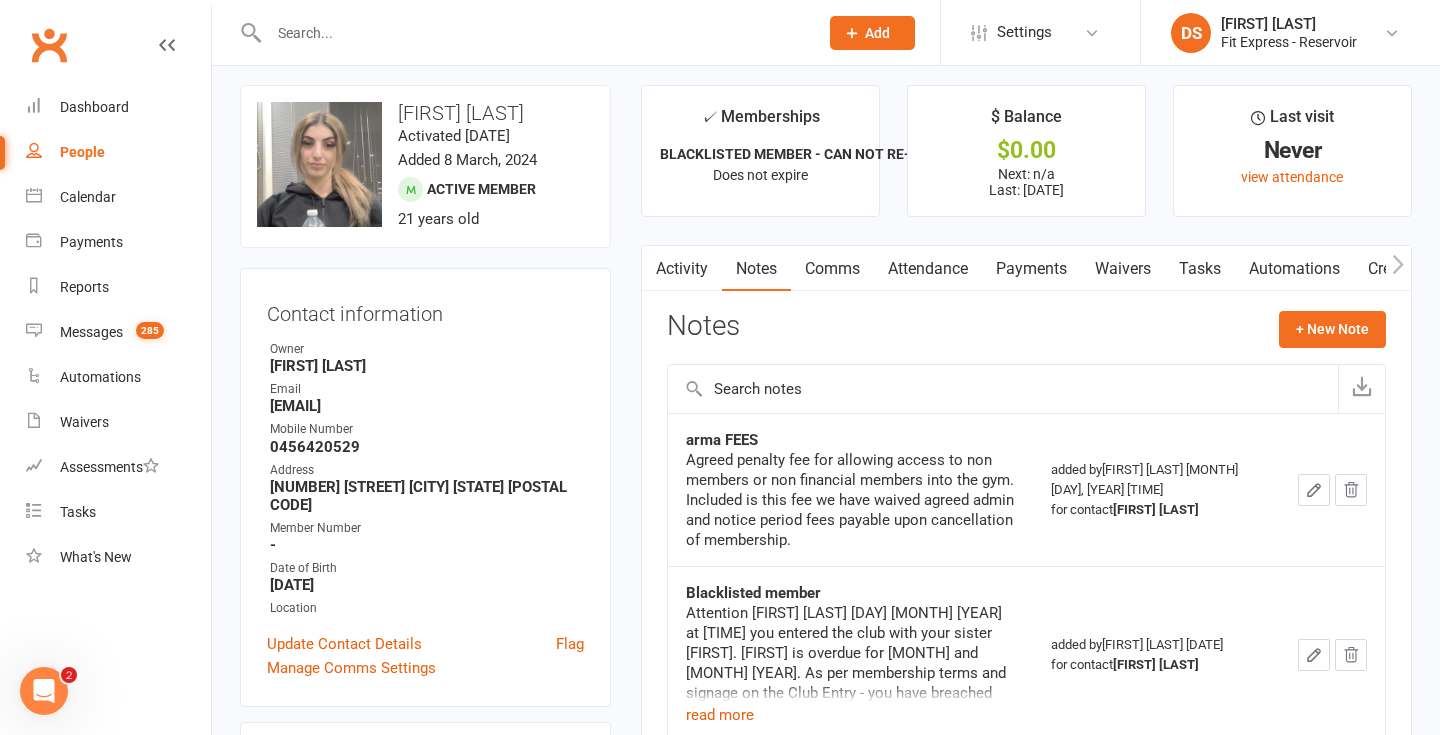 scroll, scrollTop: 0, scrollLeft: 0, axis: both 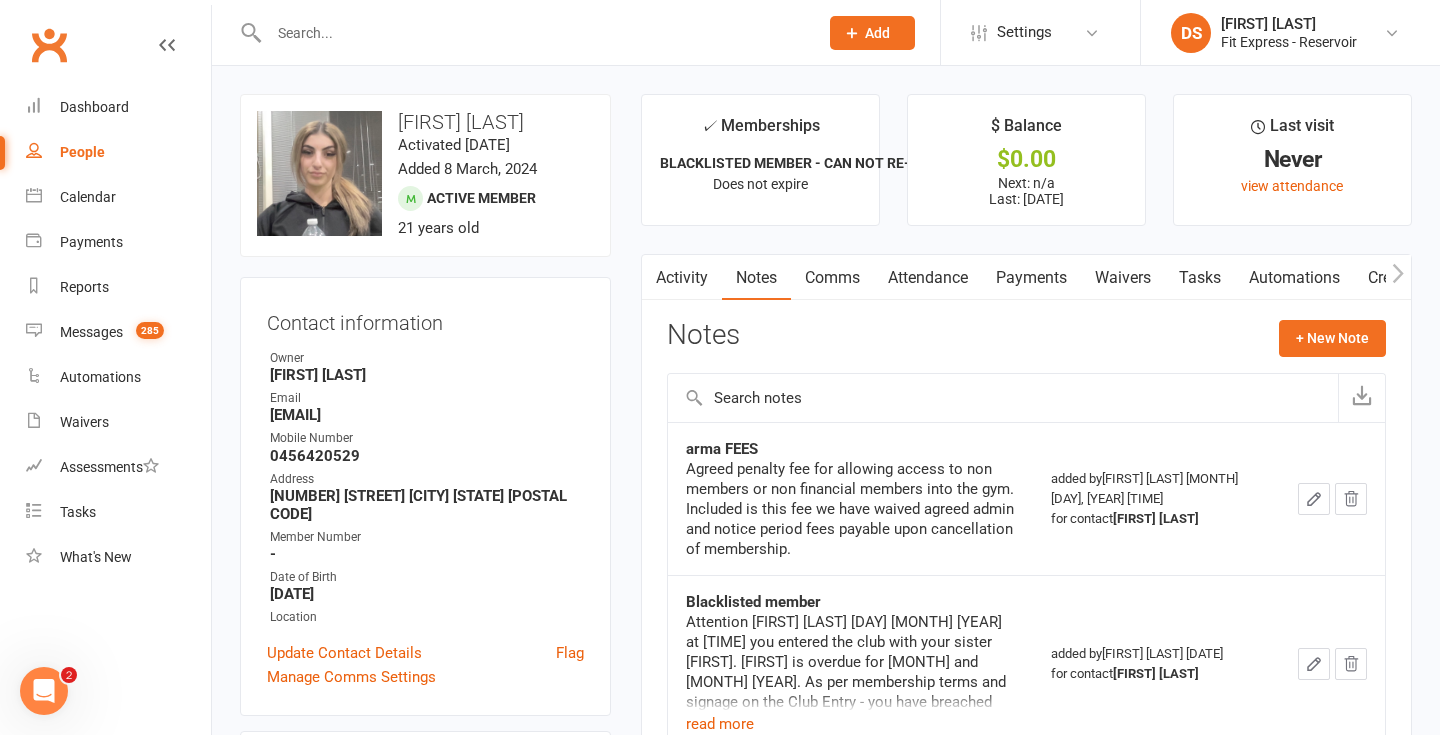 click on "Waivers" at bounding box center [1123, 278] 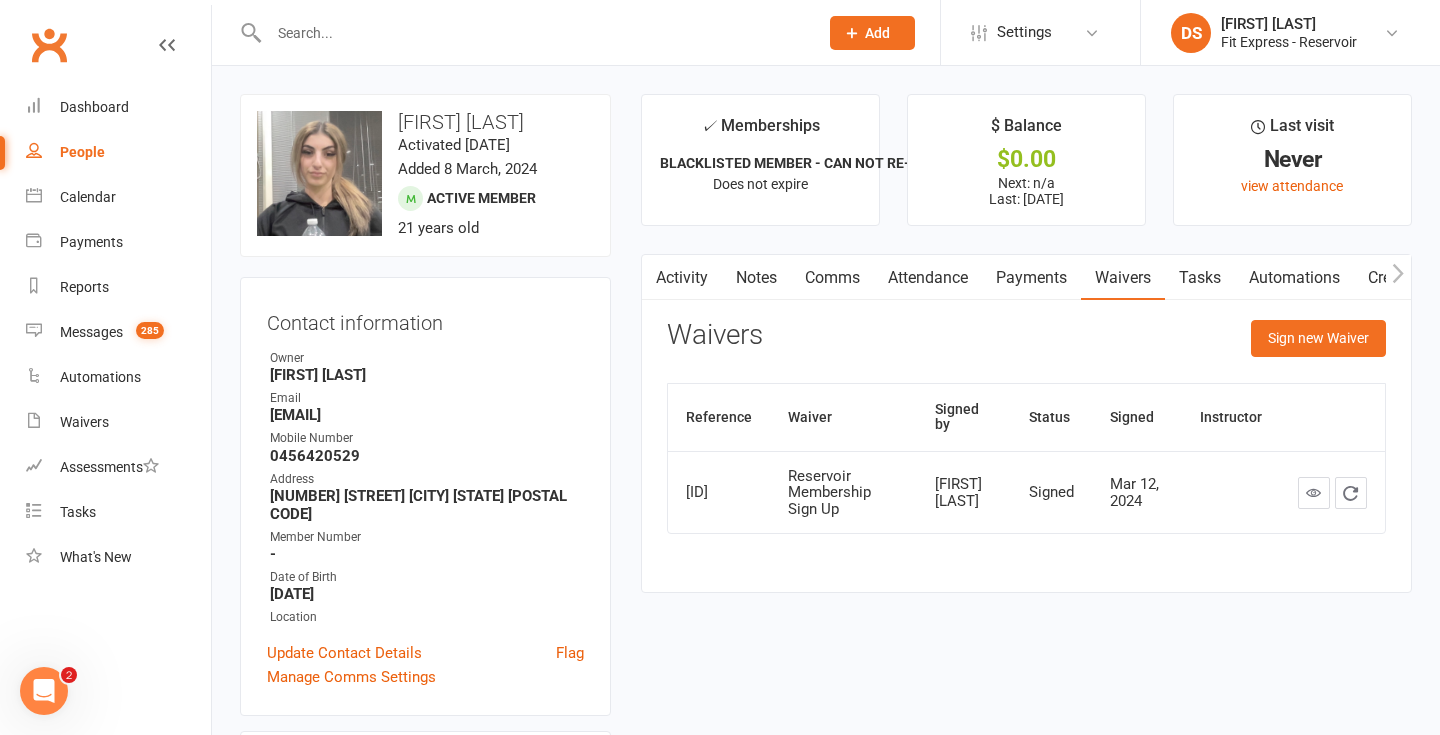 click on "Notes" at bounding box center (756, 278) 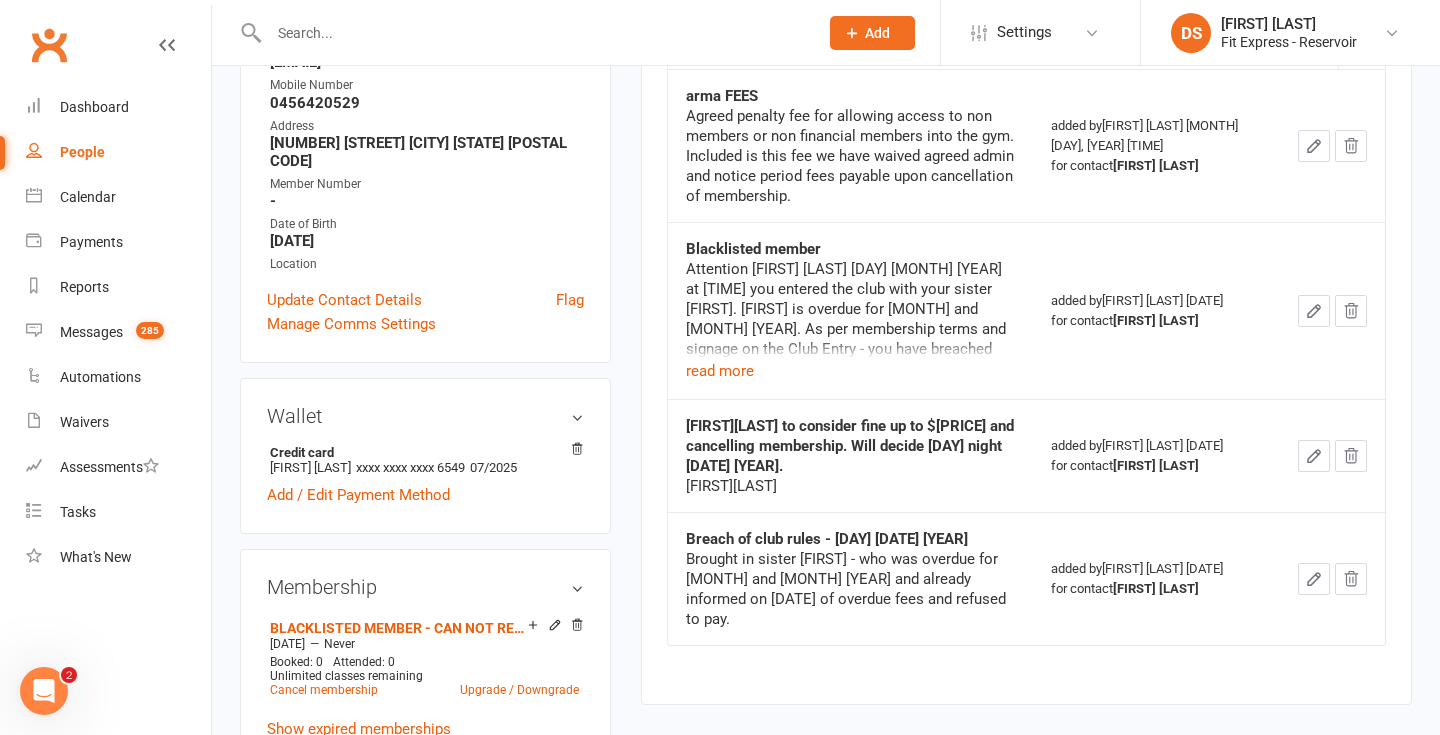 scroll, scrollTop: 355, scrollLeft: 0, axis: vertical 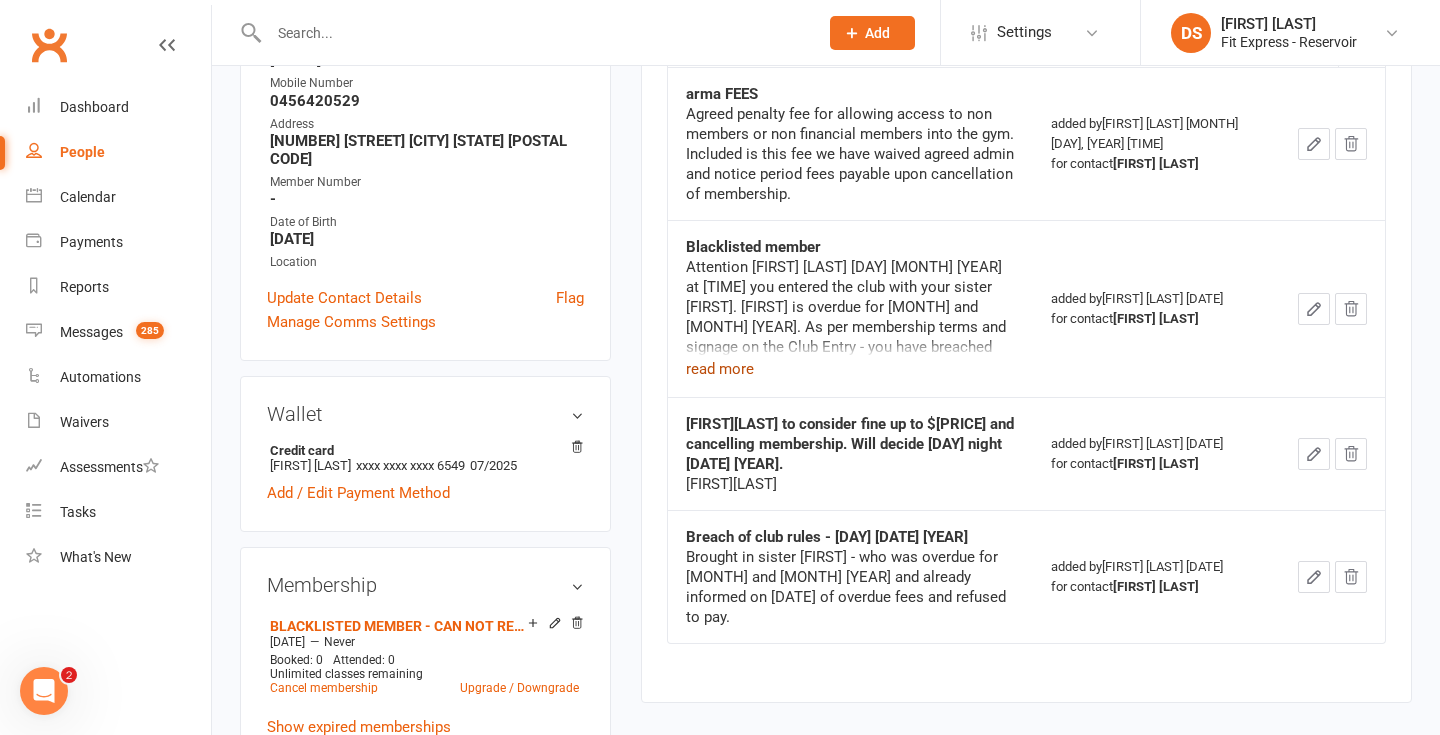click on "read more" at bounding box center (720, 369) 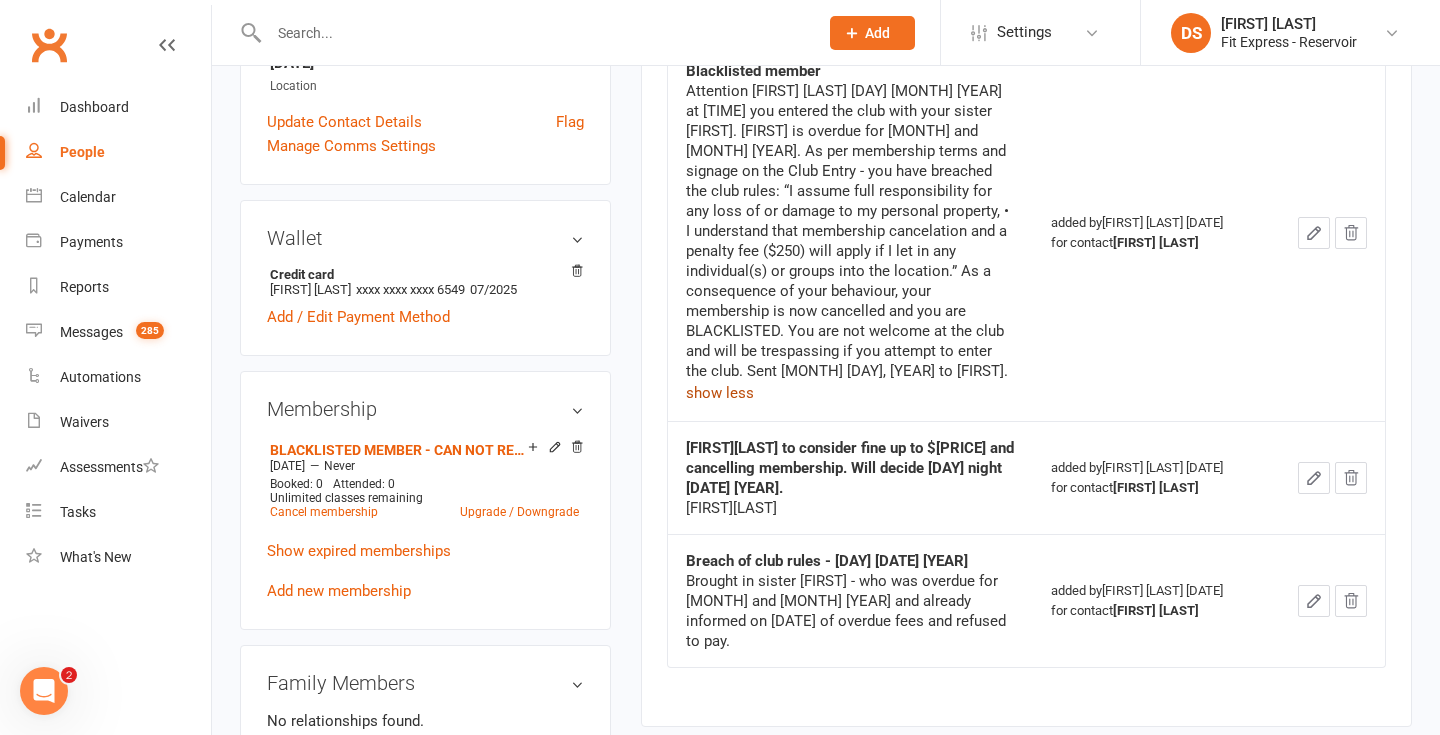 scroll, scrollTop: 525, scrollLeft: 0, axis: vertical 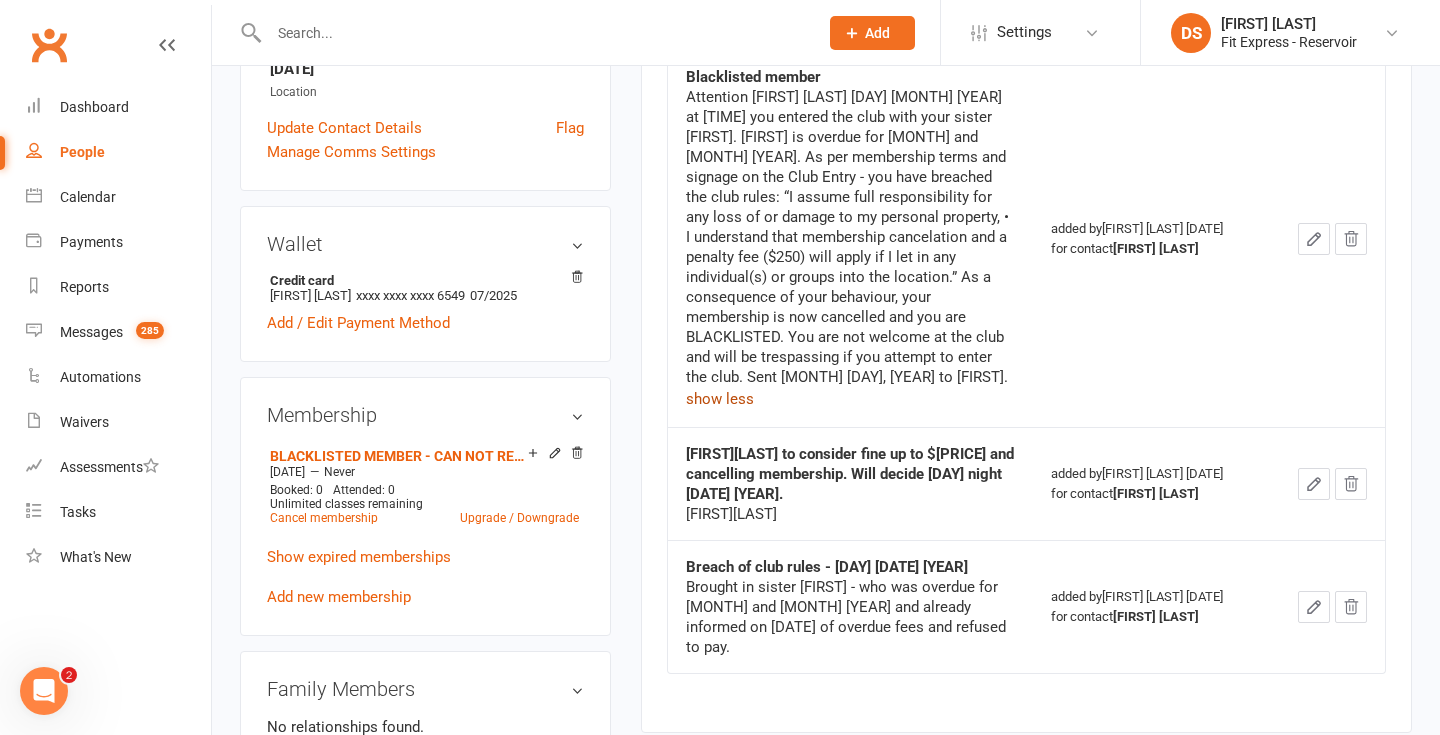 click on "show less" at bounding box center (720, 399) 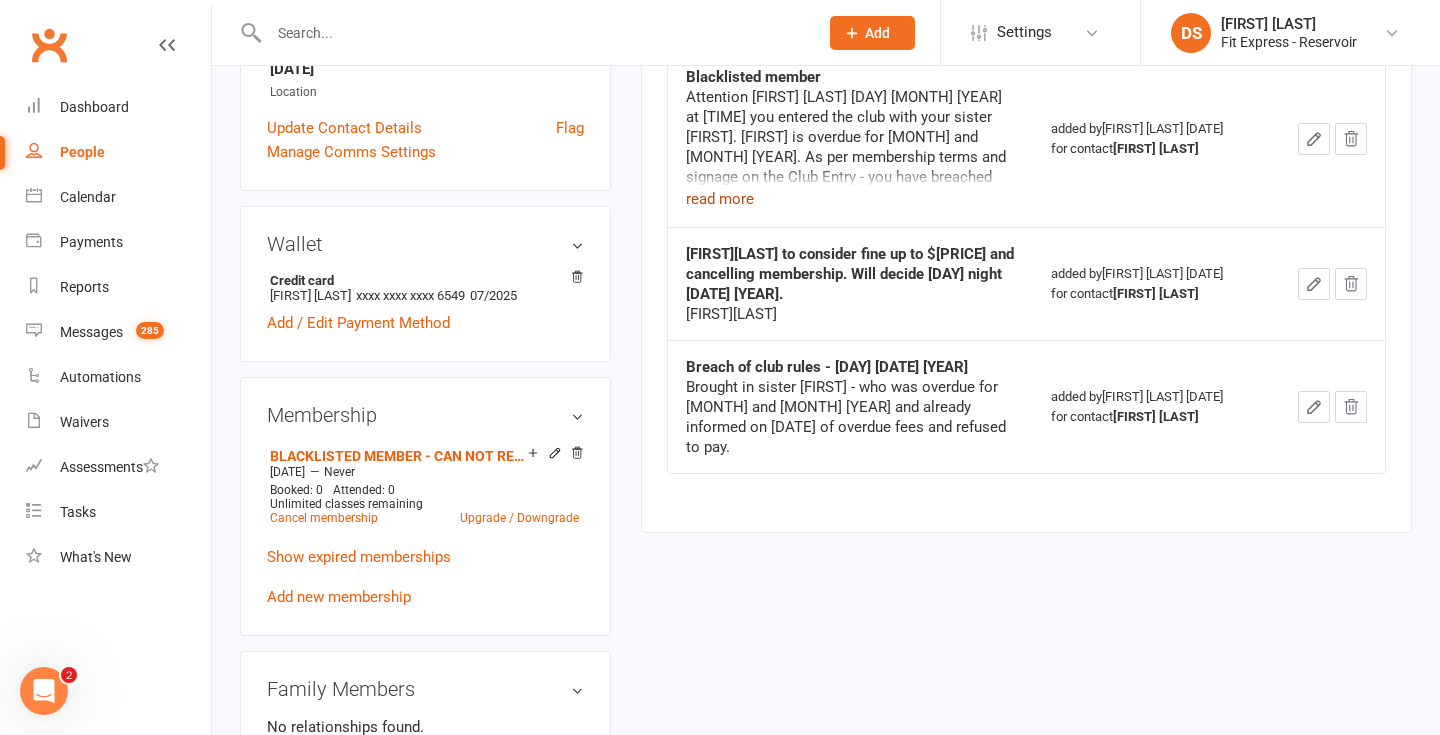 click on "read more" at bounding box center [720, 199] 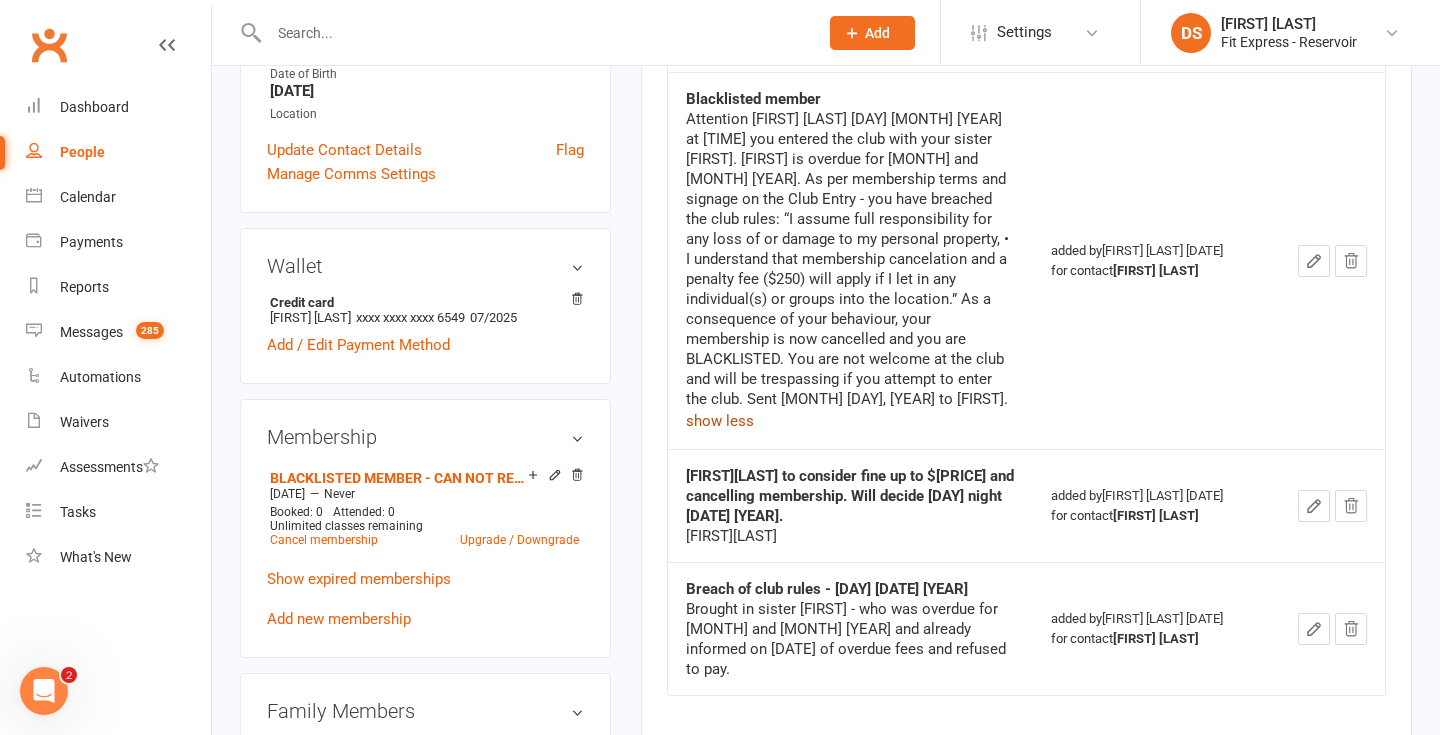 scroll, scrollTop: 494, scrollLeft: 0, axis: vertical 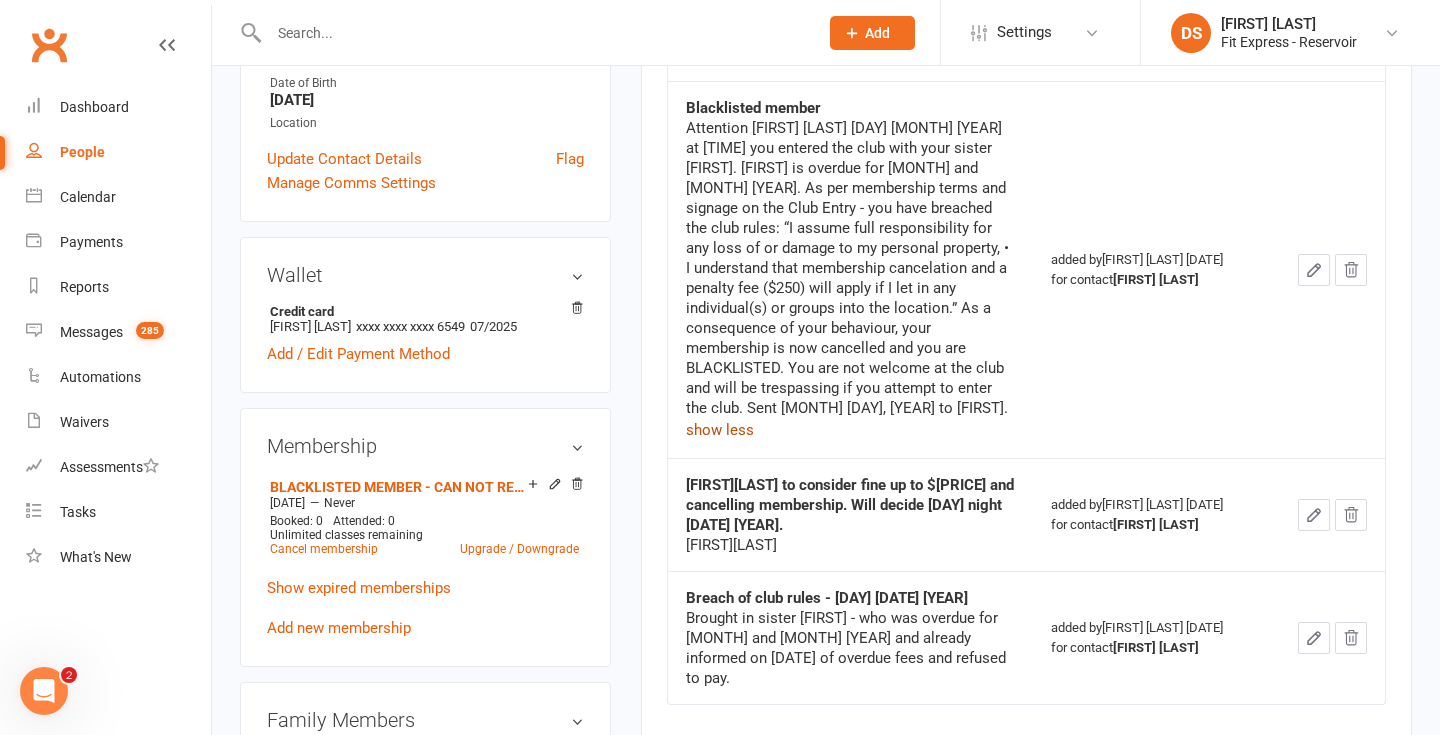 click on "show less" at bounding box center [720, 430] 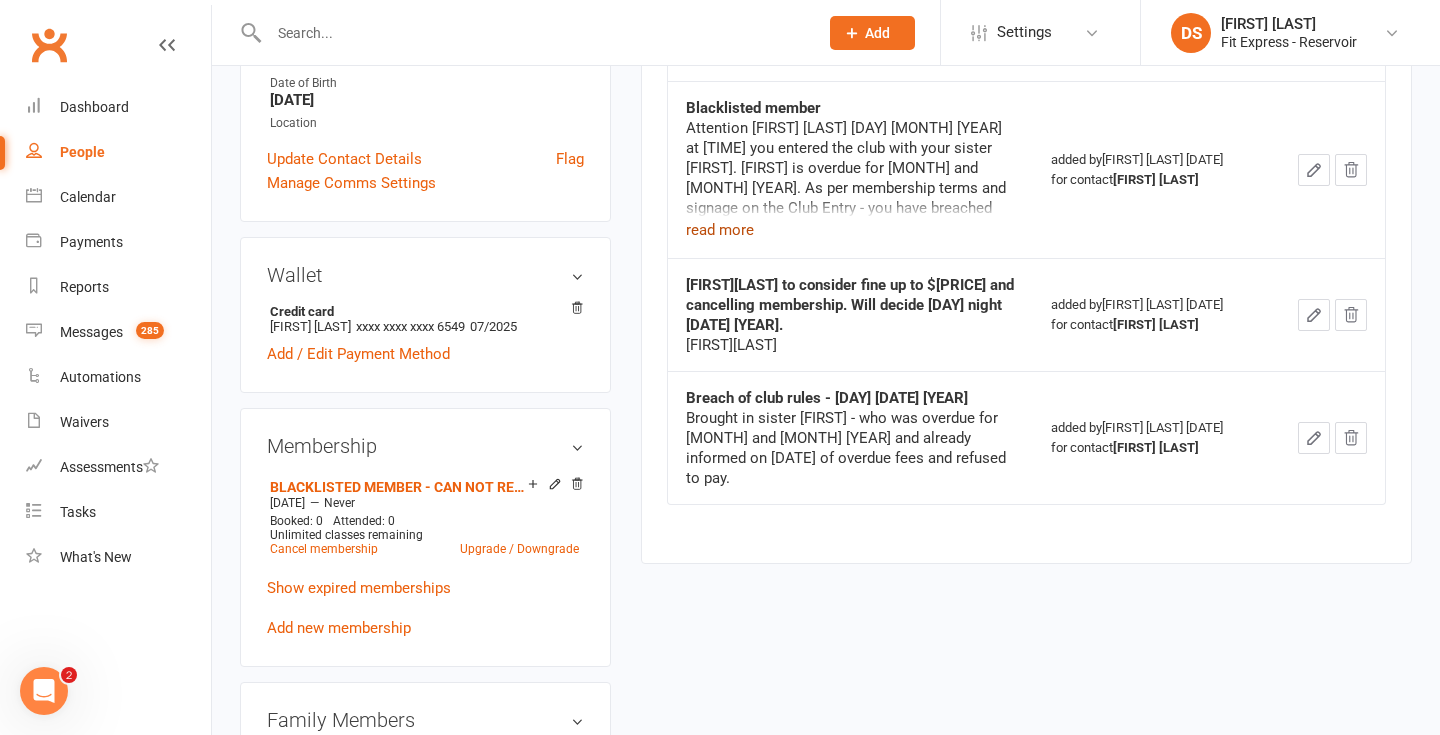 scroll, scrollTop: 0, scrollLeft: 0, axis: both 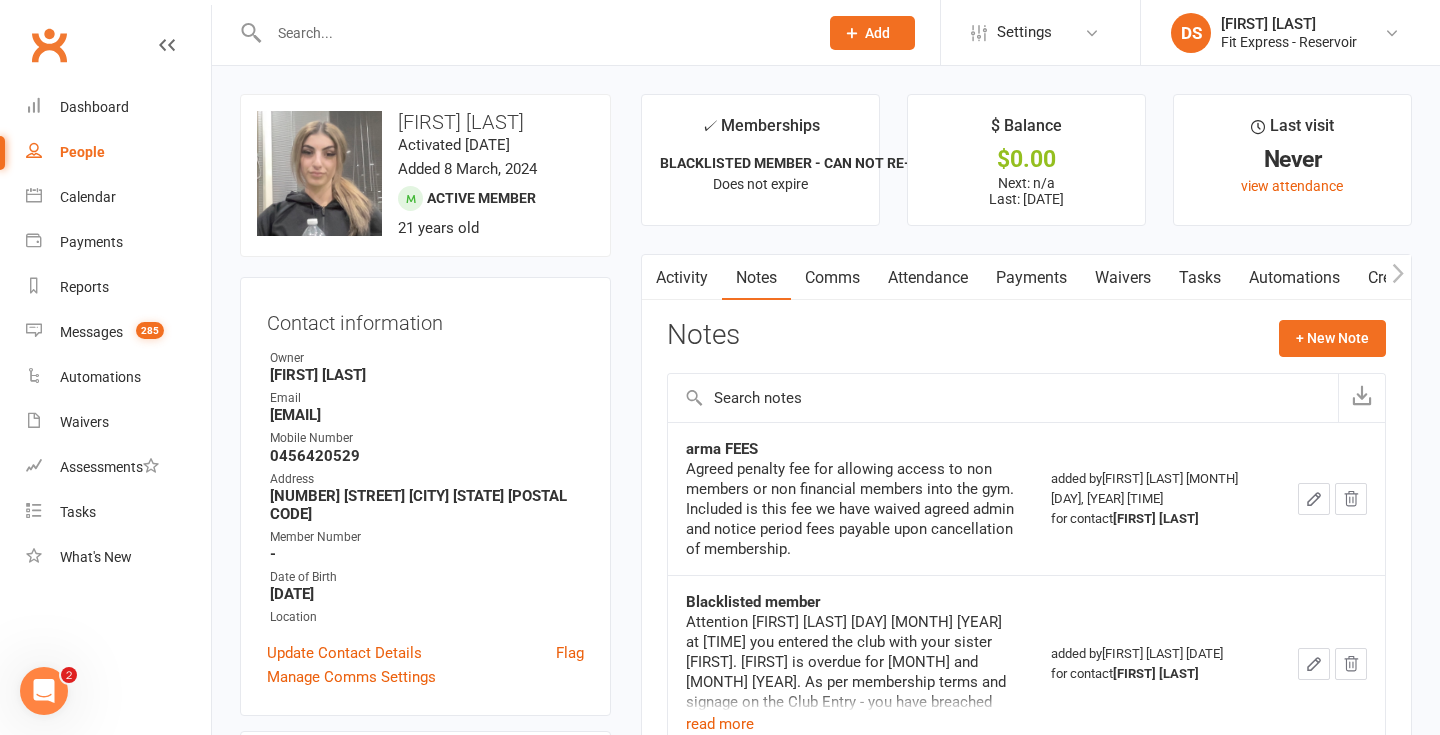 click at bounding box center [533, 33] 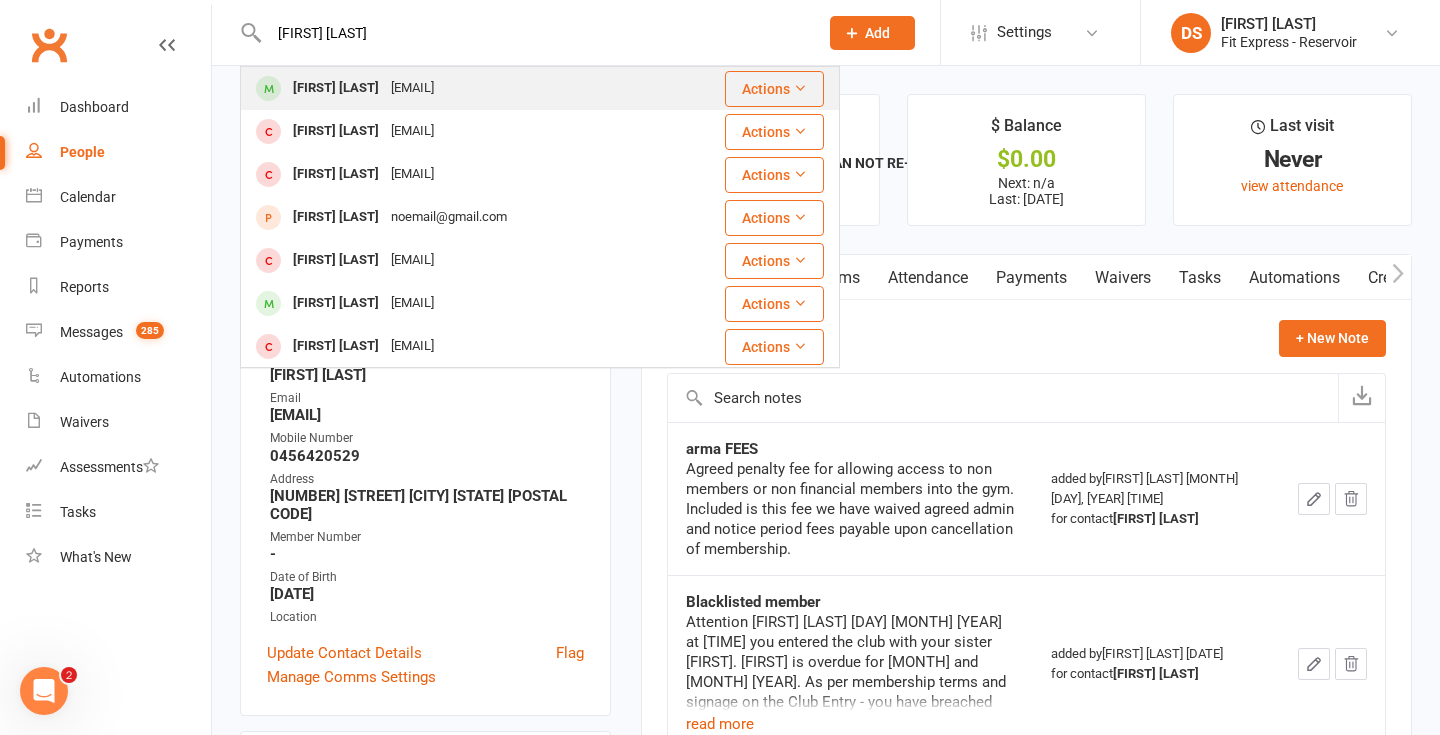 type on "tahlia read" 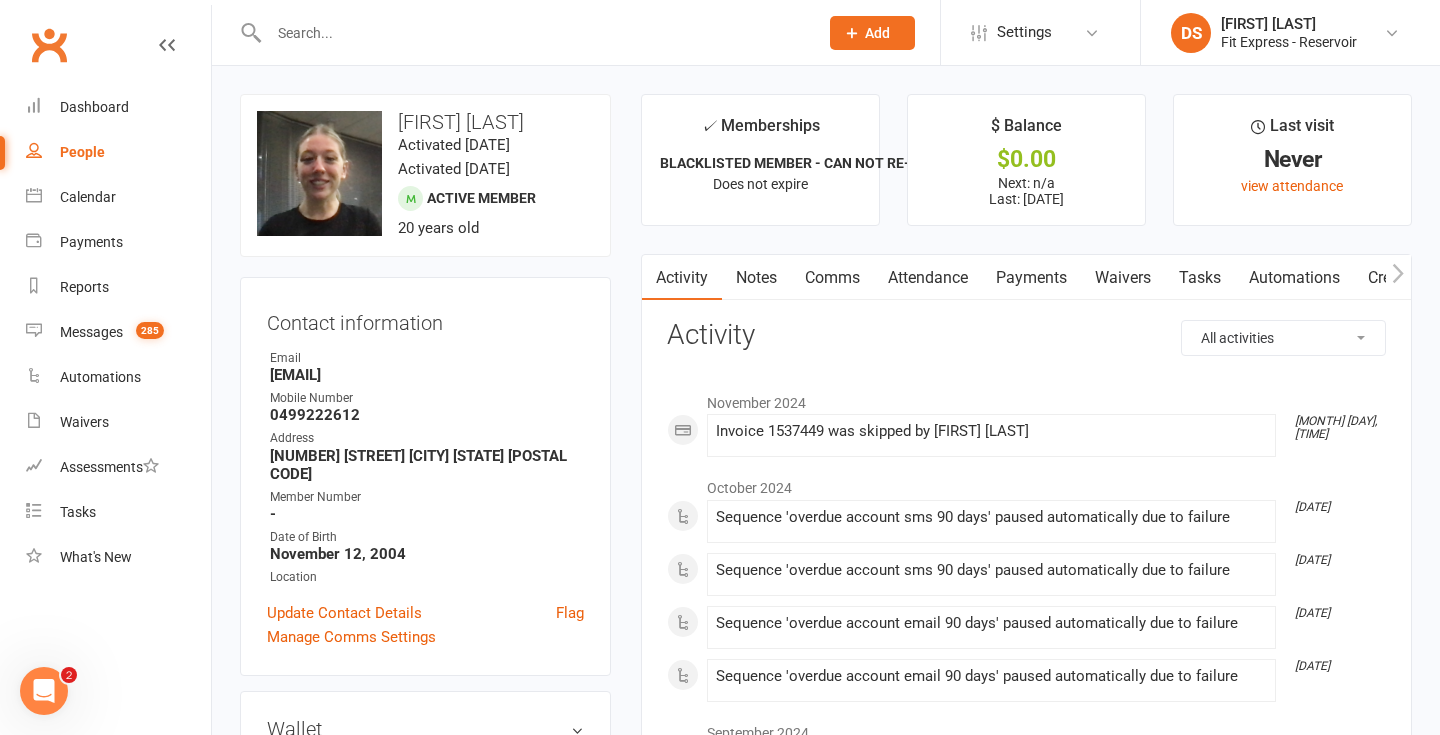 click on "Notes" at bounding box center (756, 278) 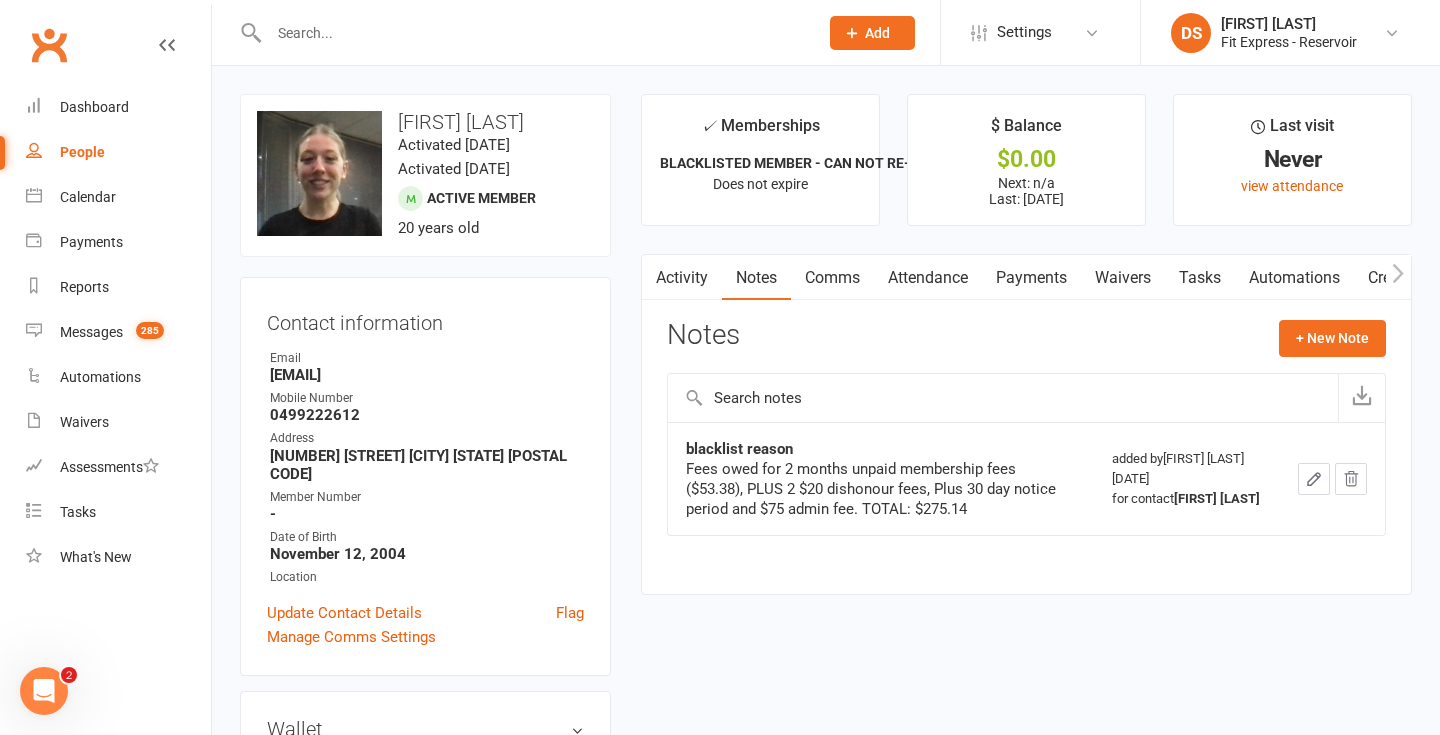 click on "Payments" at bounding box center (1031, 278) 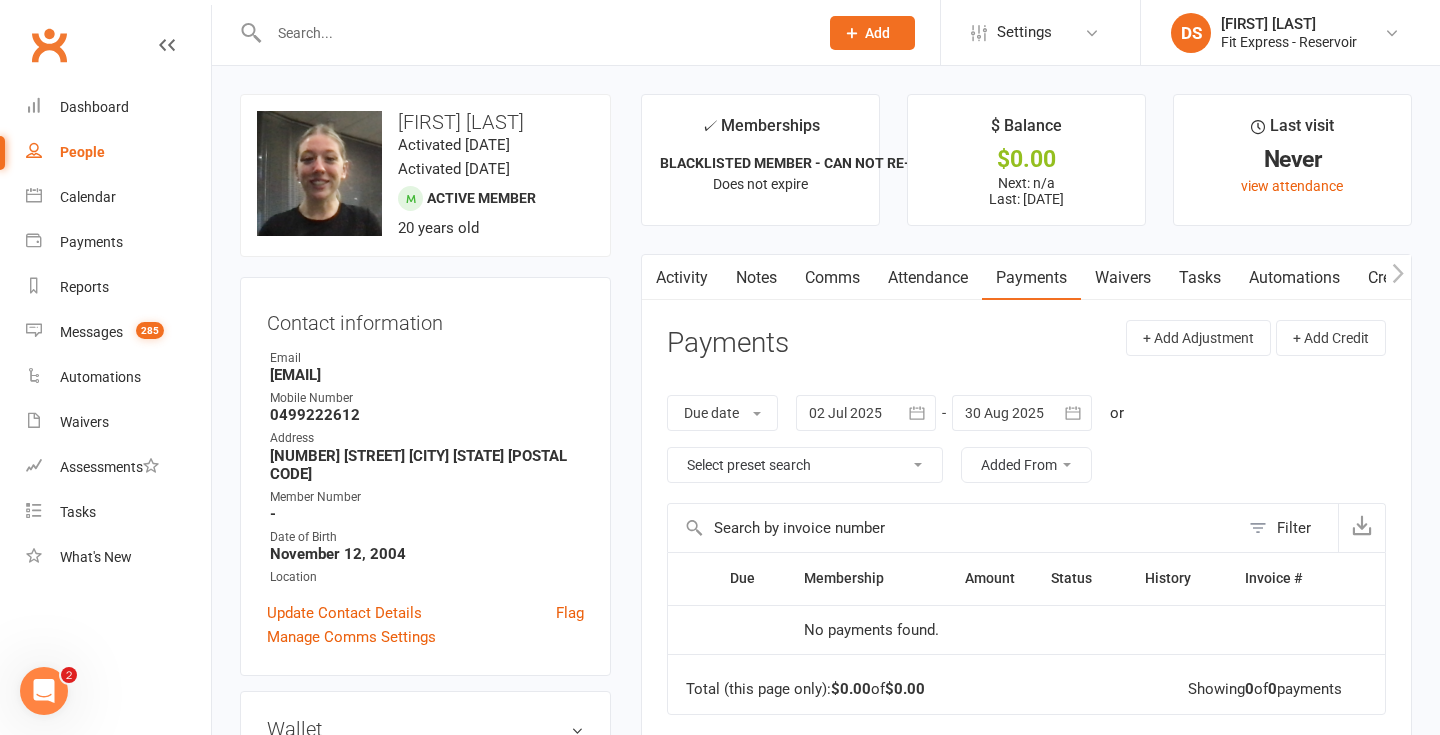 click at bounding box center (533, 33) 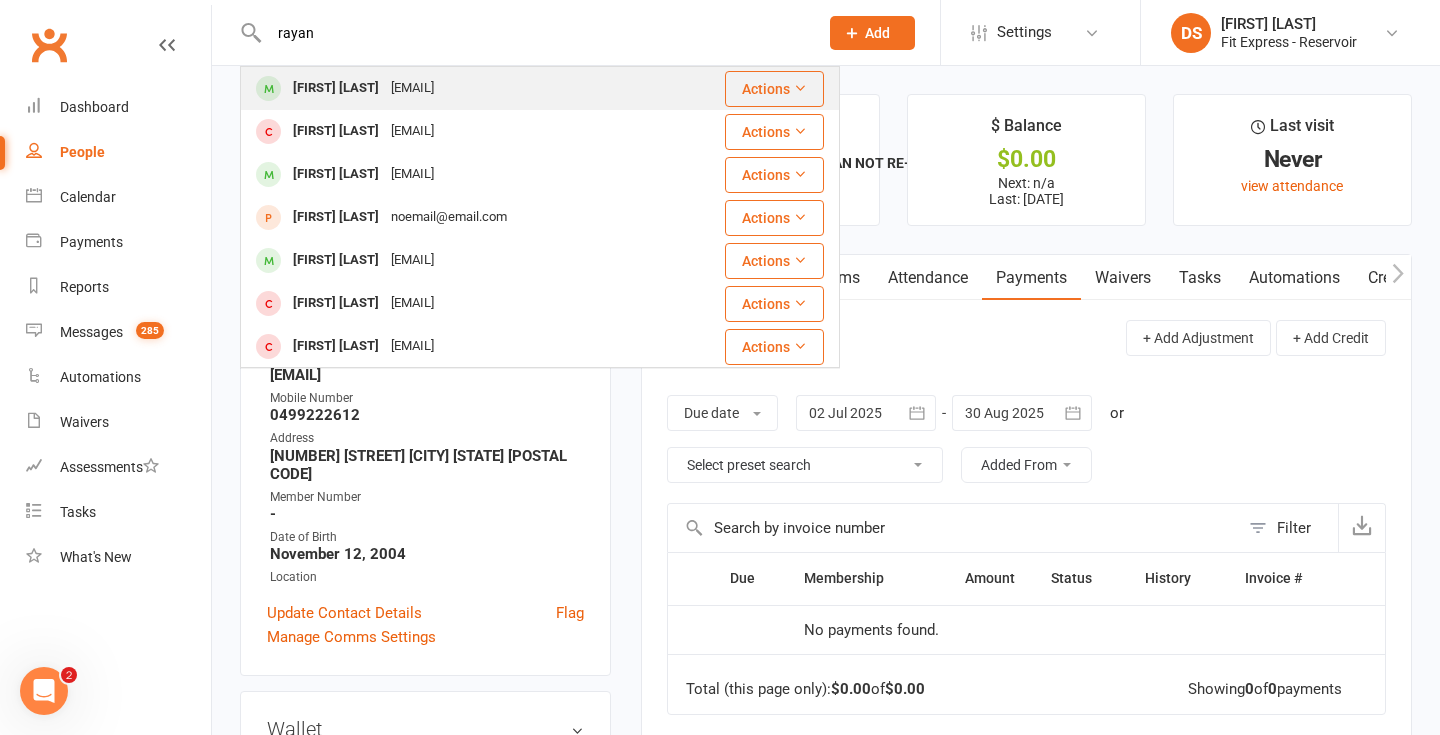type on "rayan" 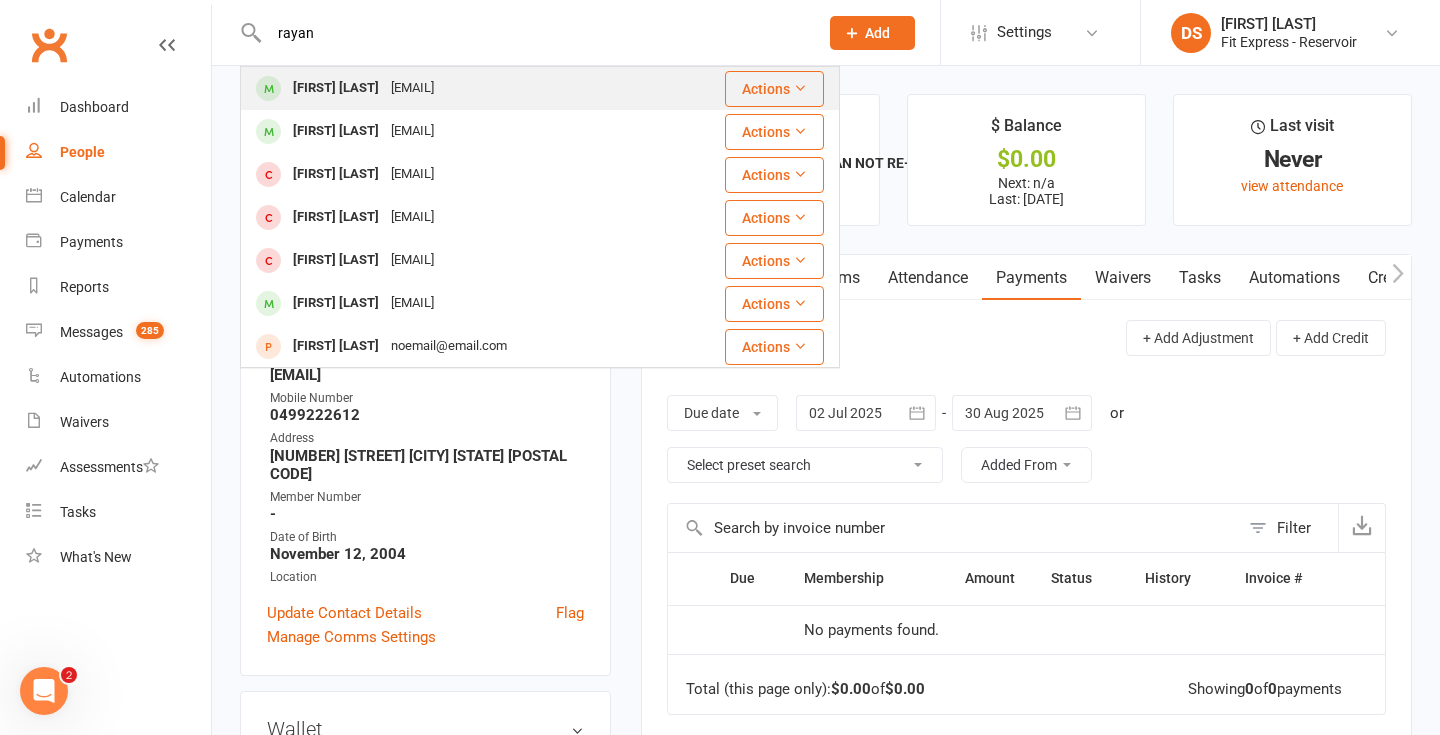 click on "Rayan Hazim rayanhazim@yahoo.com.au" at bounding box center (453, 88) 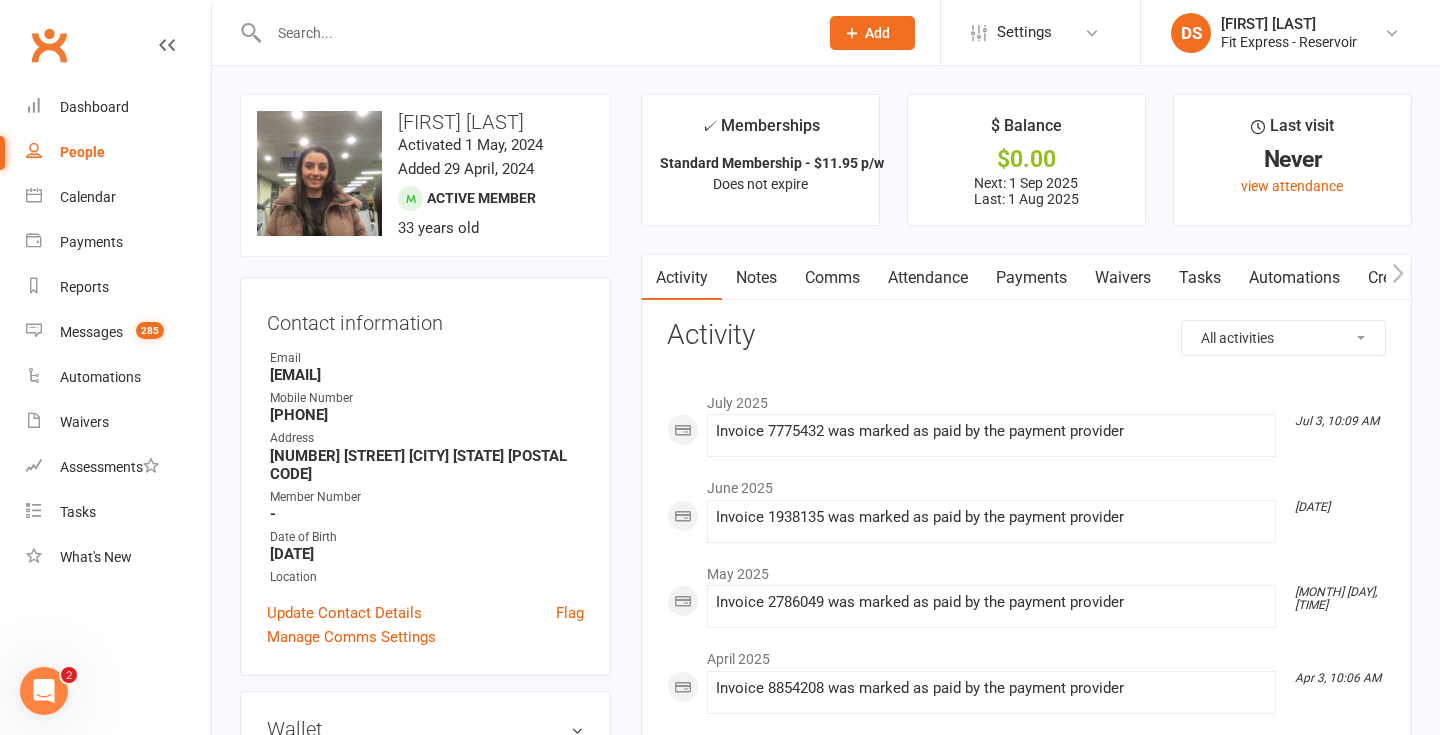 click on "Clubworx" at bounding box center [49, 45] 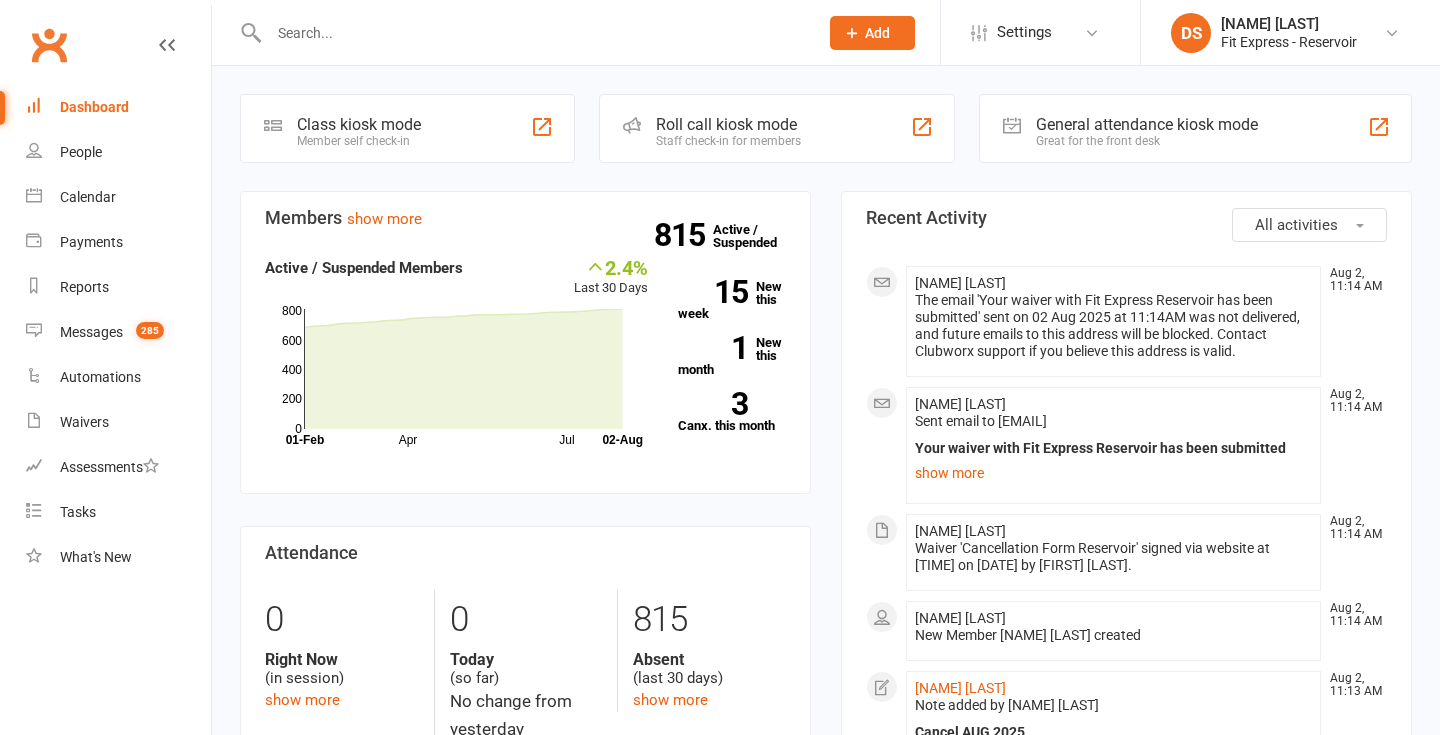 scroll, scrollTop: 0, scrollLeft: 0, axis: both 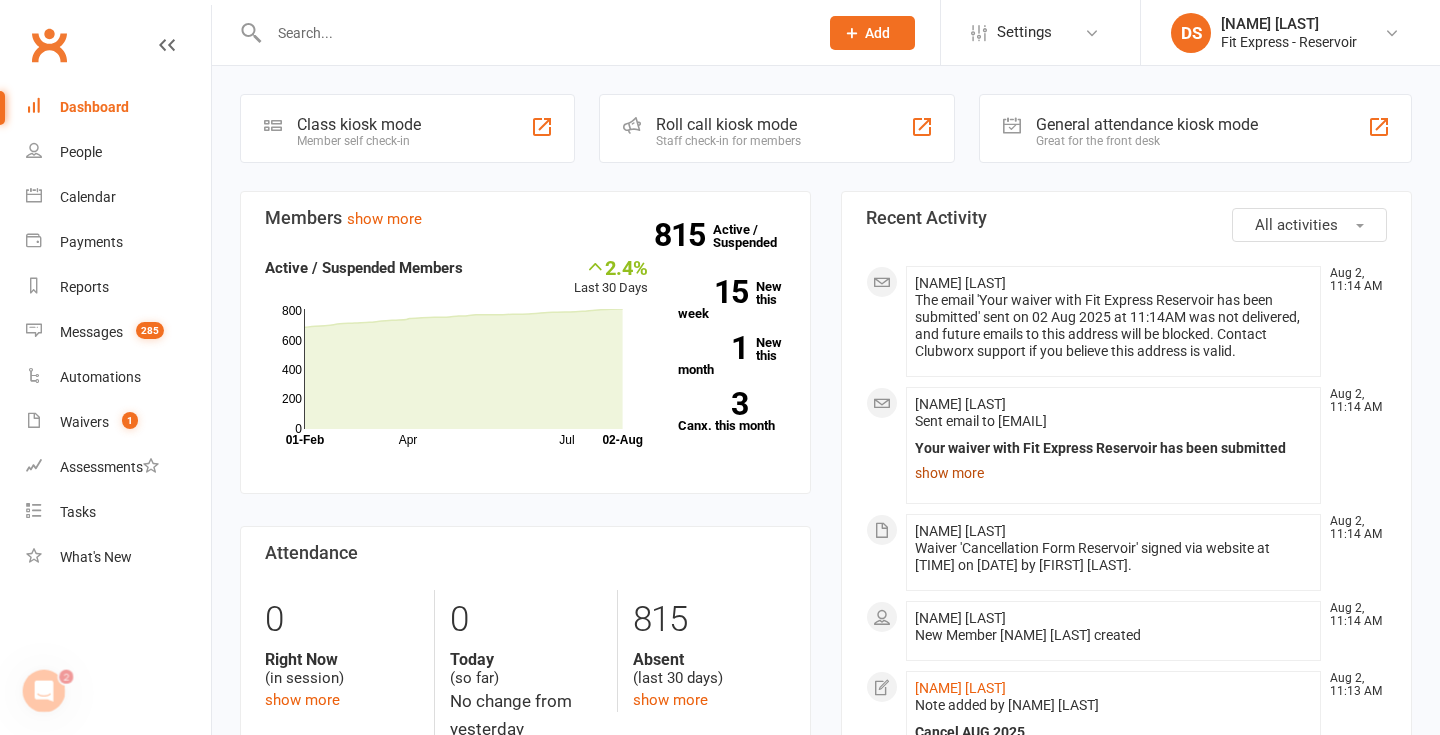click on "show more" 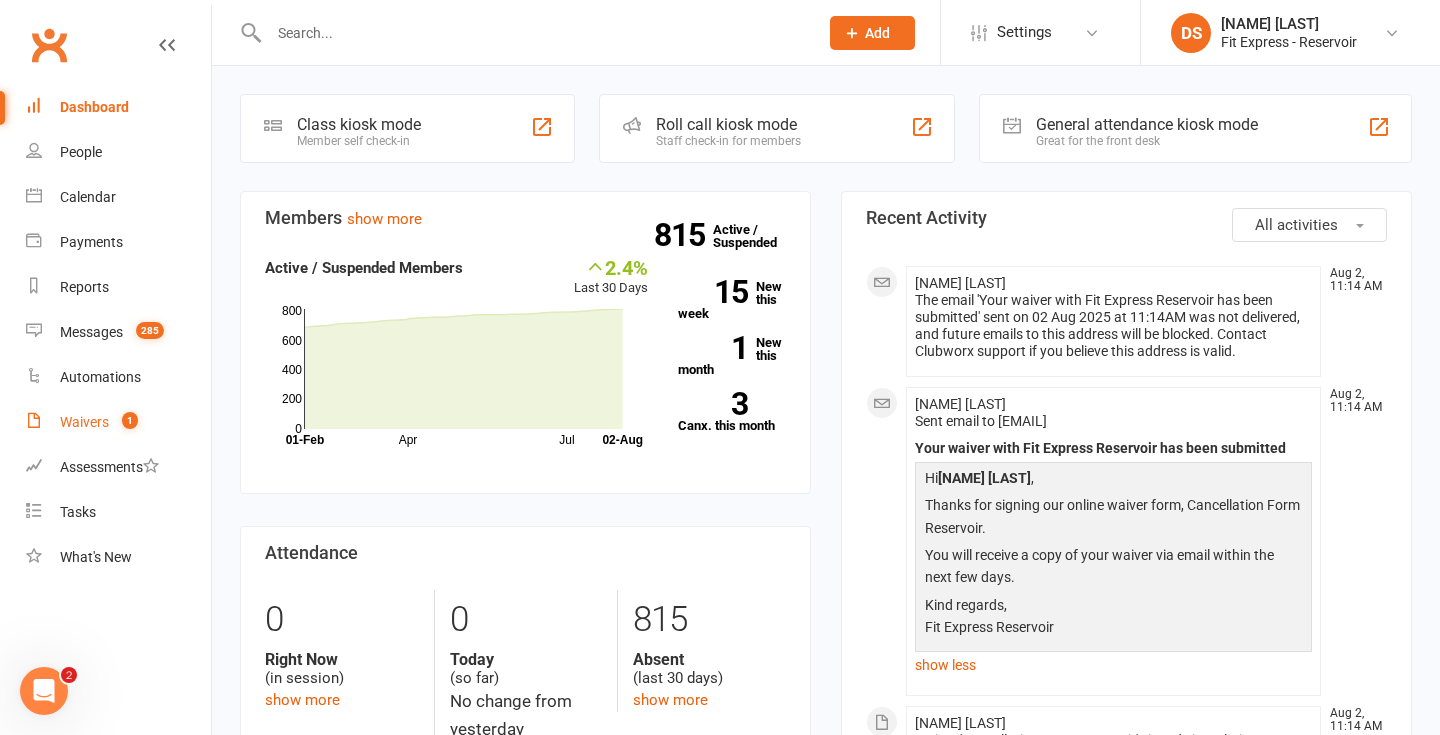 click on "Waivers   1" at bounding box center (118, 422) 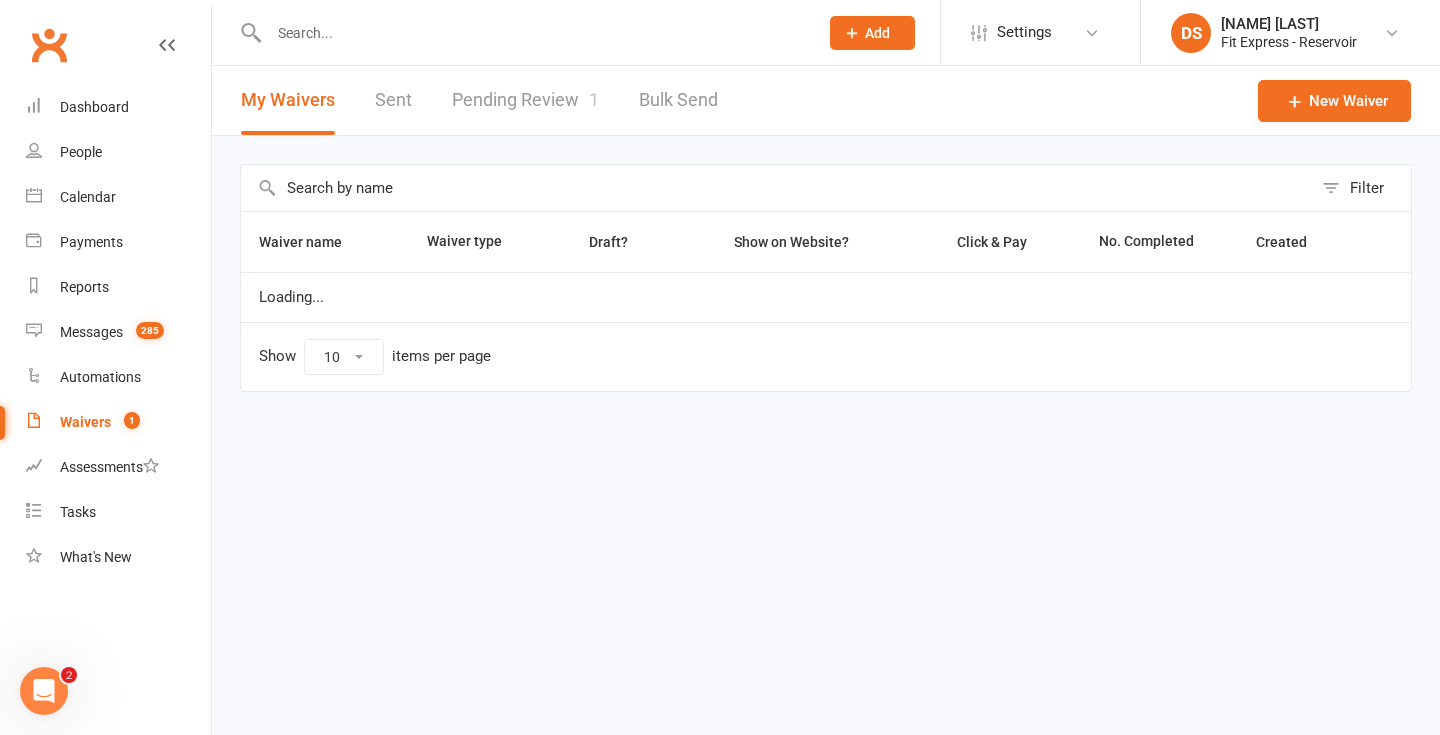 click on "Pending Review 1" at bounding box center [525, 100] 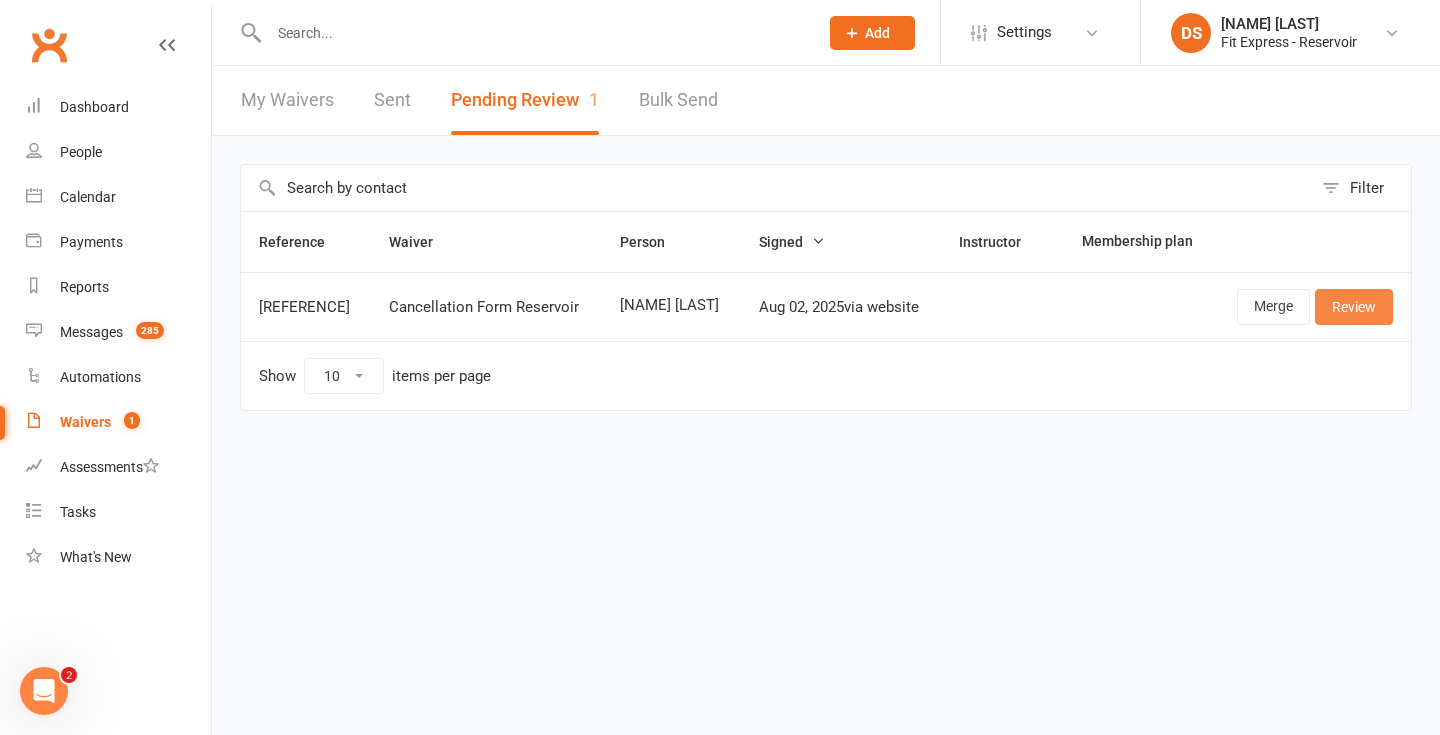 click on "Review" at bounding box center [1354, 307] 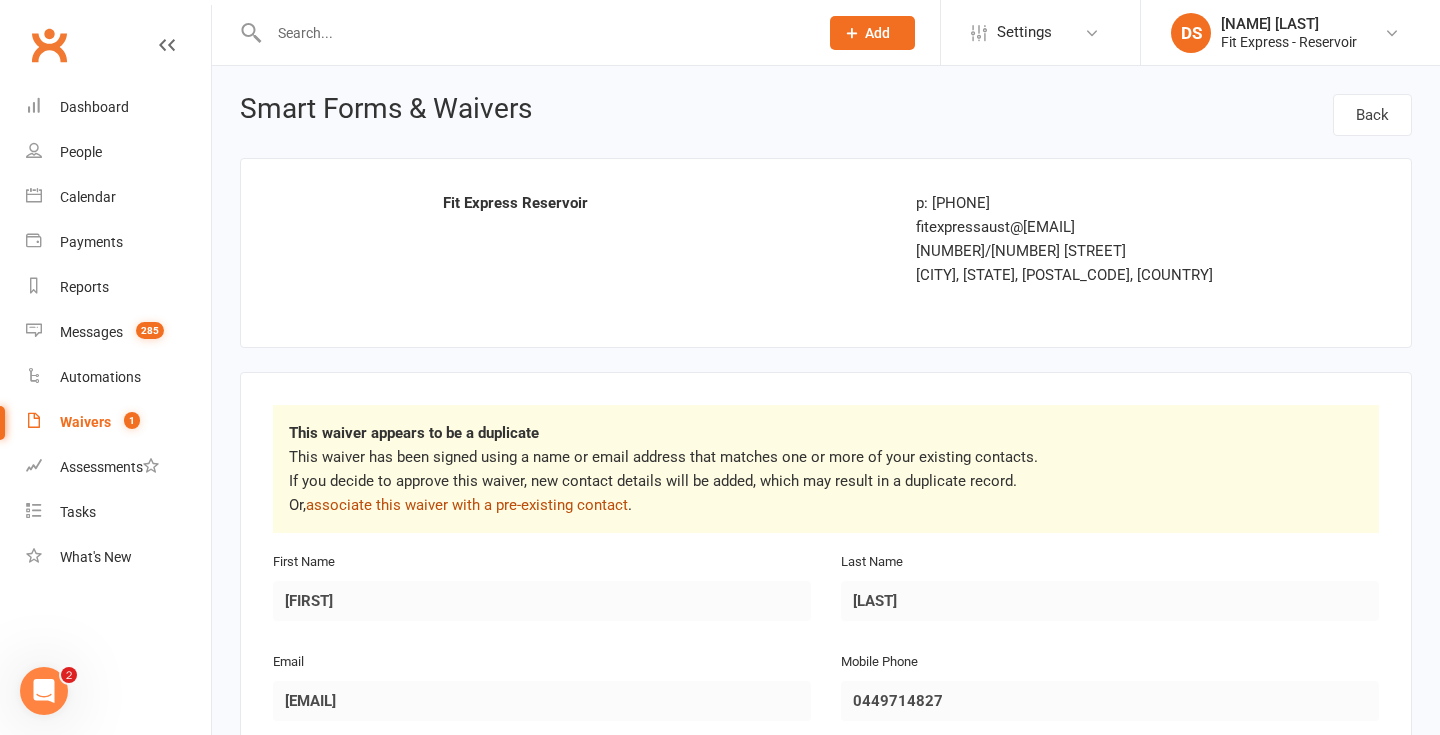 click on "associate this waiver with a pre-existing contact" at bounding box center [467, 505] 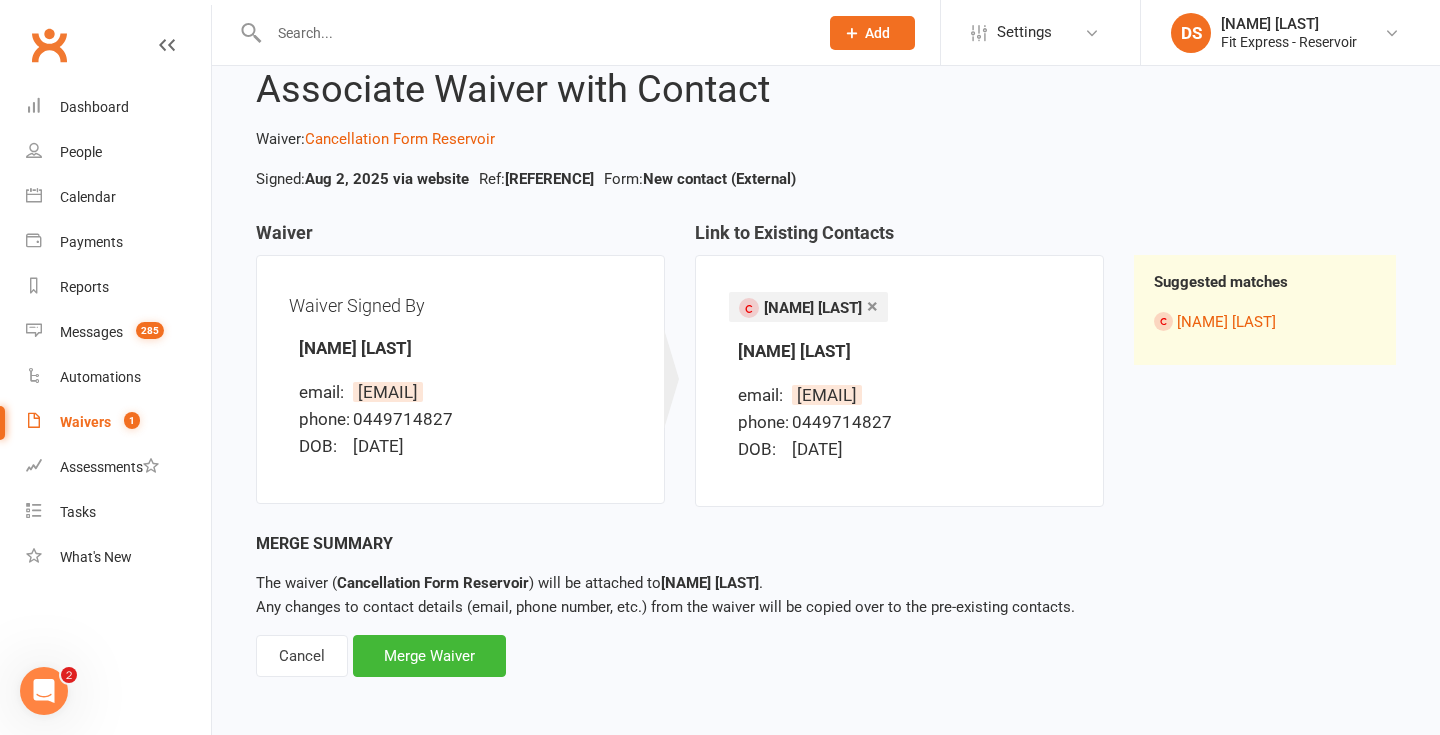 scroll, scrollTop: 60, scrollLeft: 0, axis: vertical 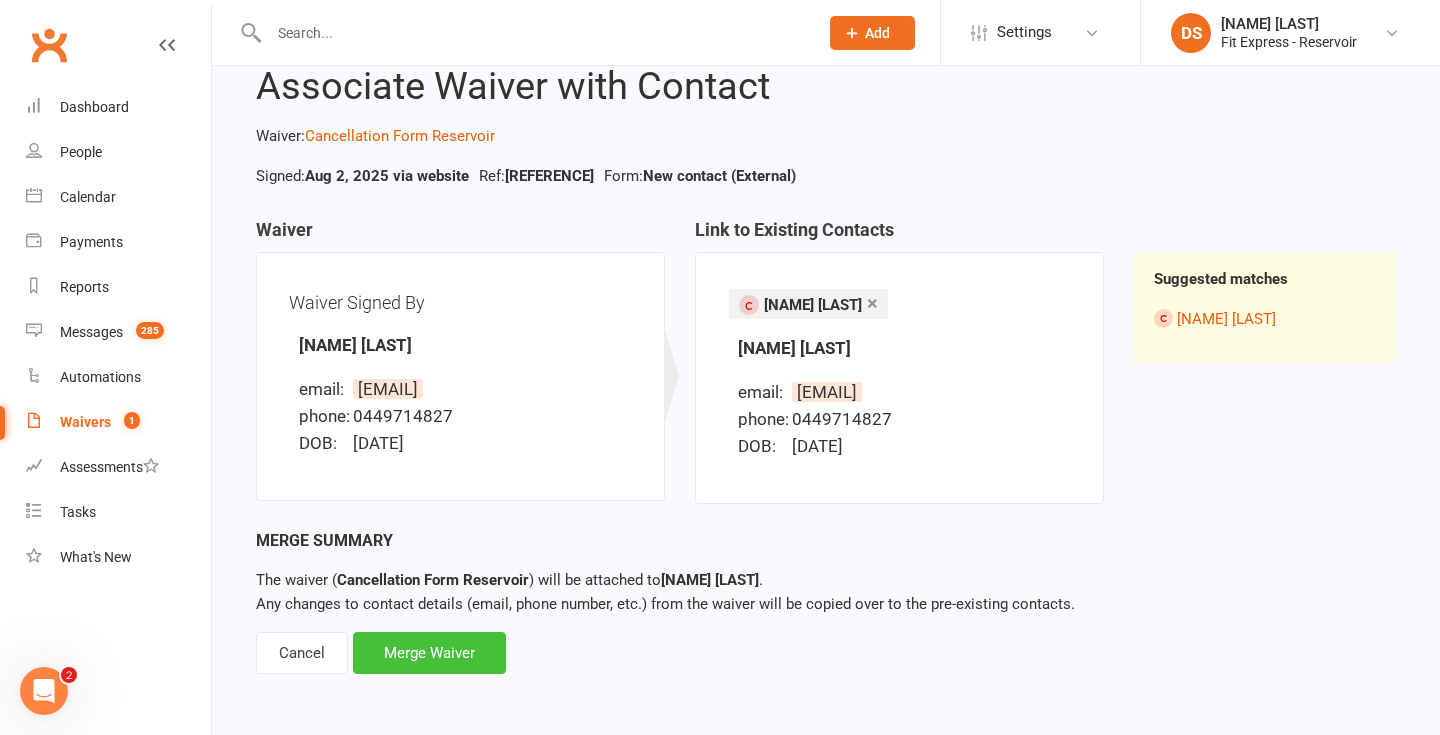 click on "Merge Waiver" at bounding box center (429, 653) 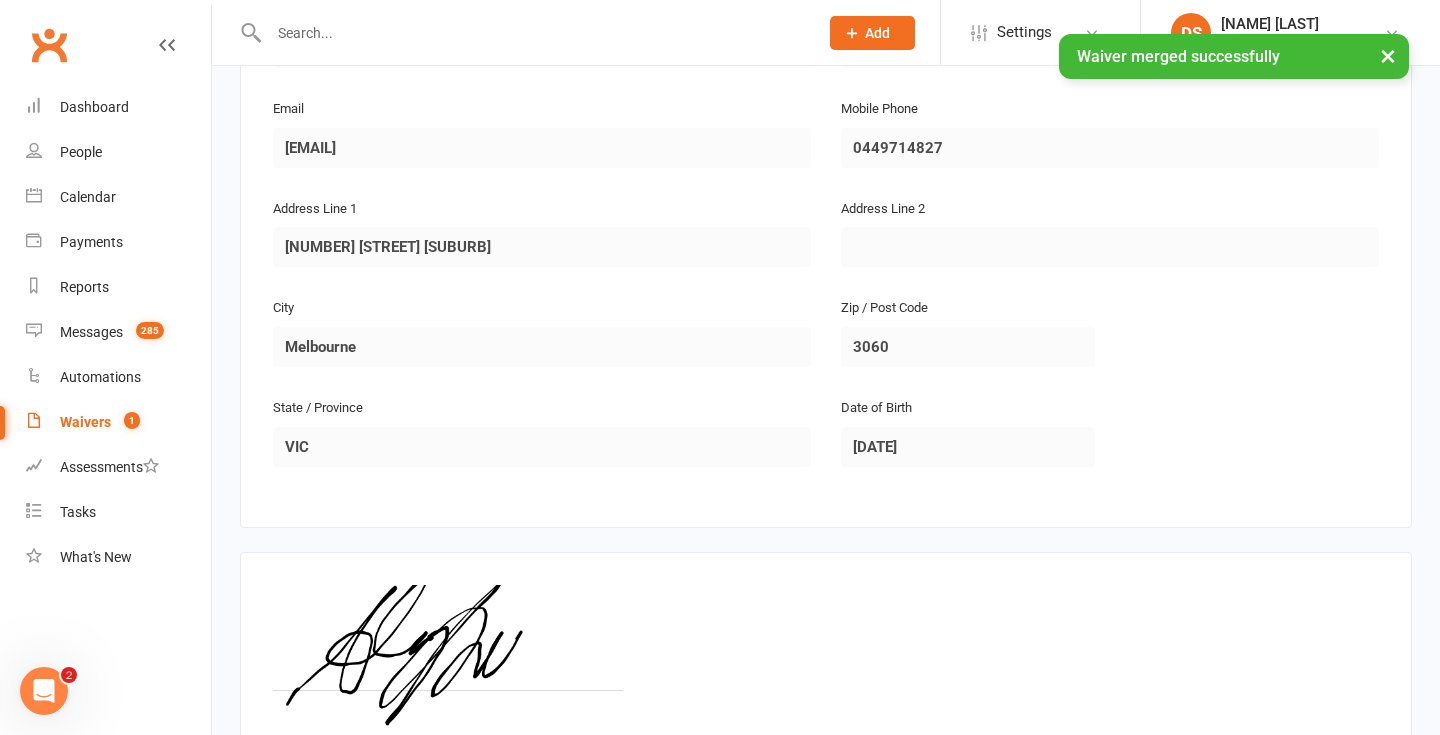 scroll, scrollTop: 601, scrollLeft: 0, axis: vertical 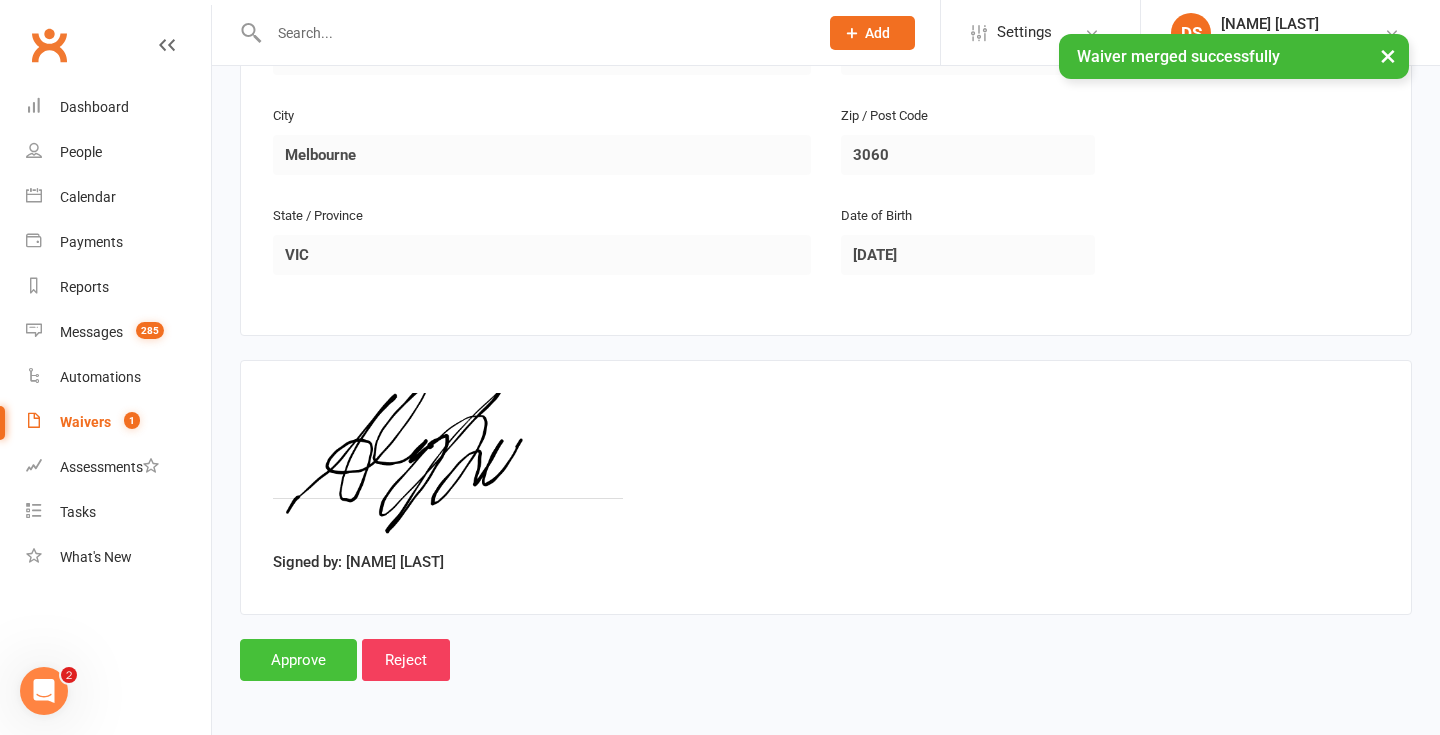 click on "Approve" at bounding box center [298, 660] 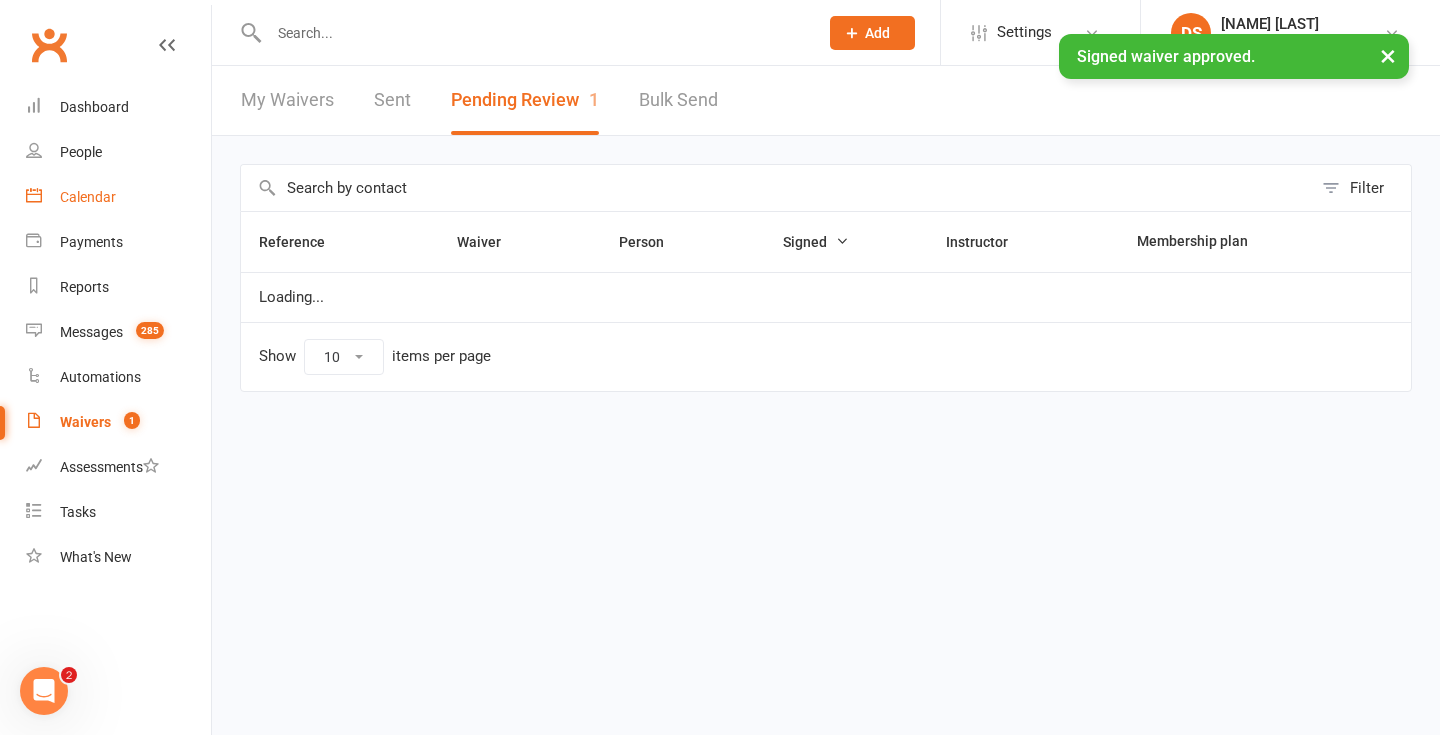 scroll, scrollTop: 0, scrollLeft: 0, axis: both 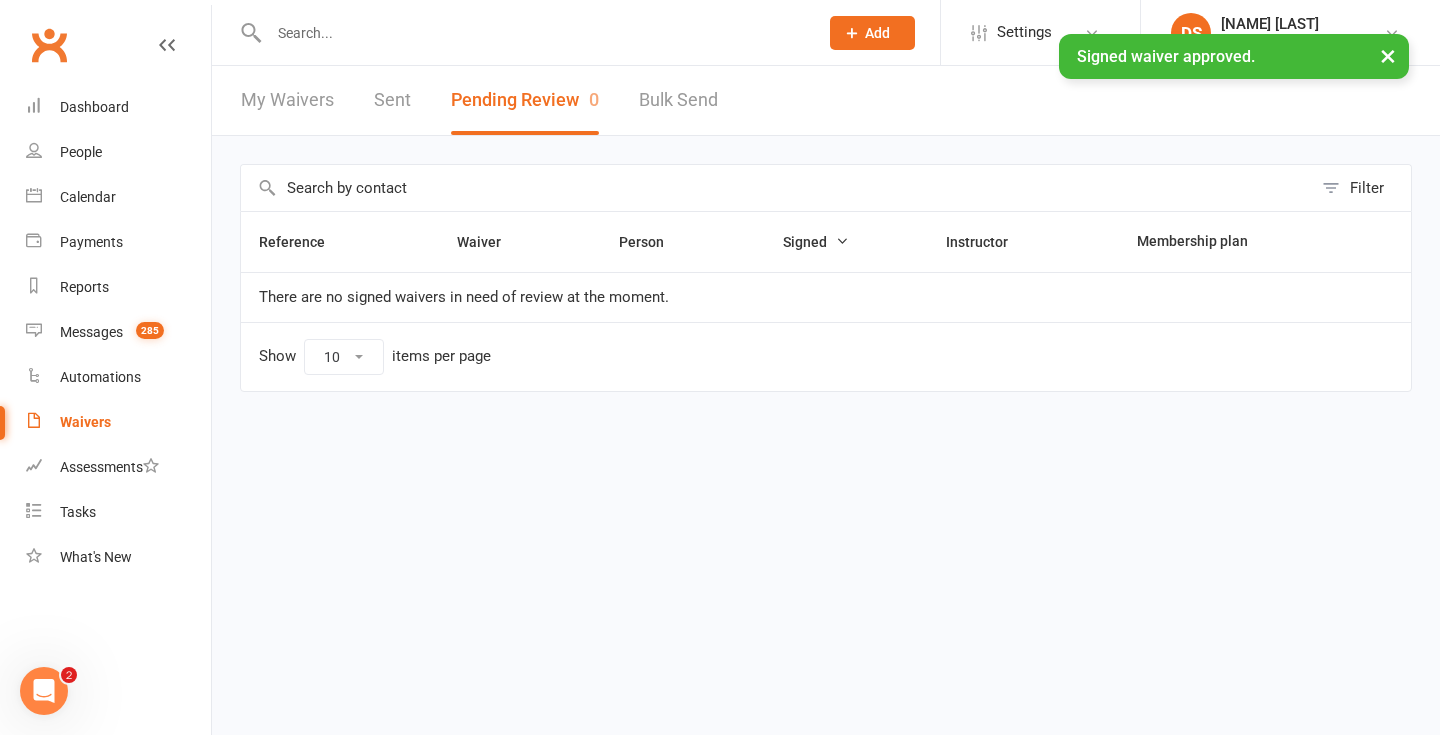 click on "× Signed waiver approved." at bounding box center (707, 34) 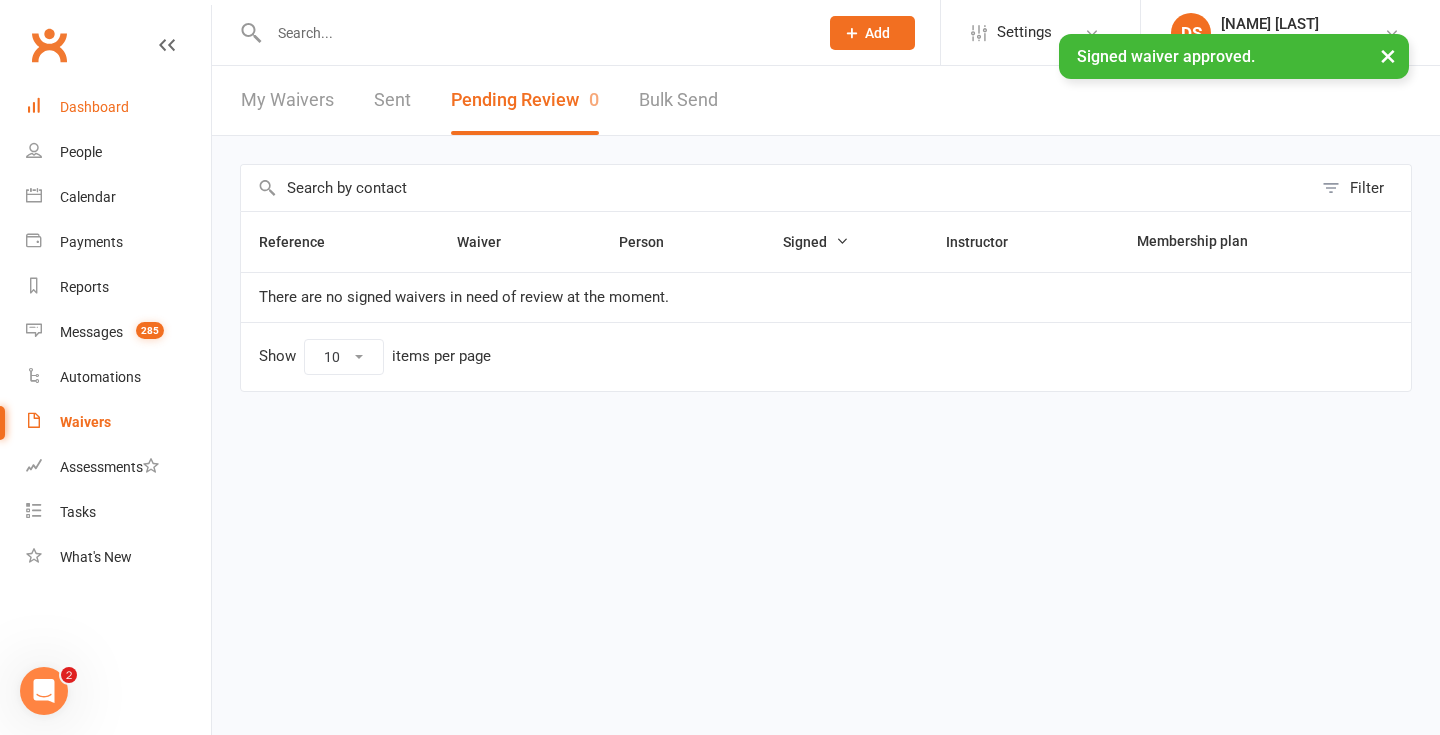 click on "Dashboard" at bounding box center [118, 107] 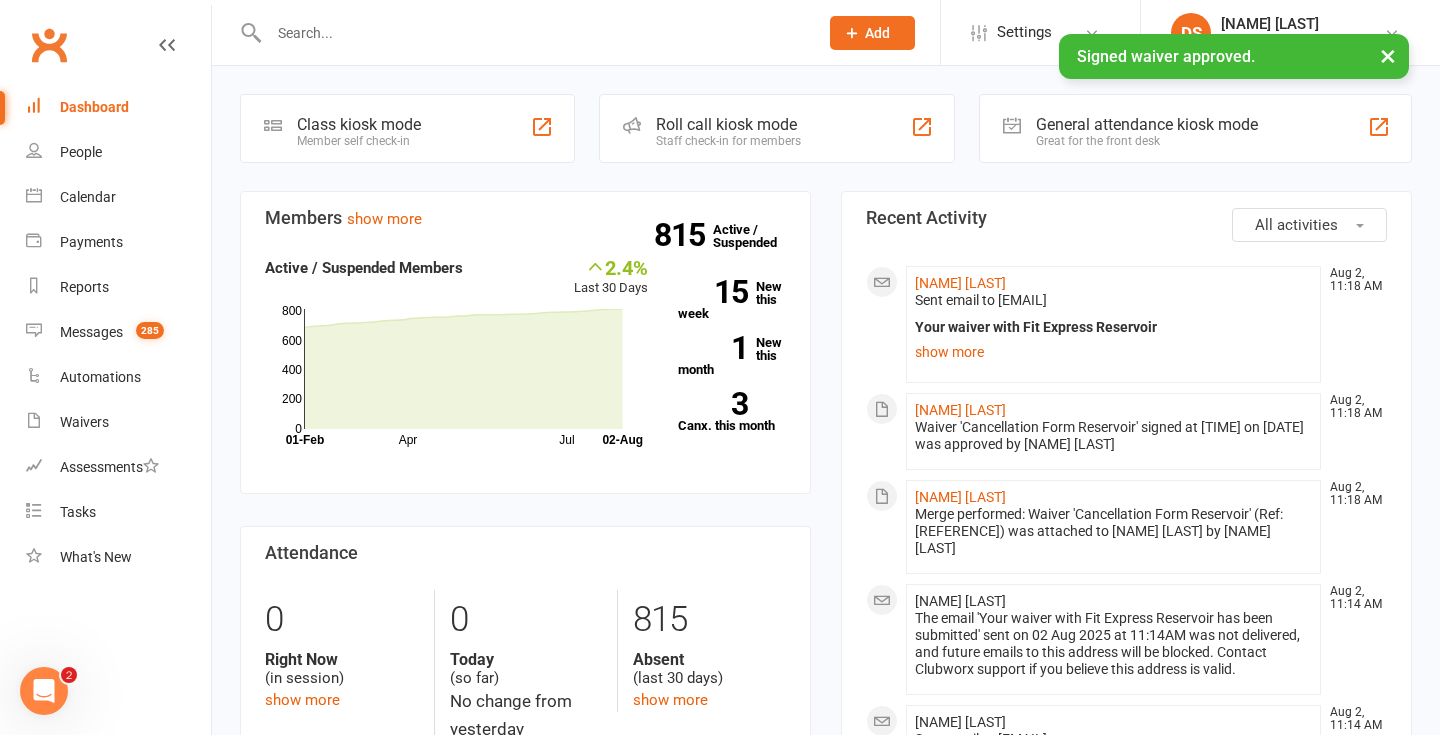 click on "Alicia Pennelli Aug 2, 11:18 AM   Sent email to alicipennelli04@gmail.com  Your waiver with Fit Express Reservoir  Hi  Alicia Pennelli ,     Thanks for completing the Cancellation Form Reservoir waiver form.     If you need to, you can view a copy of your waiver online any time using the link below:      Click here to view your signed form now      Kind regards,   Fit Express Reservoir  show more" 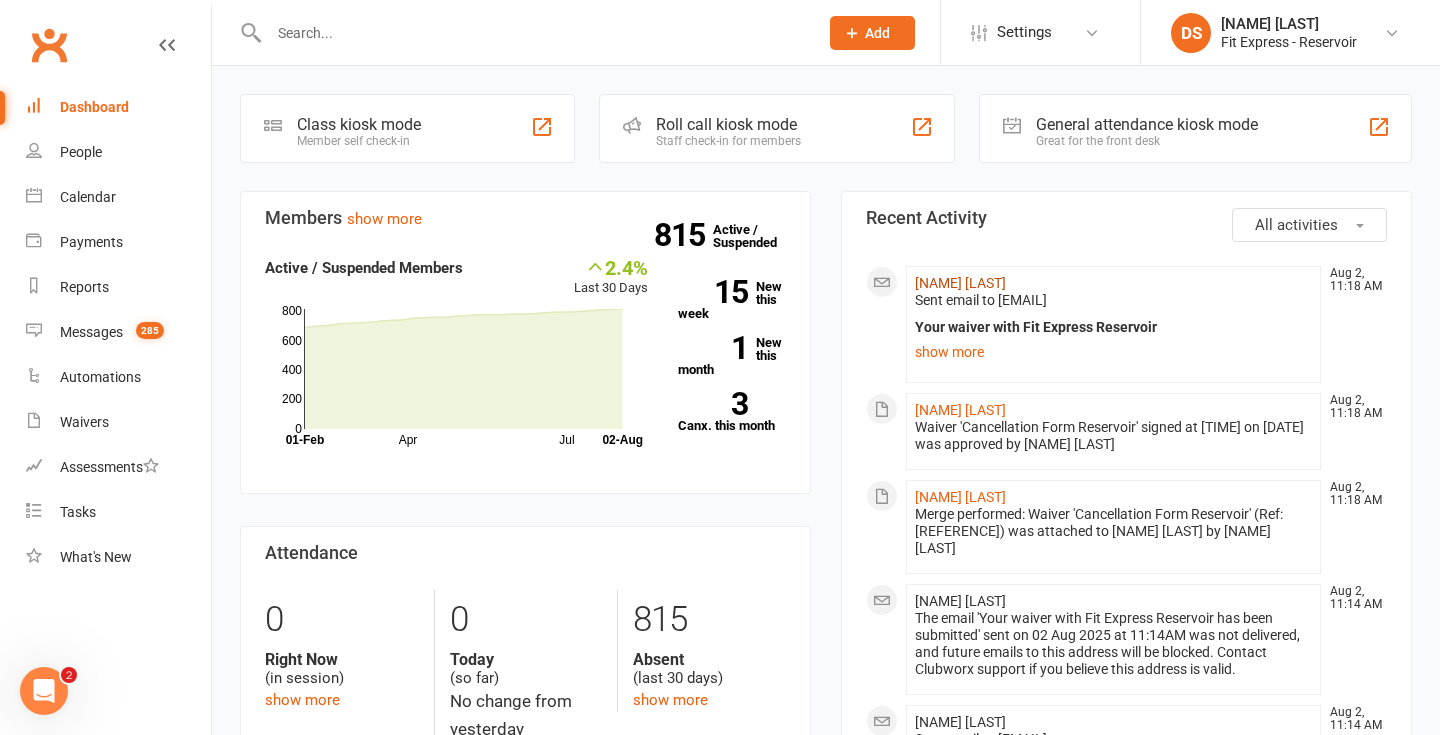 click on "[FIRST] [LAST]" 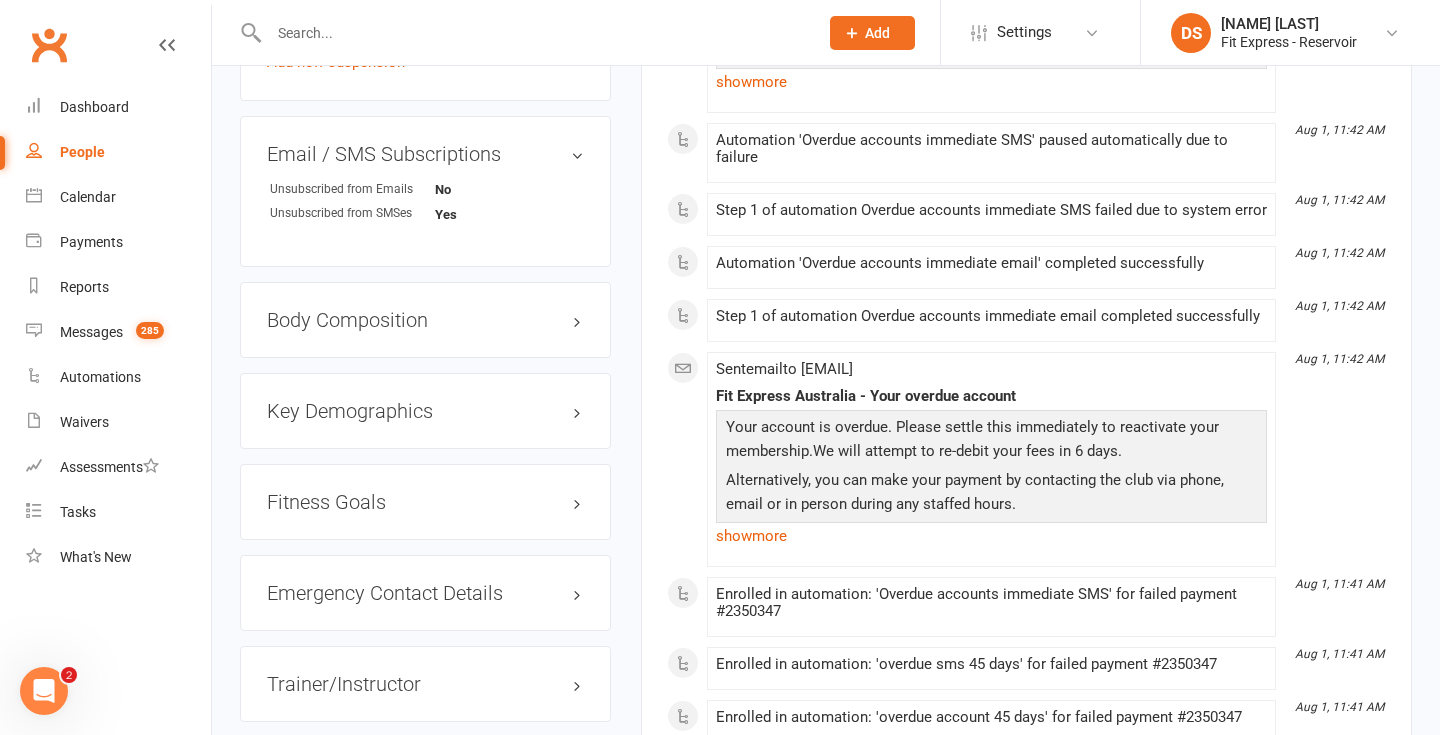 scroll, scrollTop: 1313, scrollLeft: 0, axis: vertical 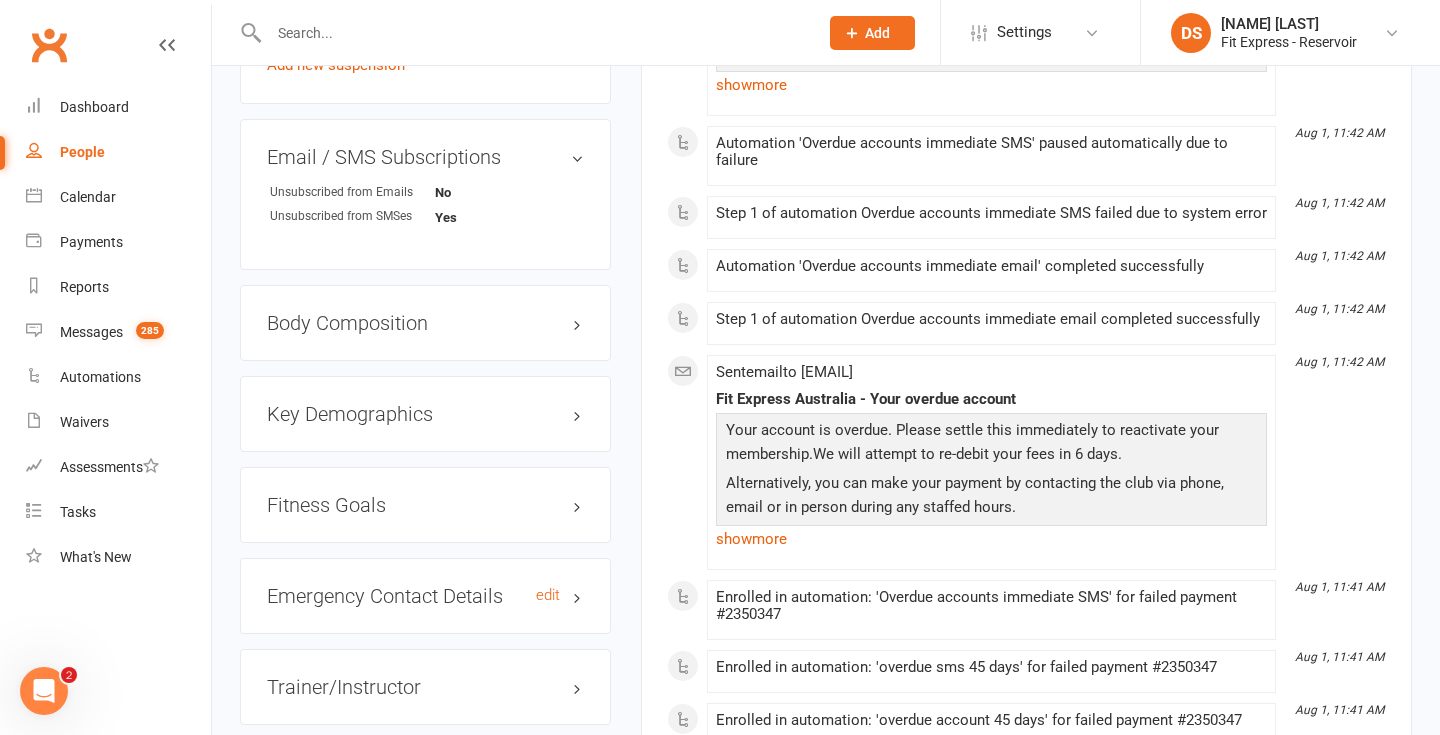 click on "Emergency Contact Details  edit" at bounding box center (425, 596) 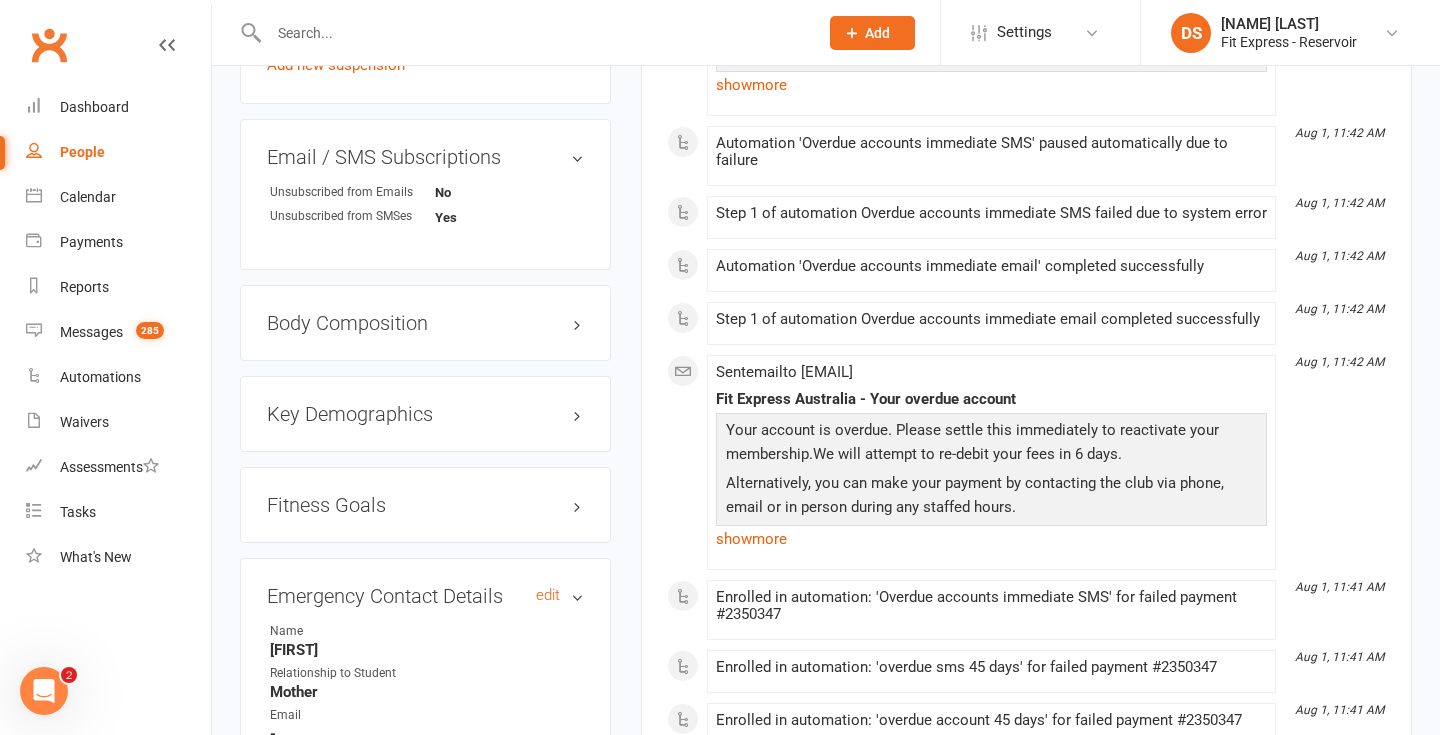 click on "Emergency Contact Details  edit" at bounding box center (425, 596) 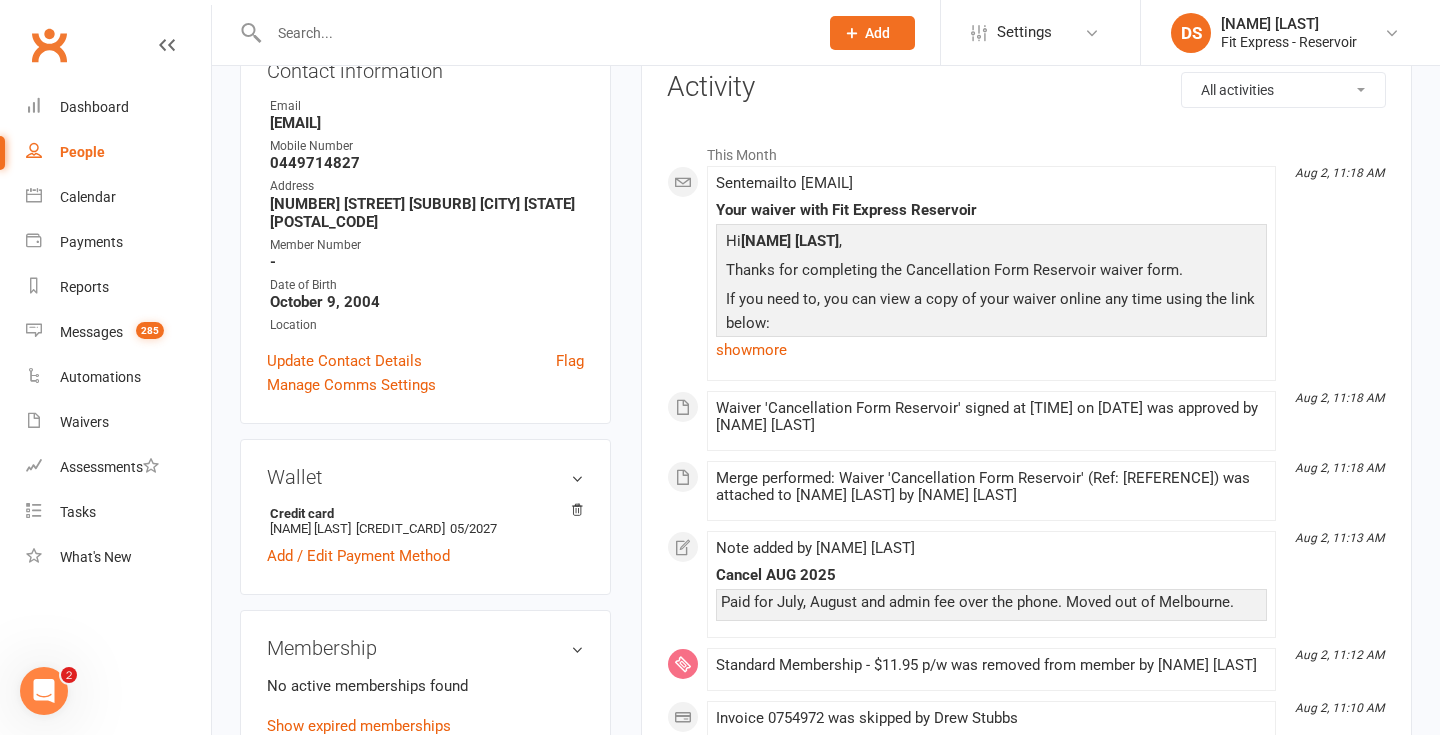scroll, scrollTop: 0, scrollLeft: 0, axis: both 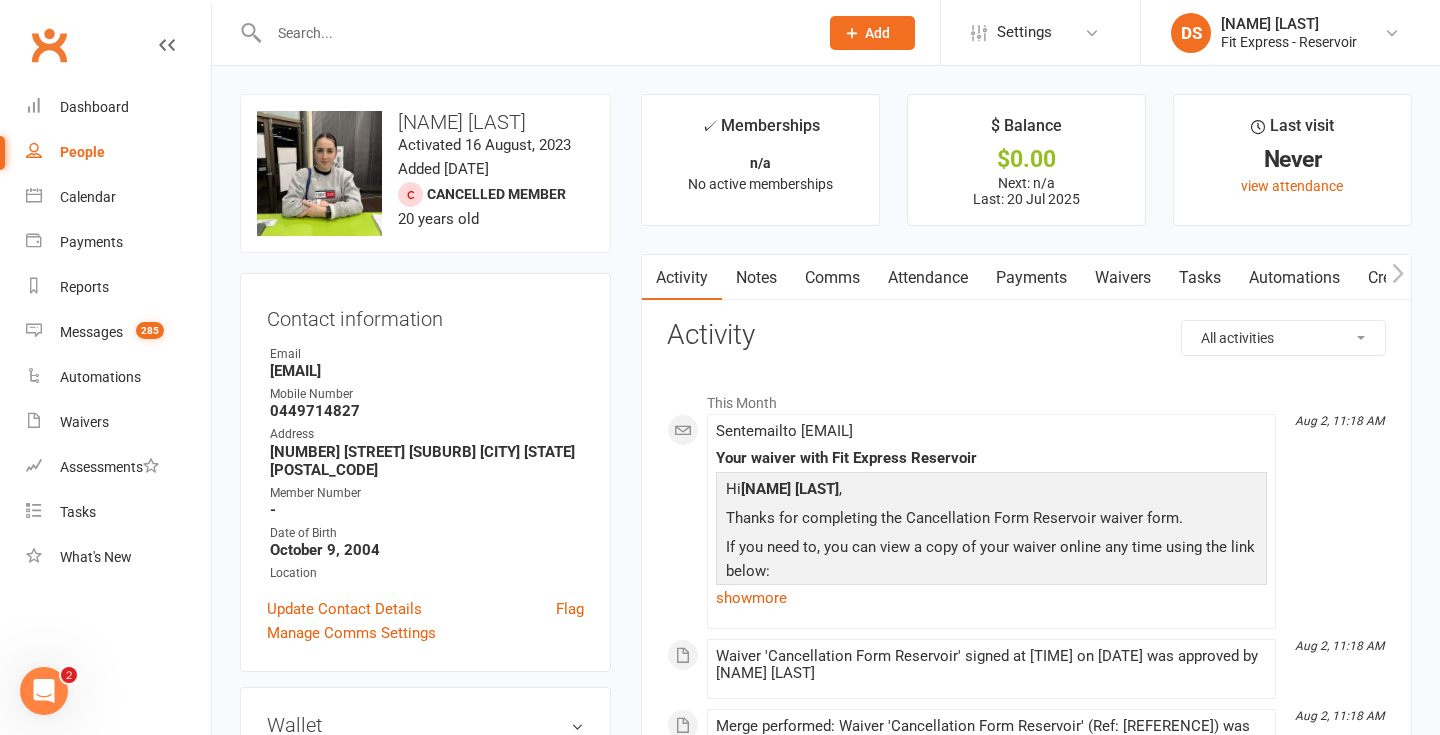 click on "Notes" at bounding box center (756, 278) 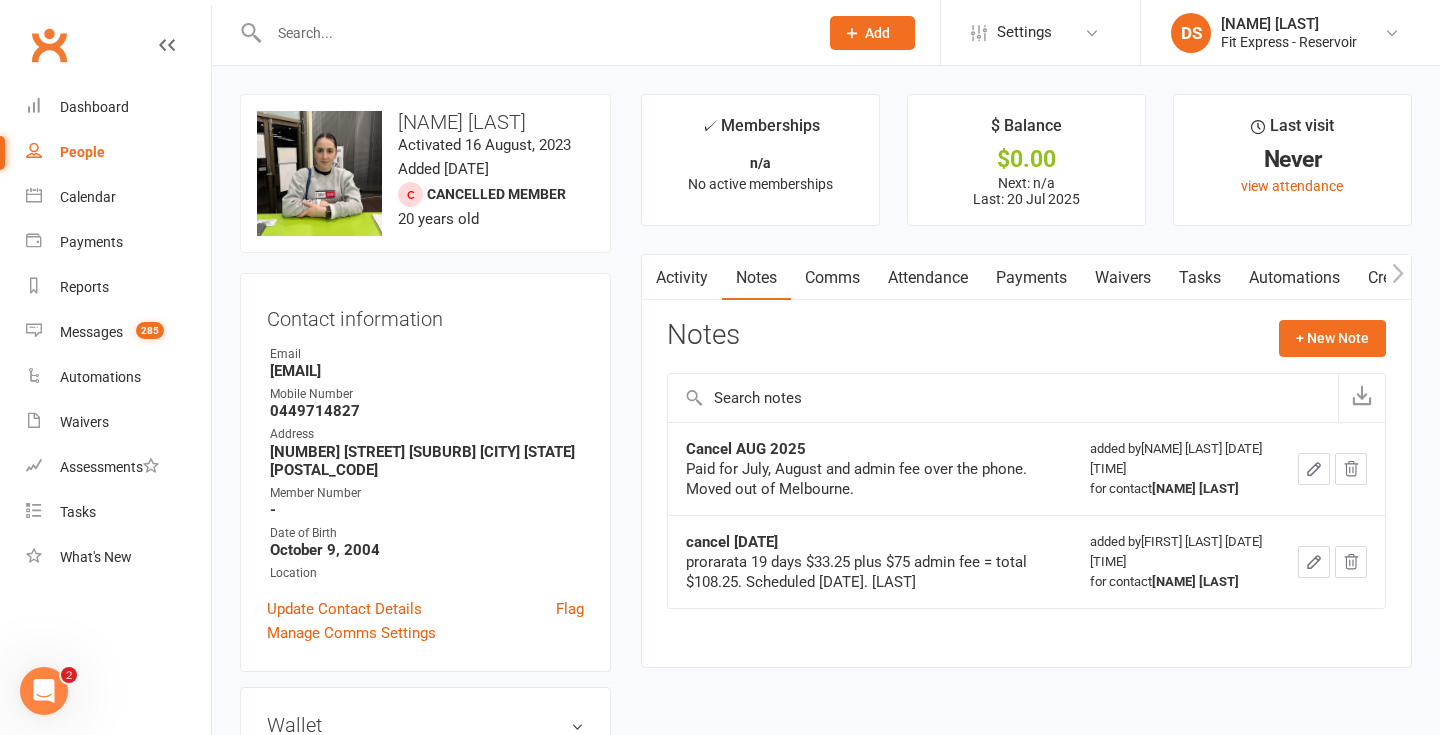 click on "Payments" at bounding box center [1031, 278] 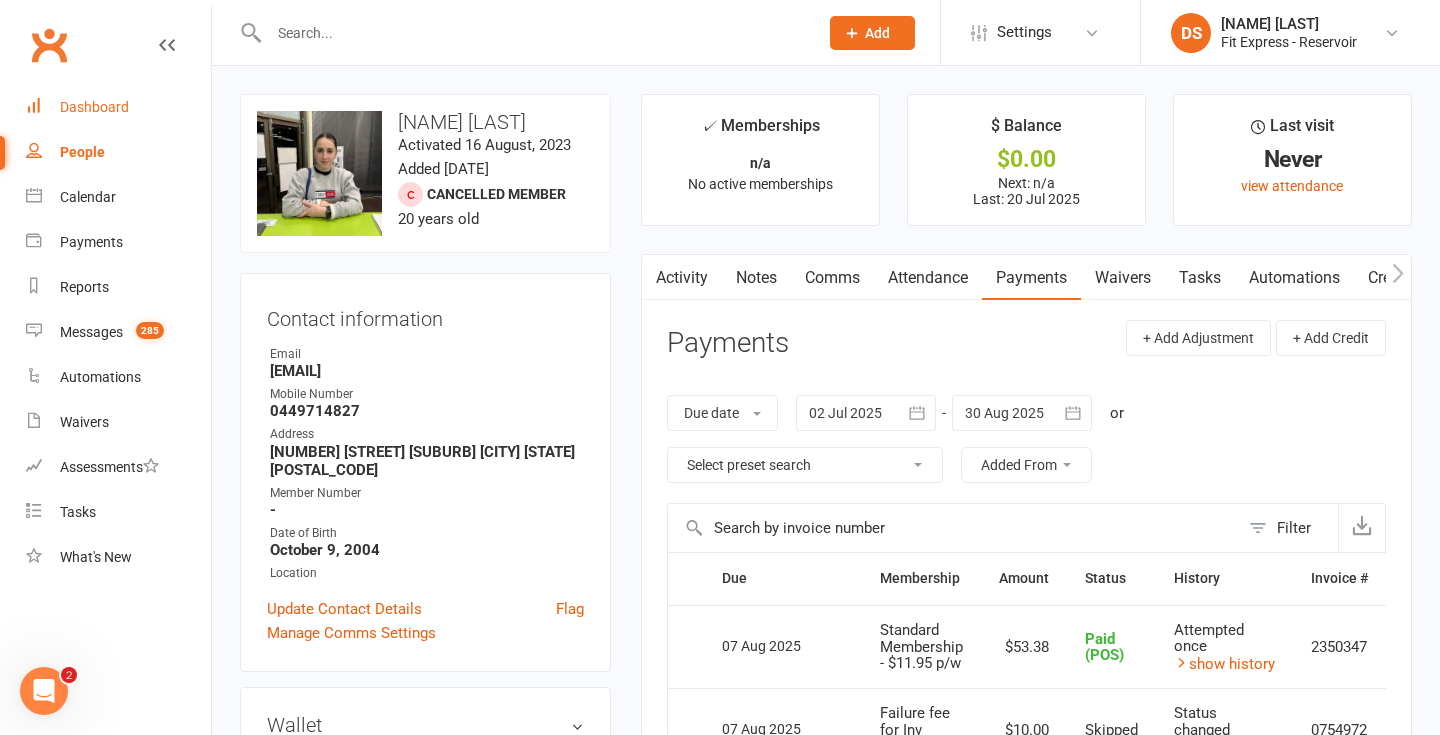 click on "Dashboard" at bounding box center [94, 107] 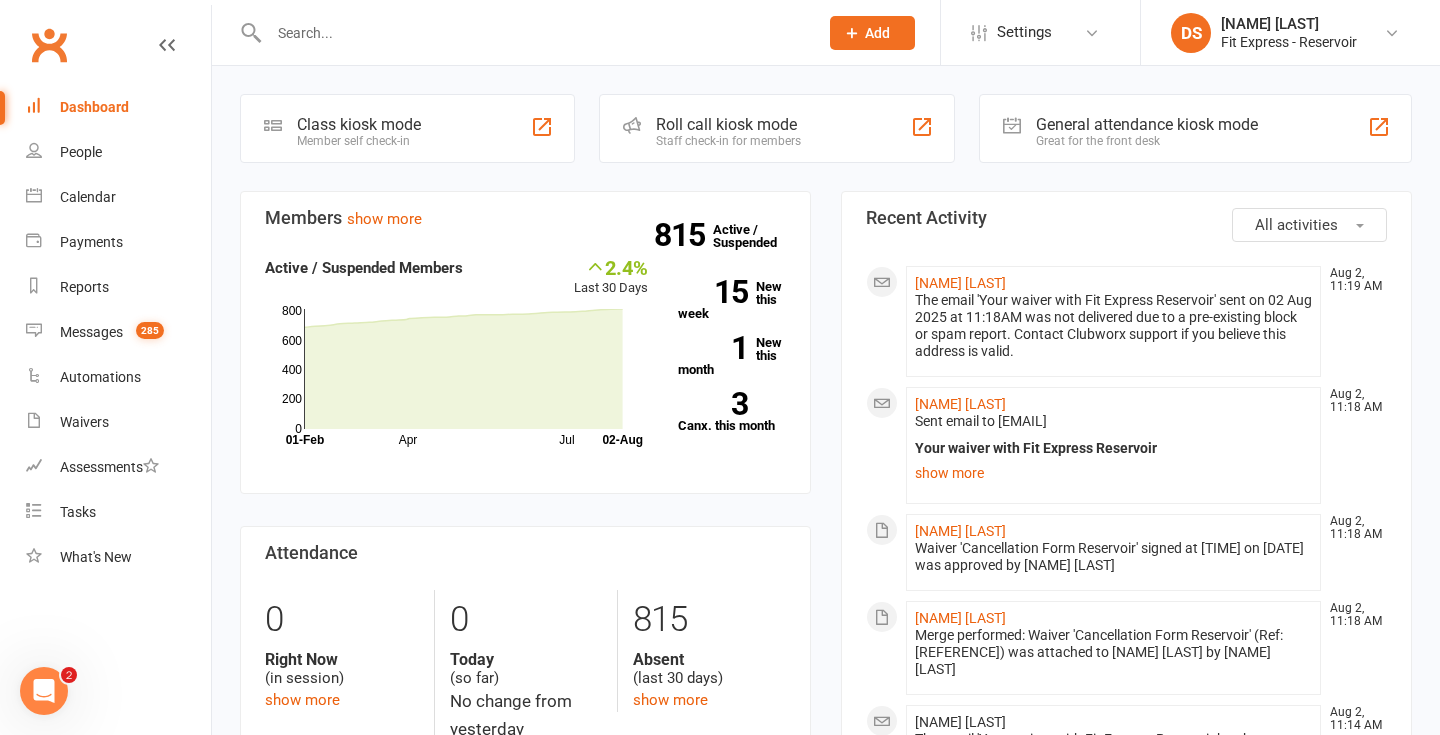 click on "Clubworx" at bounding box center (49, 45) 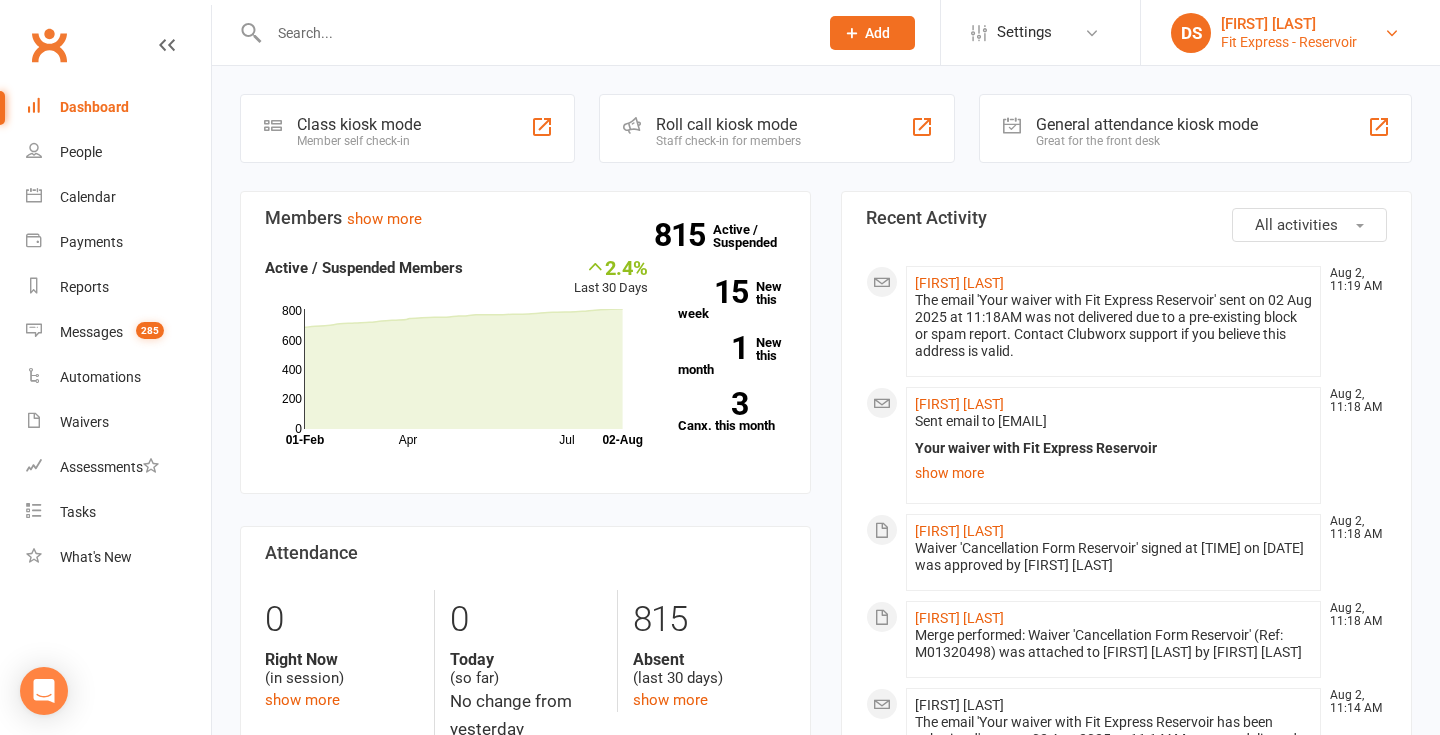 scroll, scrollTop: 0, scrollLeft: 0, axis: both 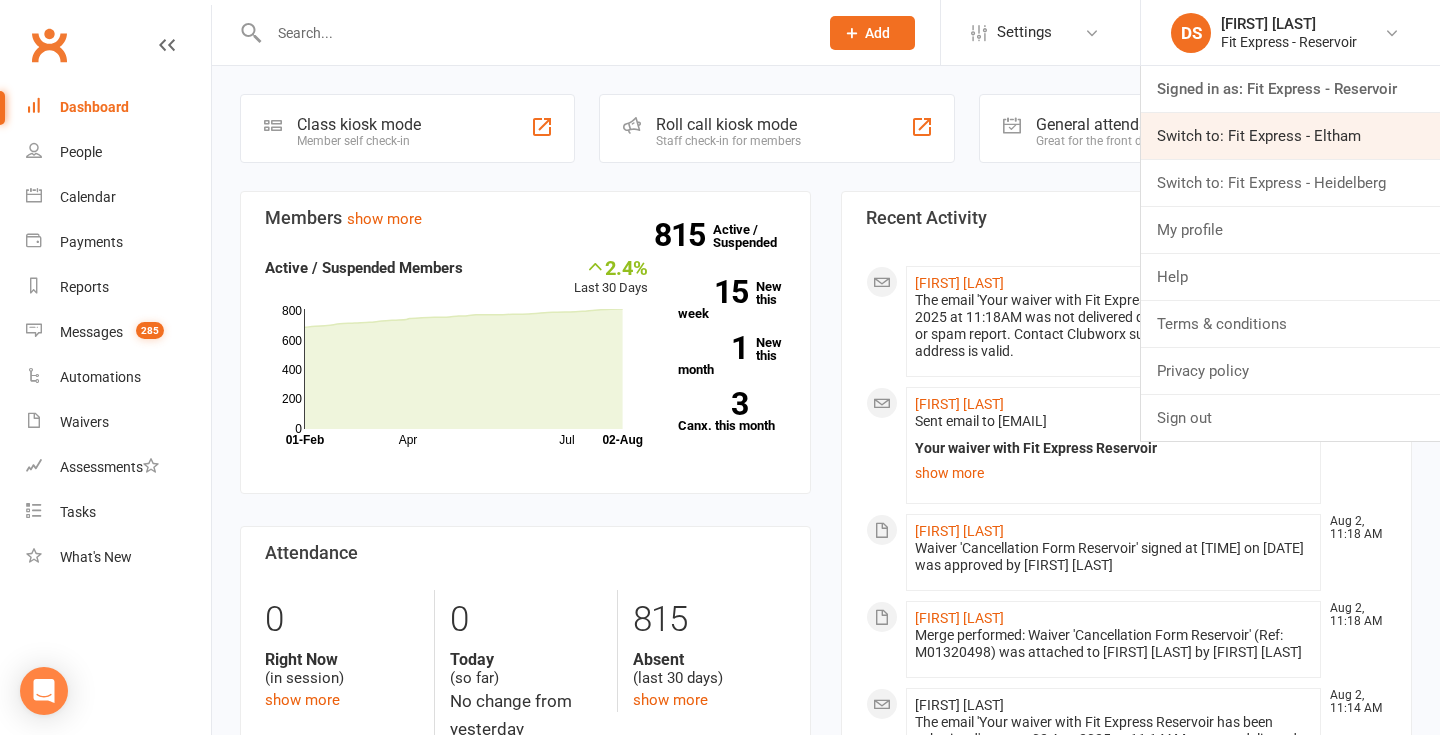 click on "Switch to: Fit Express - Eltham" at bounding box center (1290, 136) 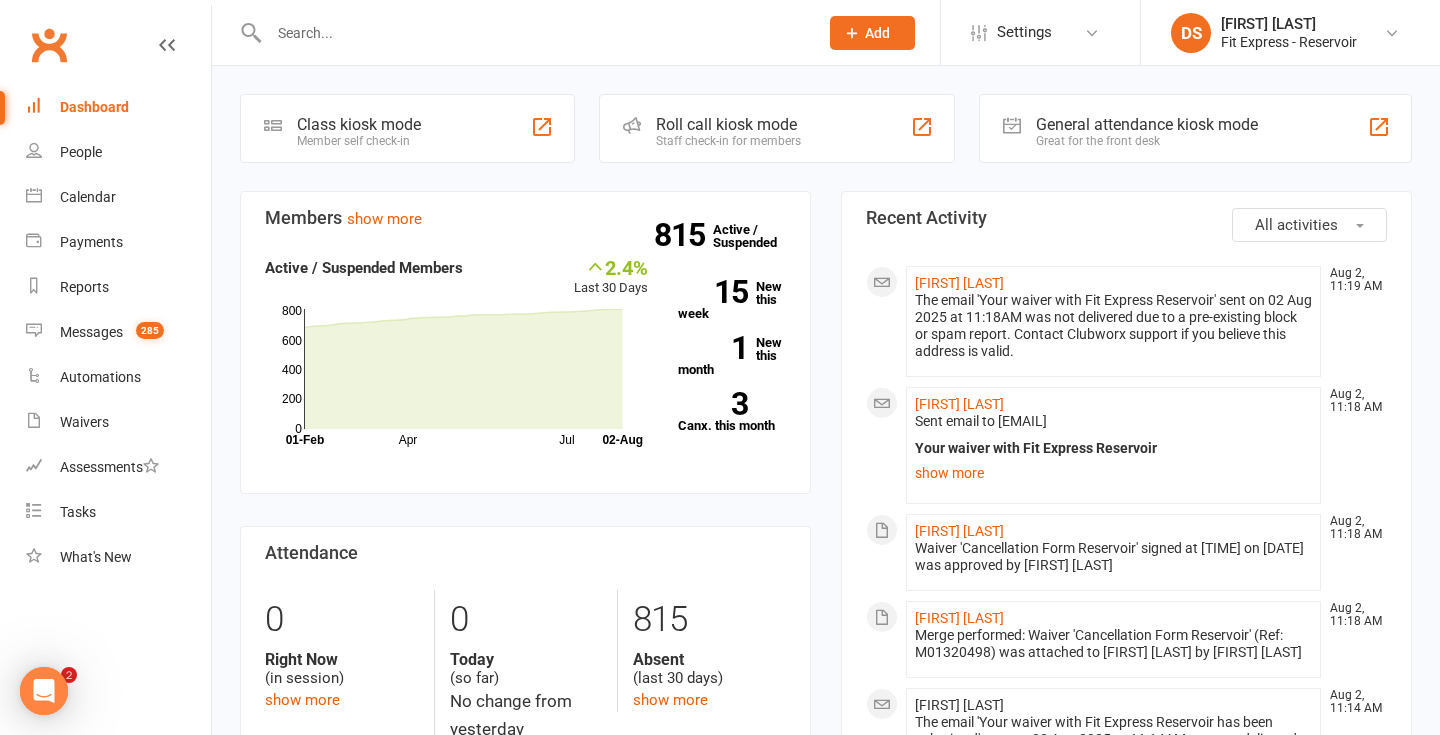 scroll, scrollTop: 0, scrollLeft: 0, axis: both 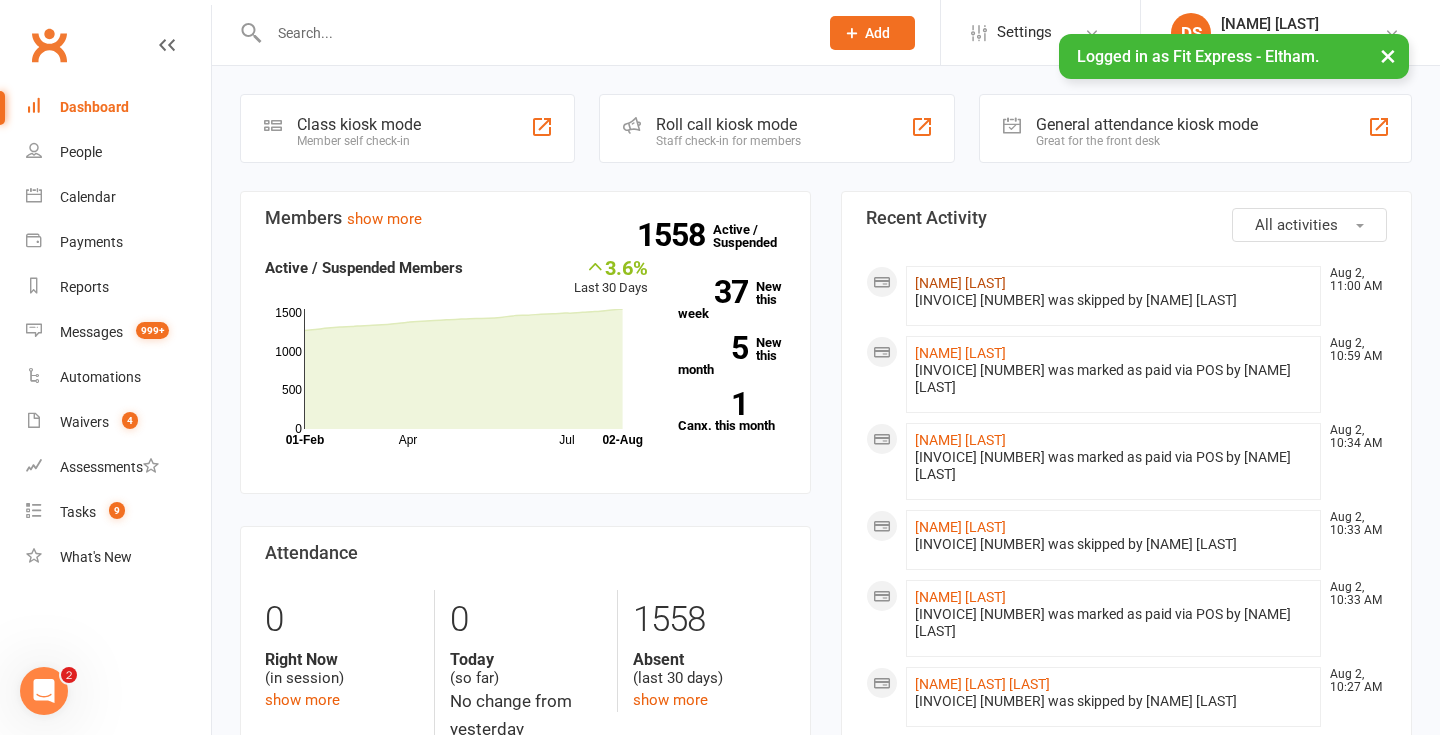 click on "[NAME] [LAST]" 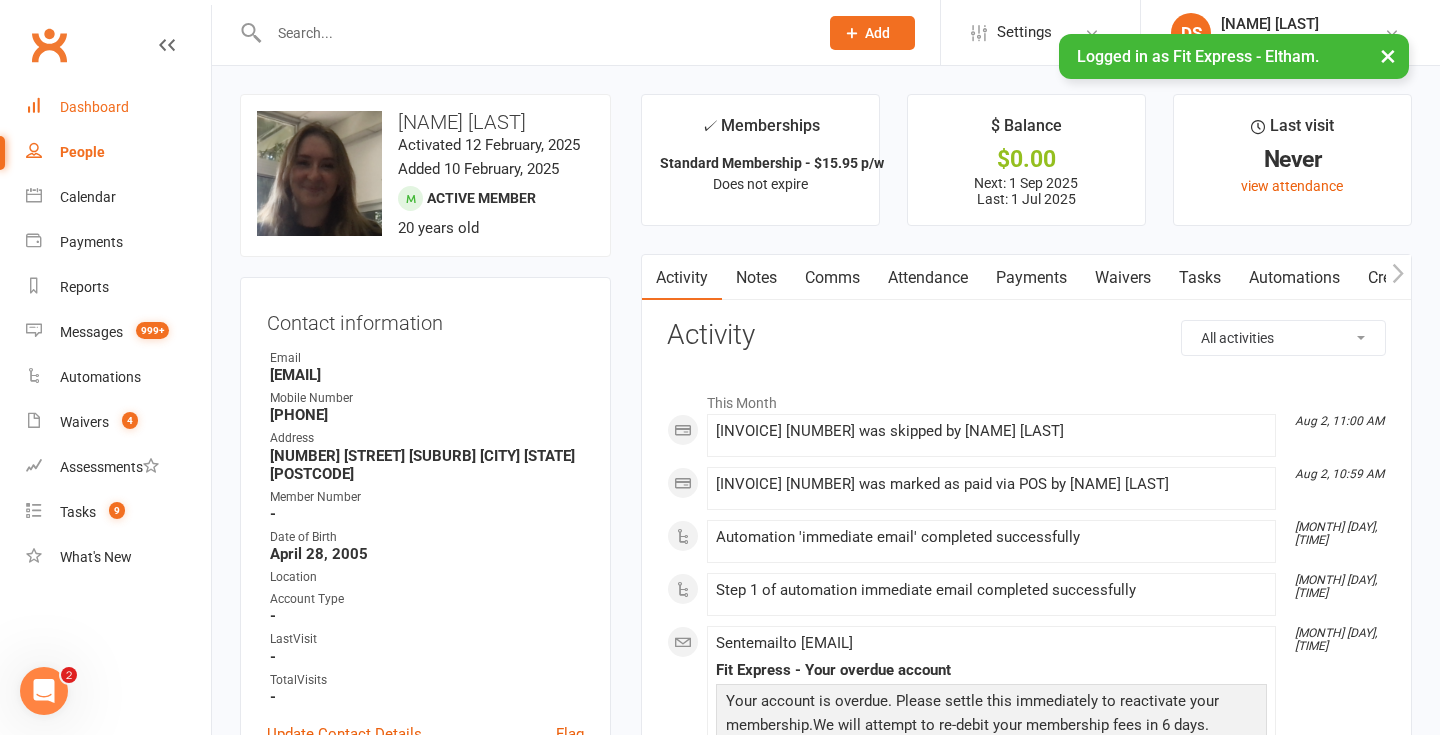 click on "Dashboard" at bounding box center [94, 107] 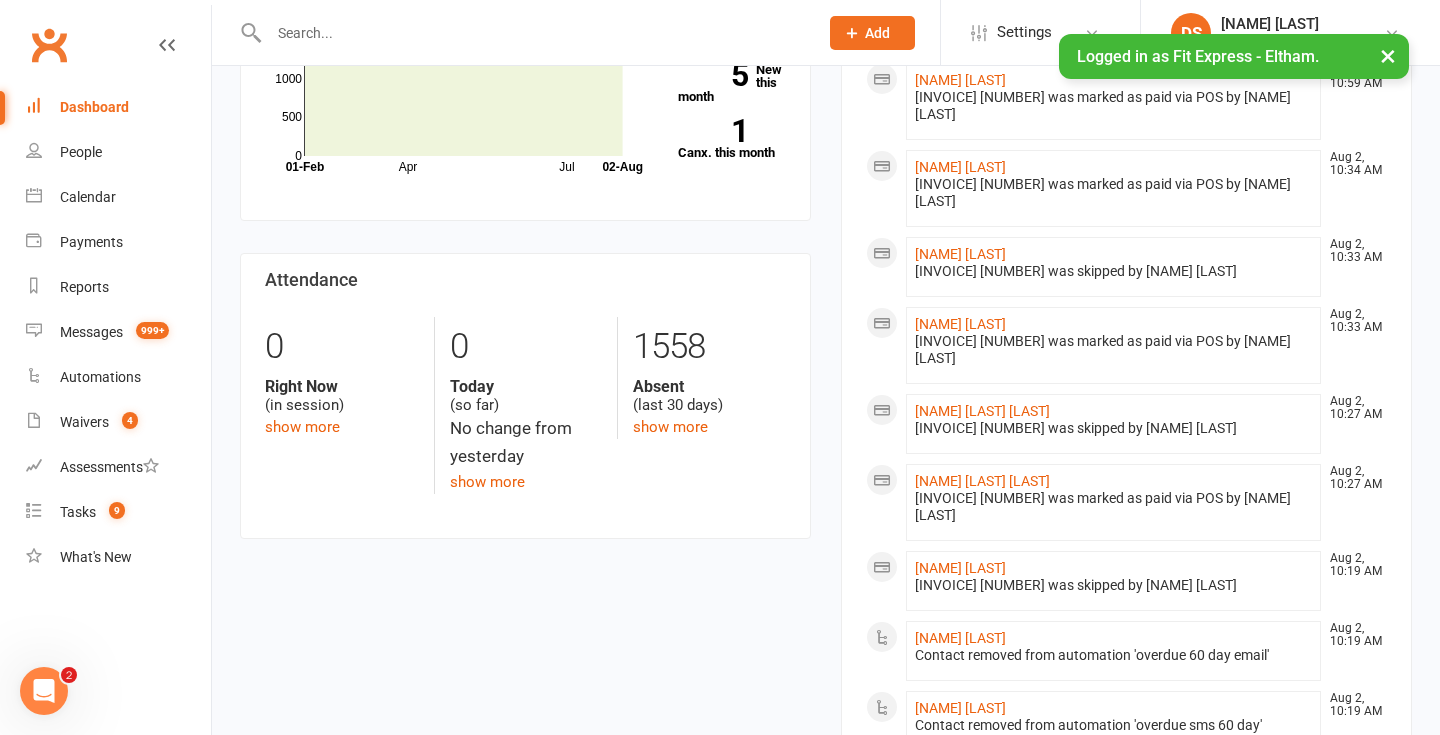 scroll, scrollTop: 272, scrollLeft: 0, axis: vertical 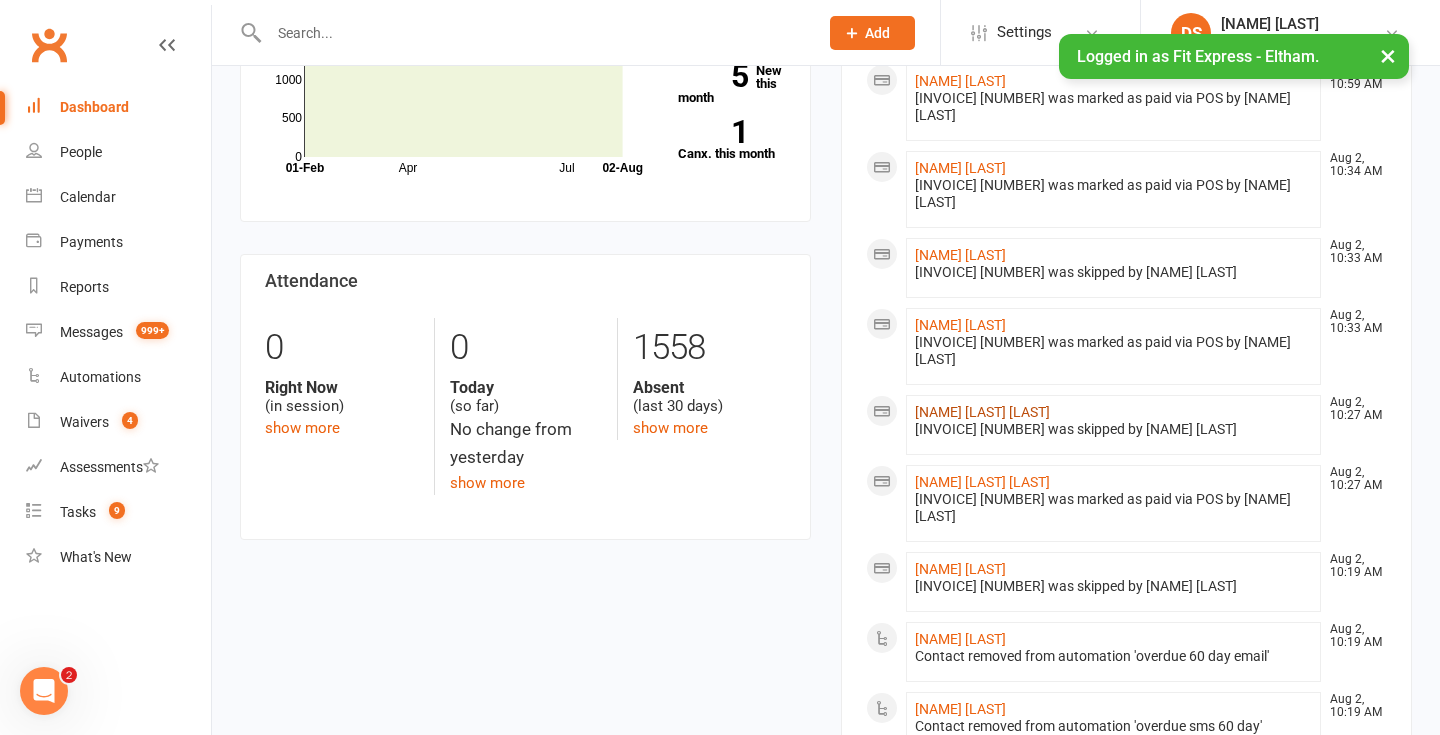 click on "[NAME] [LAST] [LAST]" 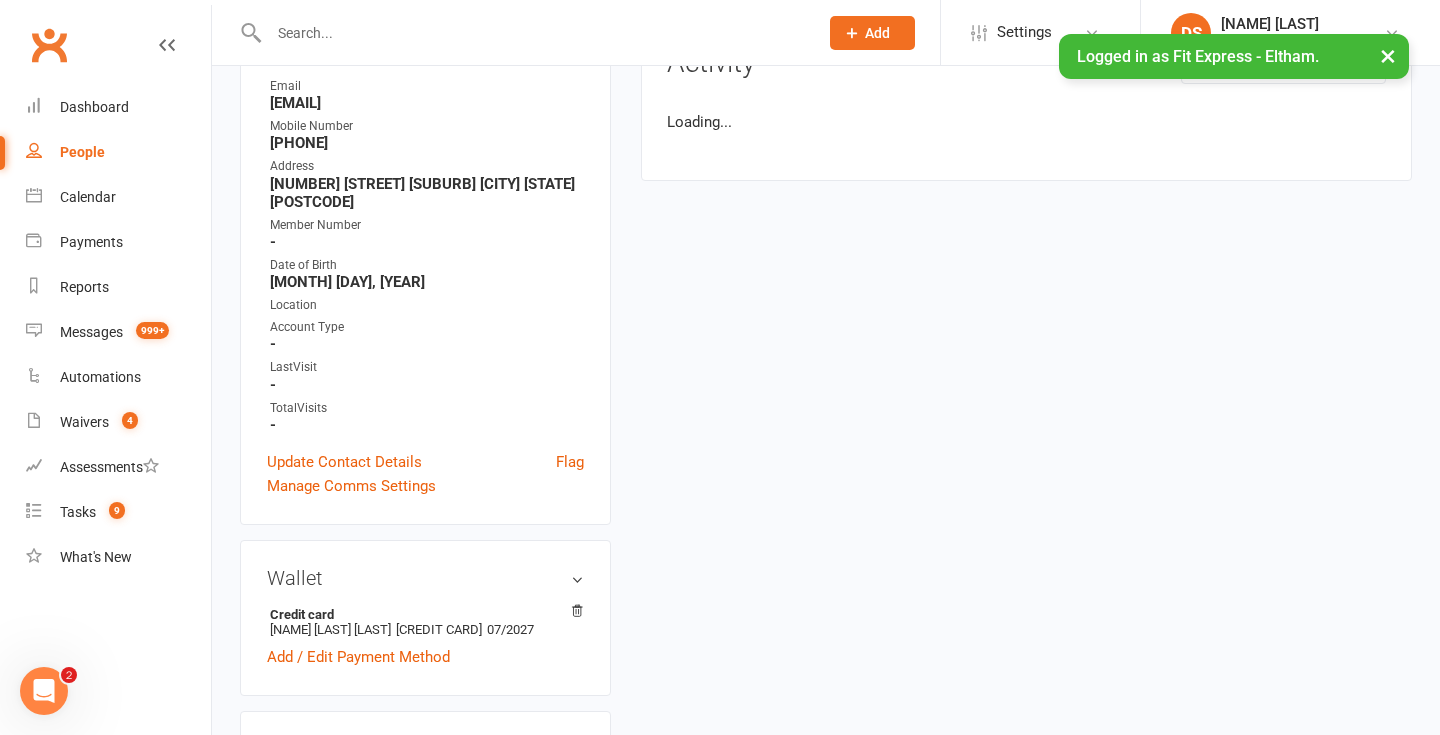 scroll, scrollTop: 0, scrollLeft: 0, axis: both 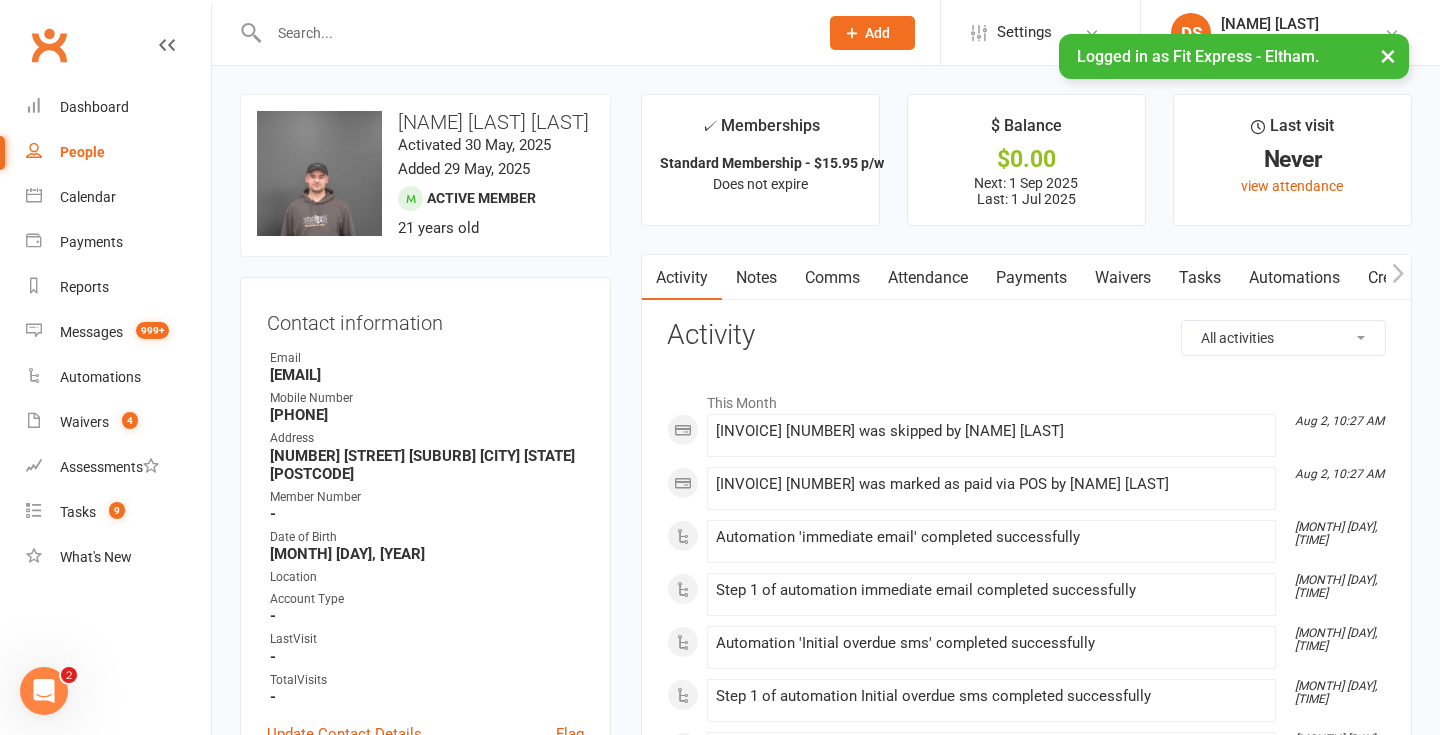 click on "Payments" at bounding box center [1031, 278] 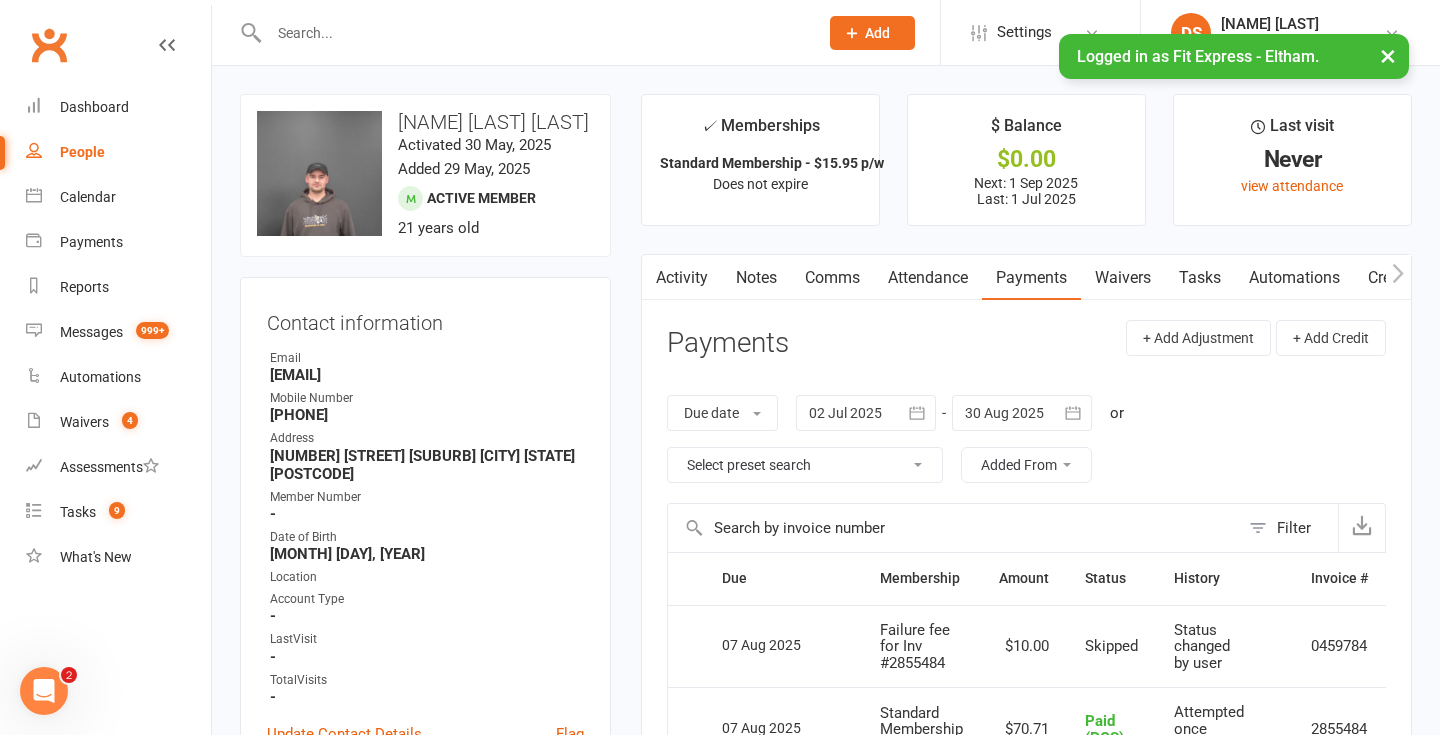 click on "Attendance" at bounding box center (928, 278) 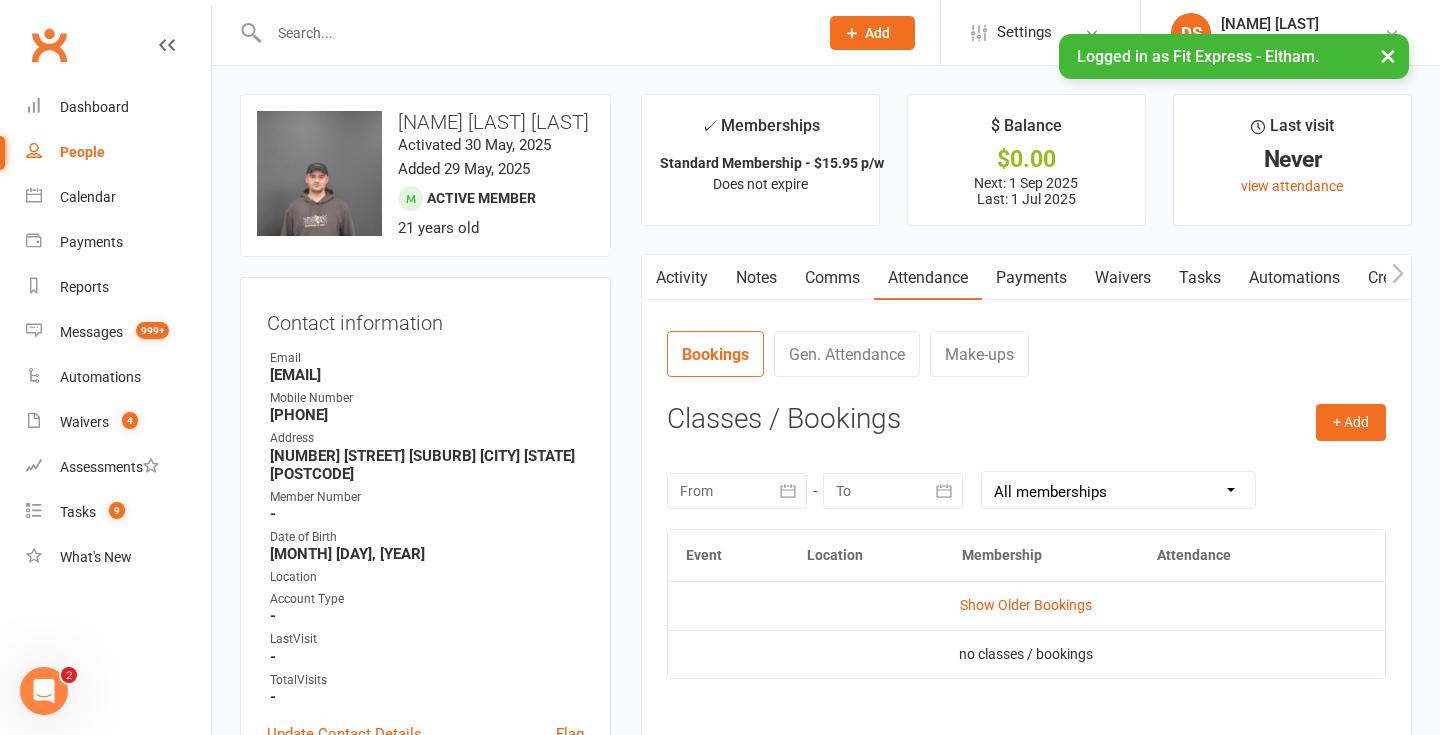 click on "Clubworx" at bounding box center (49, 45) 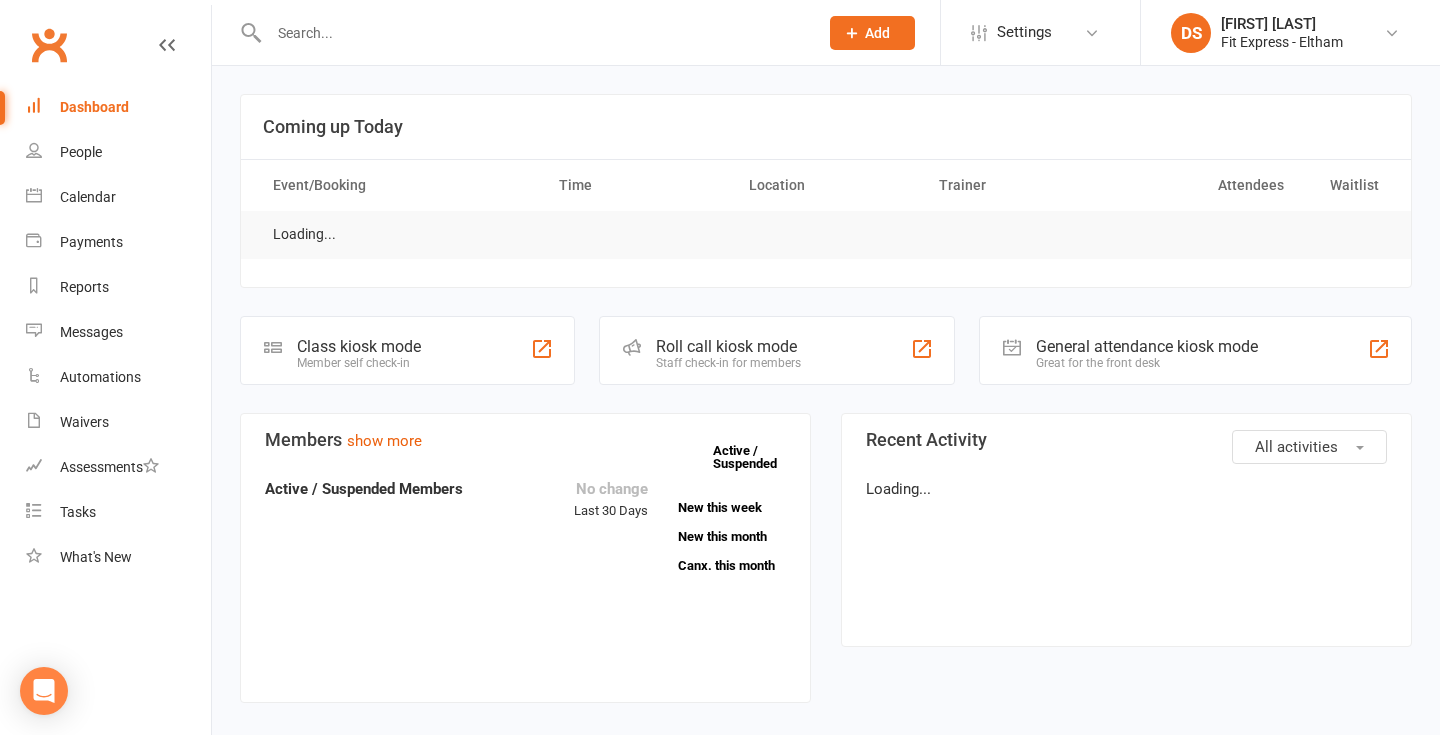 scroll, scrollTop: 0, scrollLeft: 0, axis: both 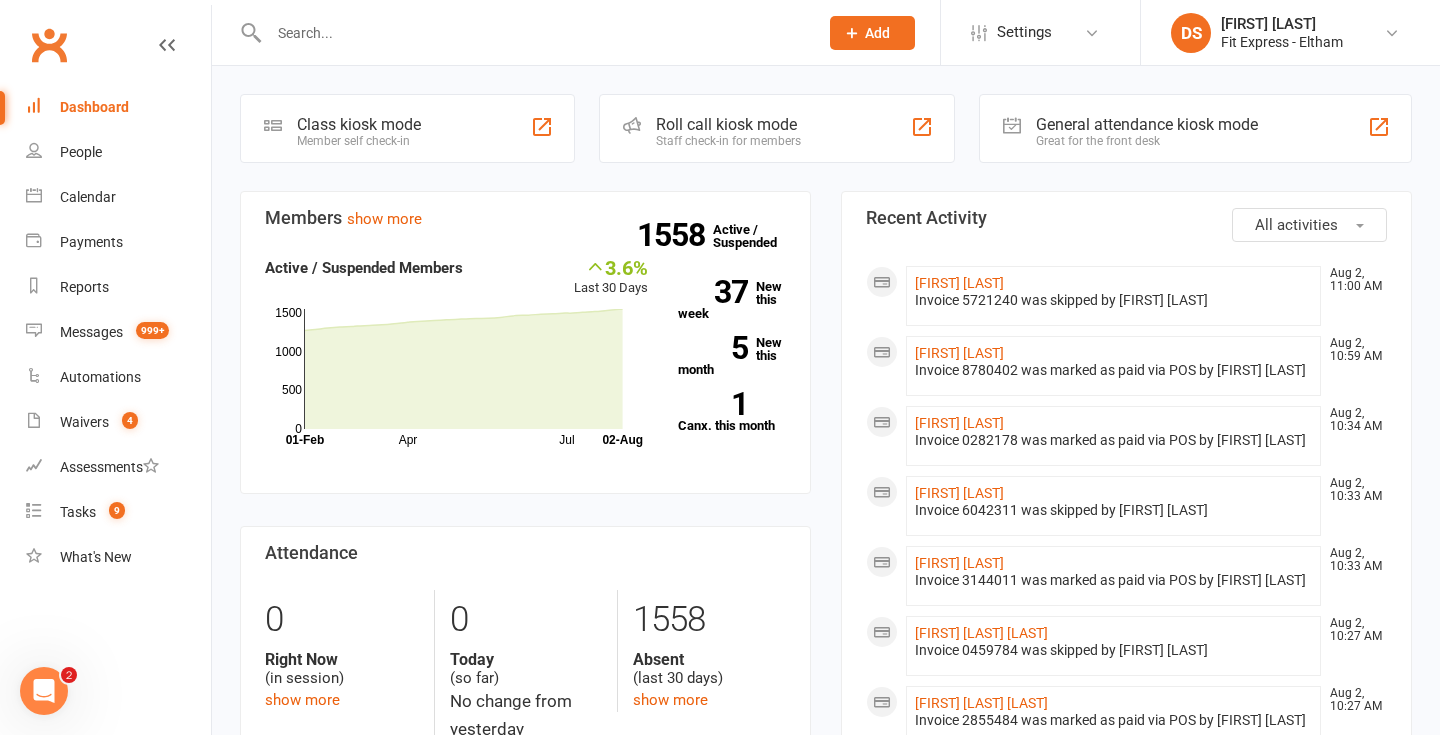 click on "Clubworx" at bounding box center (49, 45) 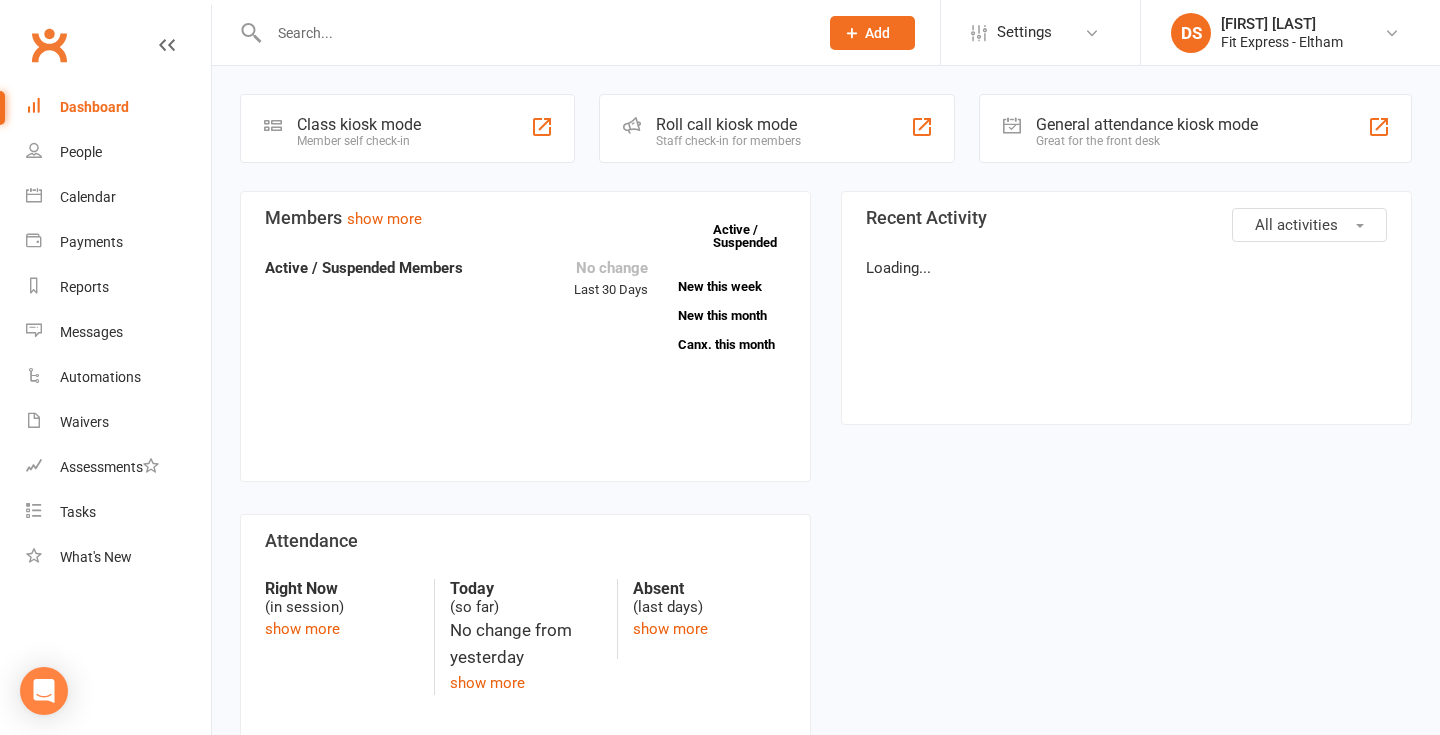 scroll, scrollTop: 0, scrollLeft: 0, axis: both 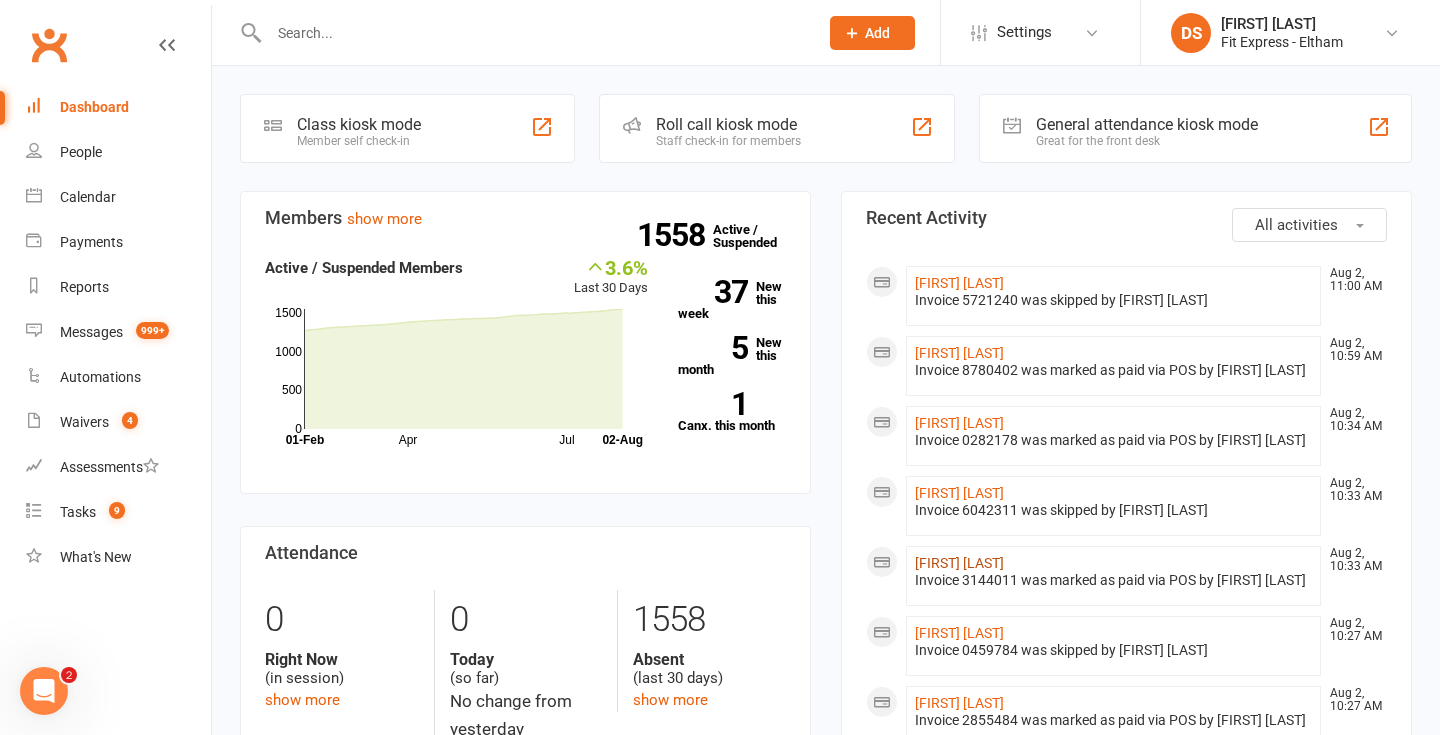 click on "[FIRST] [LAST]" 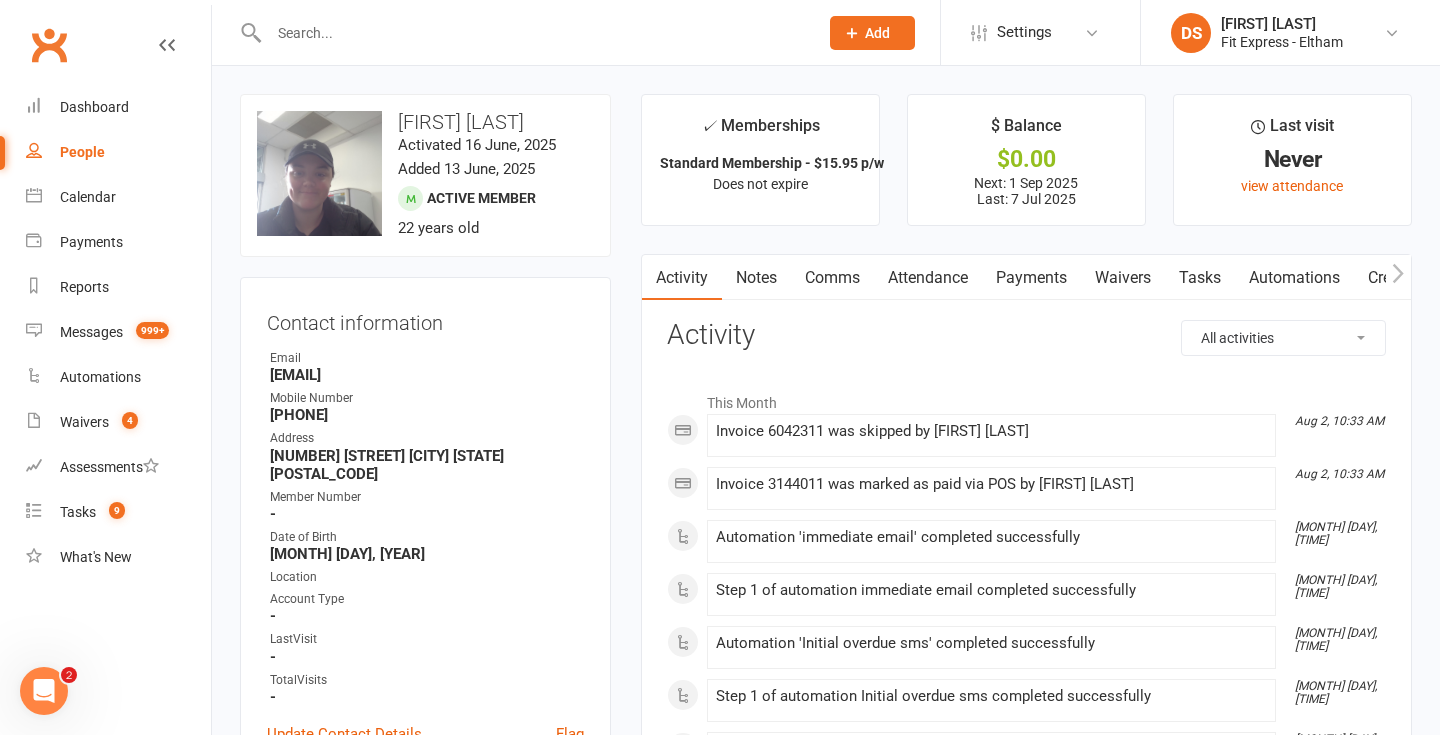 click on "Clubworx" at bounding box center (49, 45) 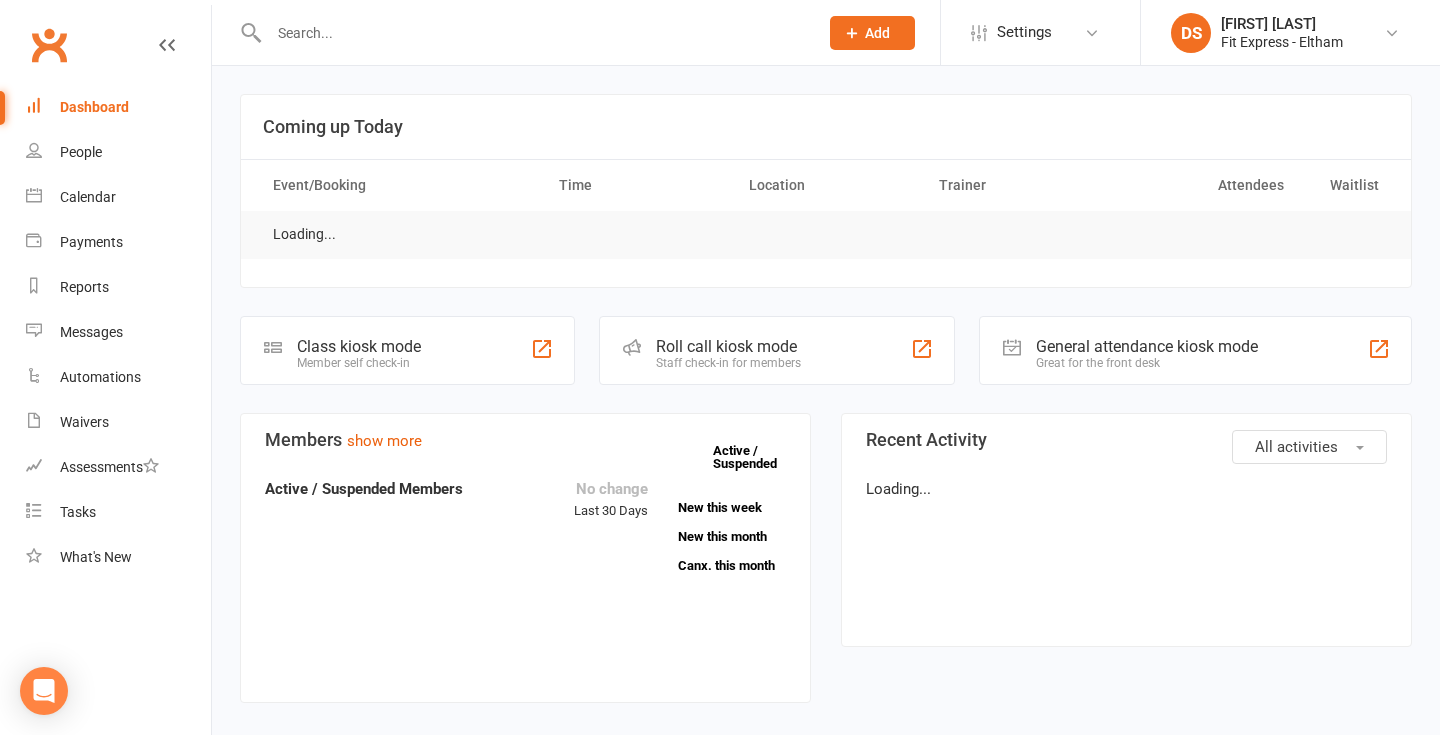 scroll, scrollTop: 0, scrollLeft: 0, axis: both 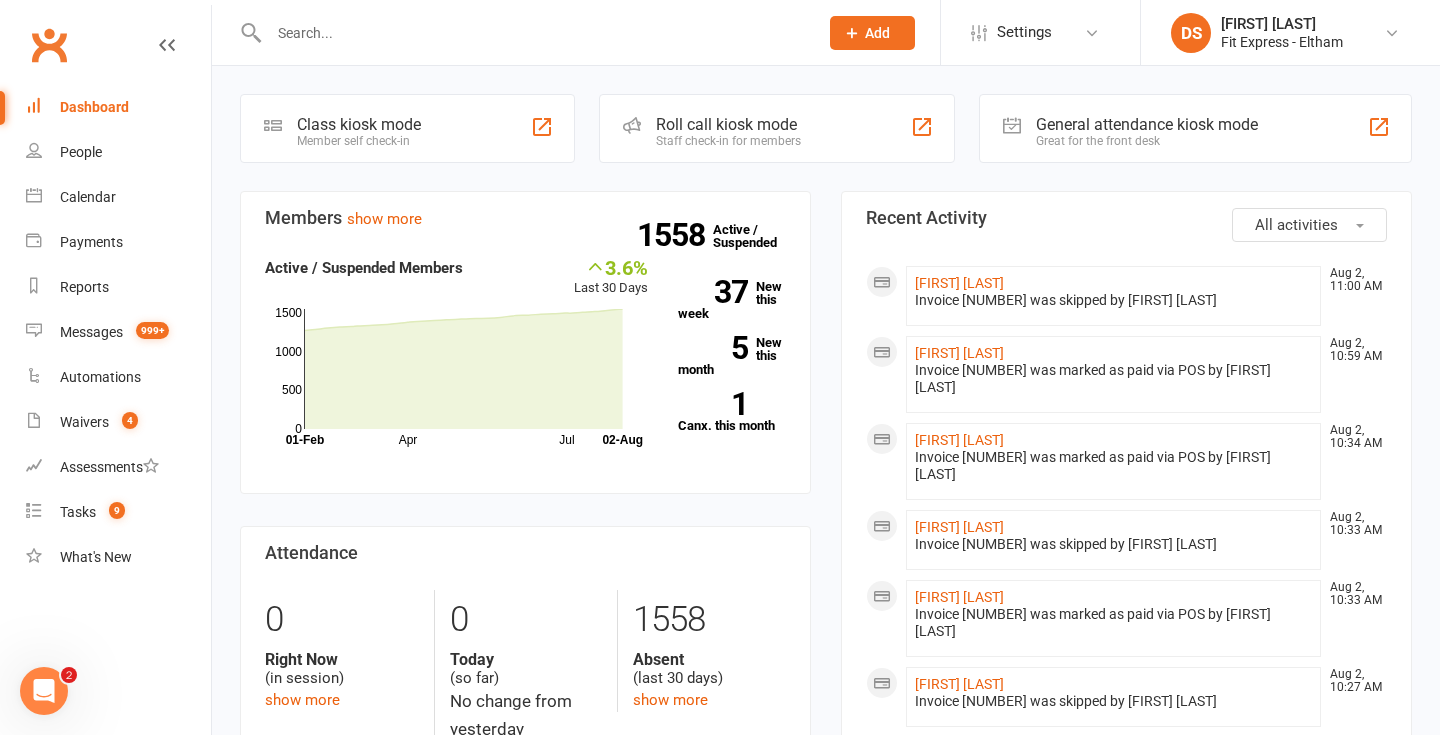 click at bounding box center (533, 33) 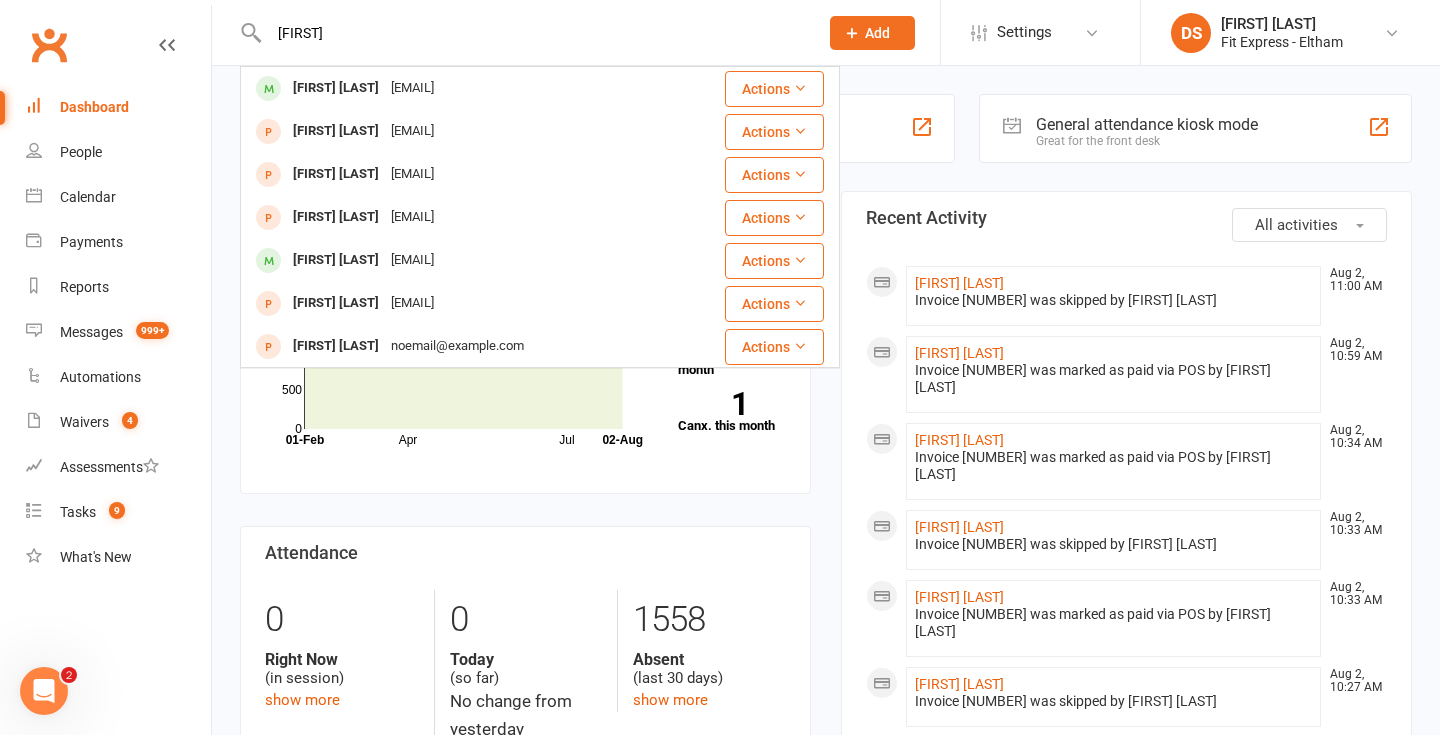 type on "[FIRST]" 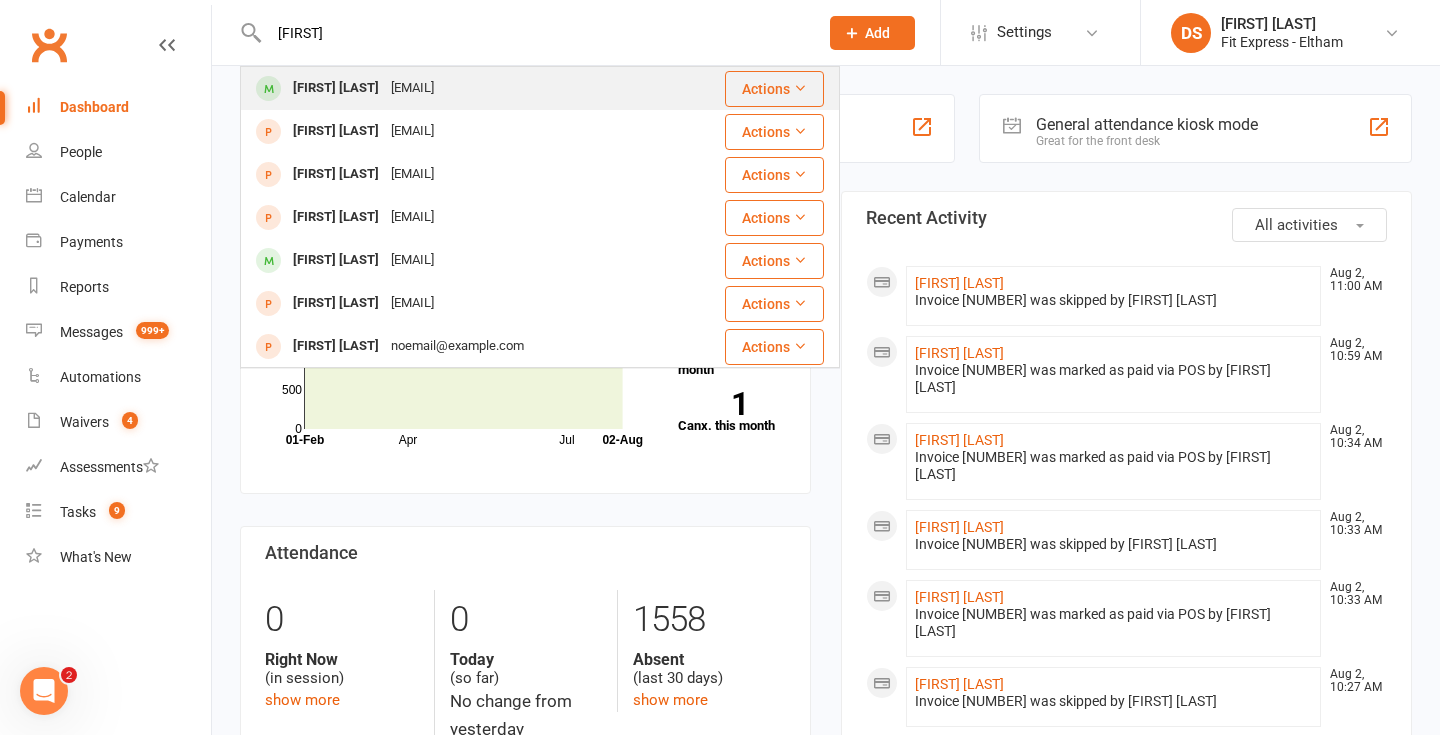 click on "[FIRST] [LAST] [EMAIL]" at bounding box center [456, 88] 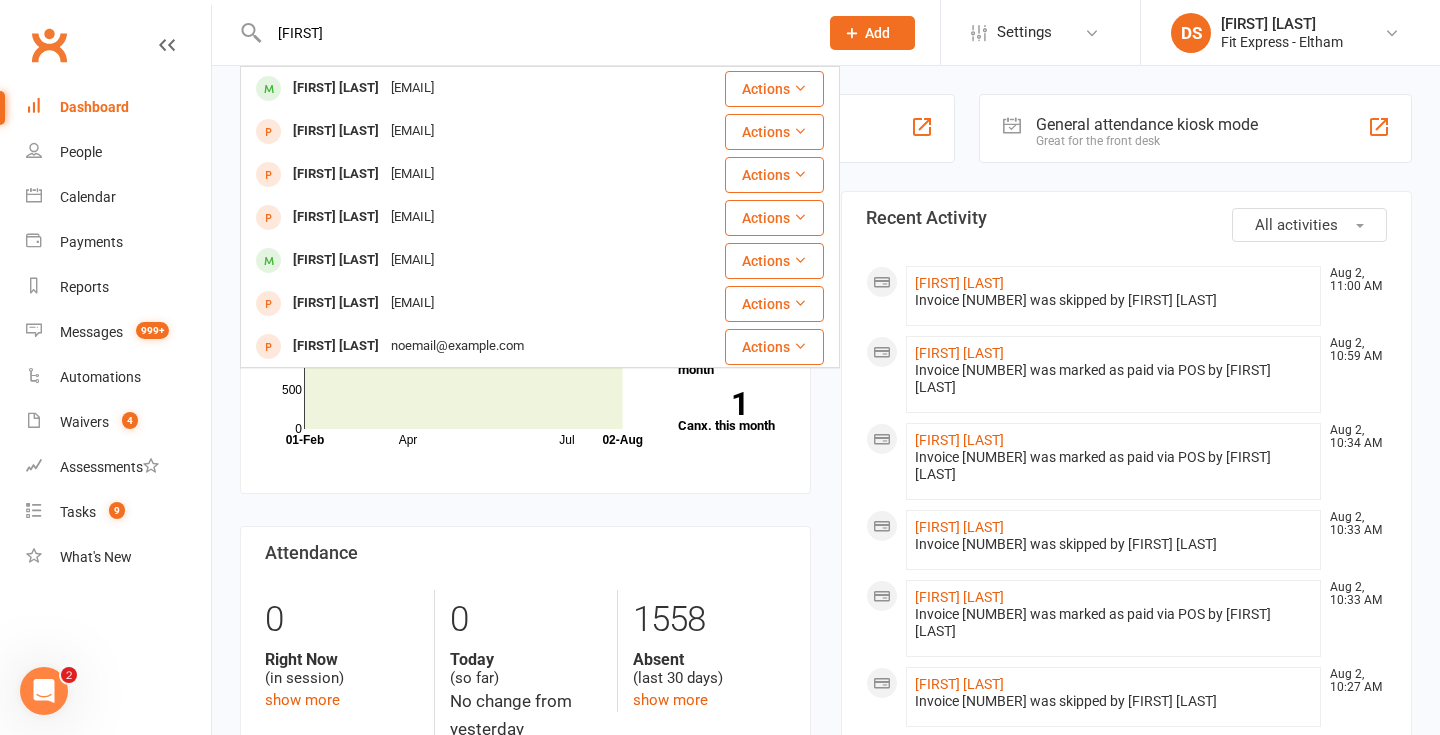type 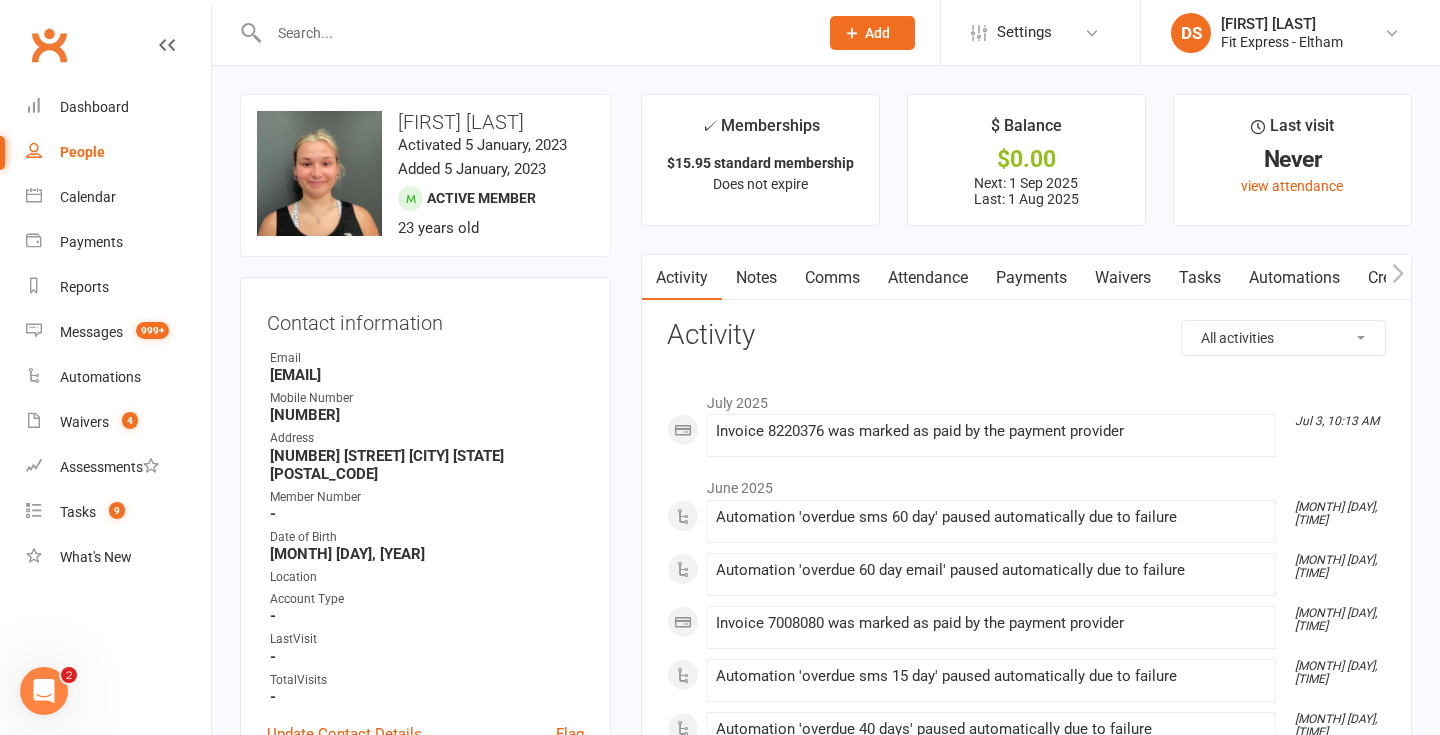 click on "Payments" at bounding box center (1031, 278) 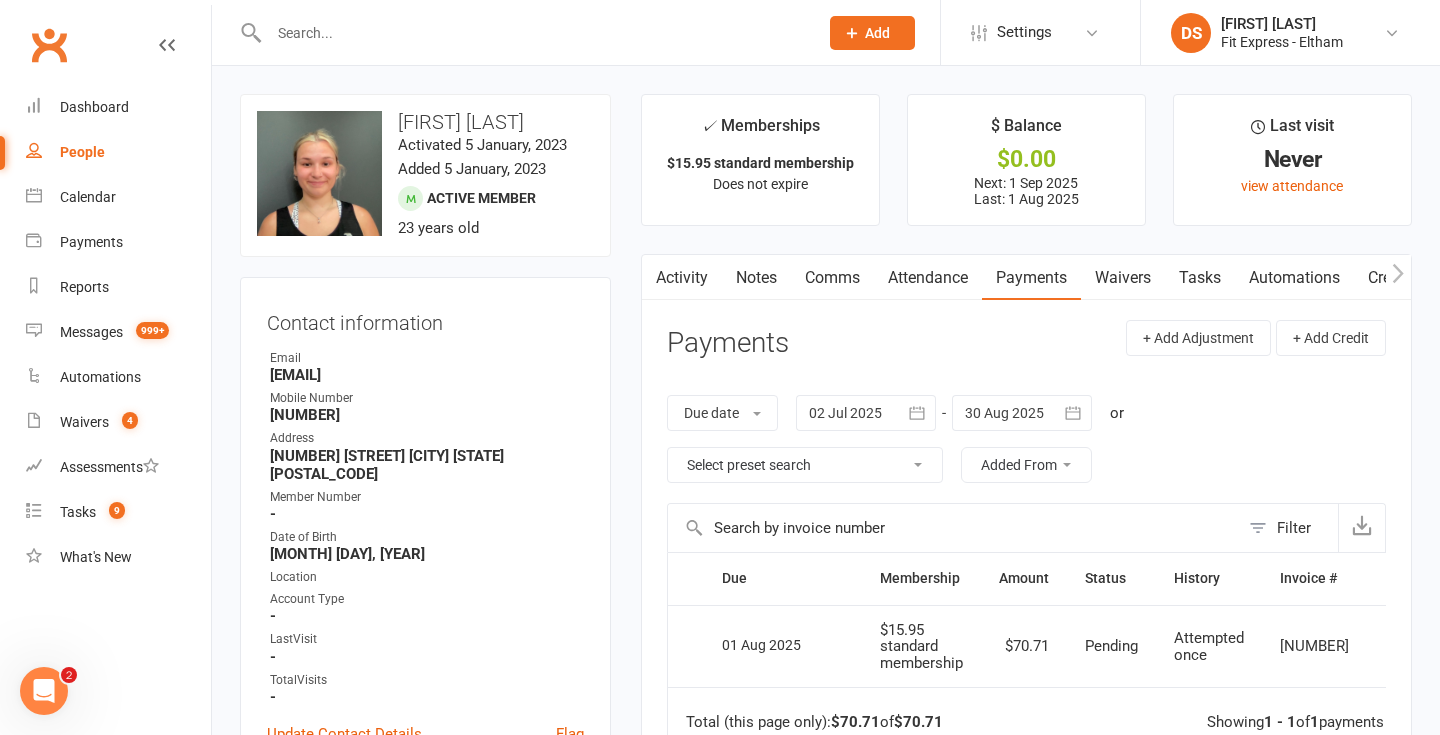 click on "Waivers" at bounding box center (1123, 278) 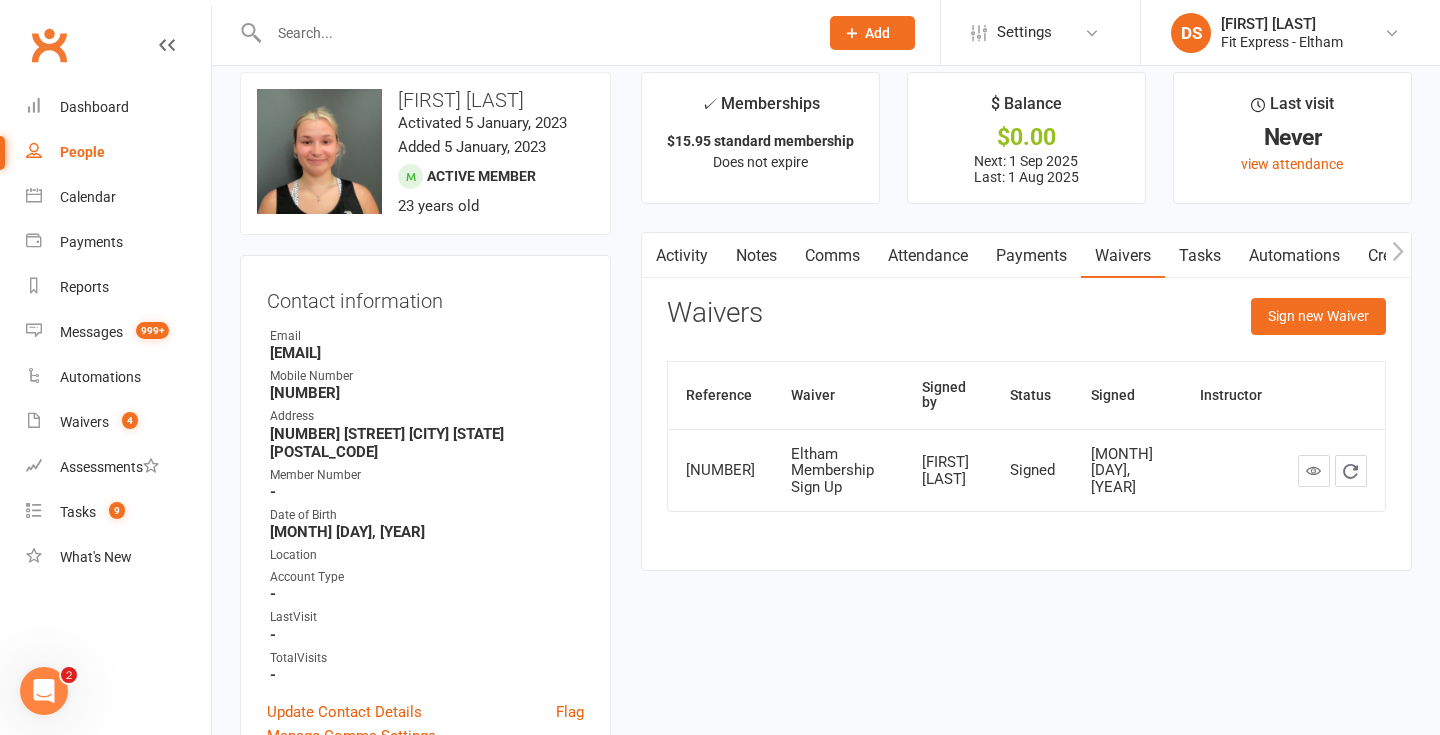 scroll, scrollTop: 0, scrollLeft: 0, axis: both 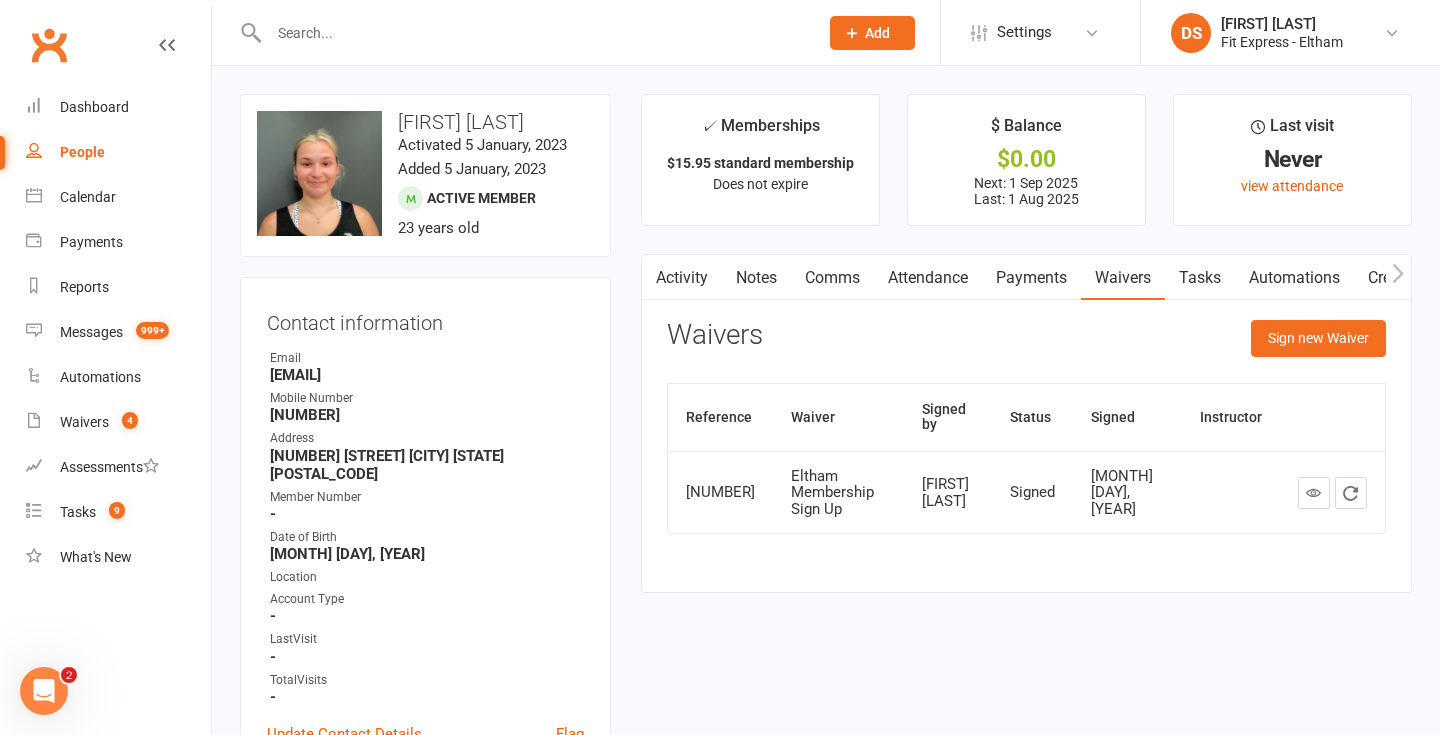click on "Payments" at bounding box center (1031, 278) 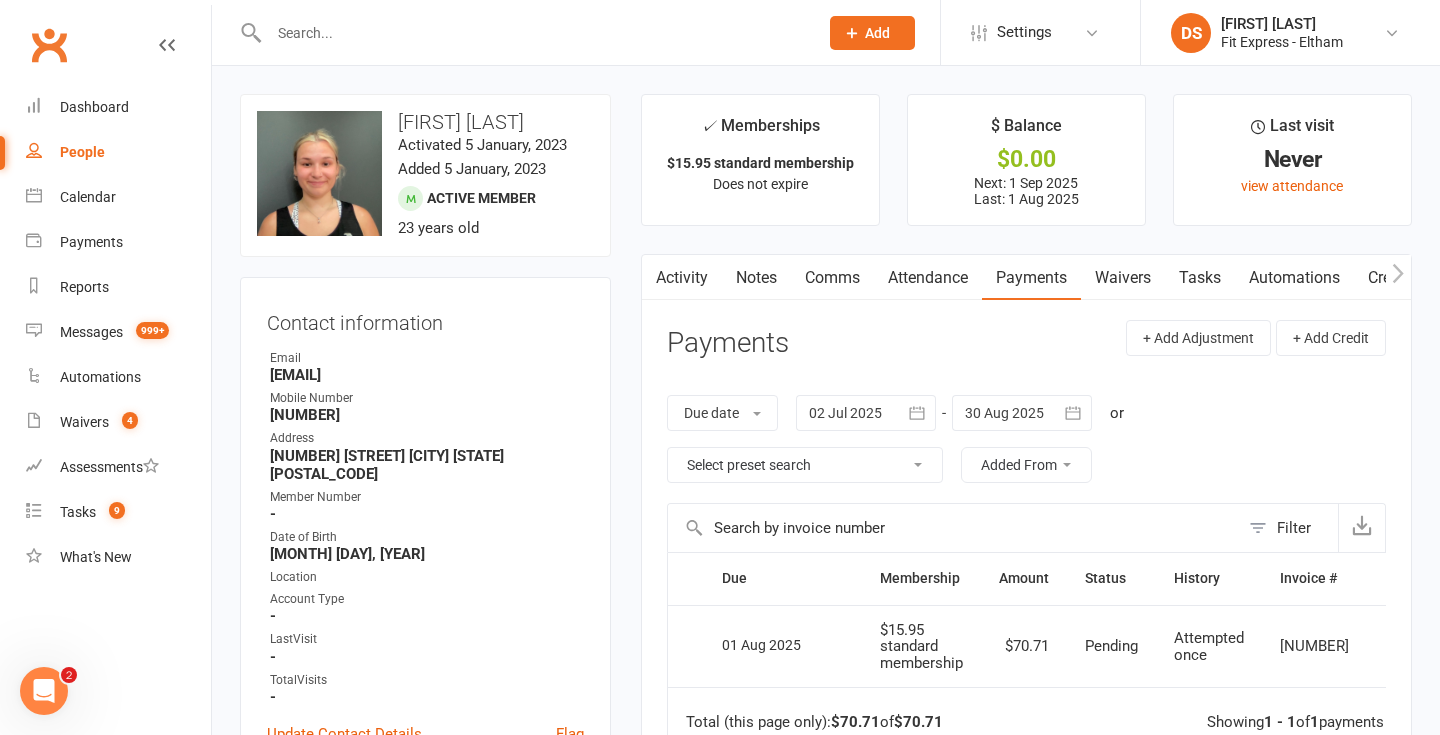 click on "Due date  Due date Date paid Date failed Date settled 02 Jul 2025
July 2025
Sun Mon Tue Wed Thu Fri Sat
27
29
30
01
02
03
04
05
28
06
07
08
09
10
11
12
29
13
14
15
16
17
18
19
30
20
21
22
23
24
25
26
31
27
28
29
30
31
01 02 32" at bounding box center [1026, 439] 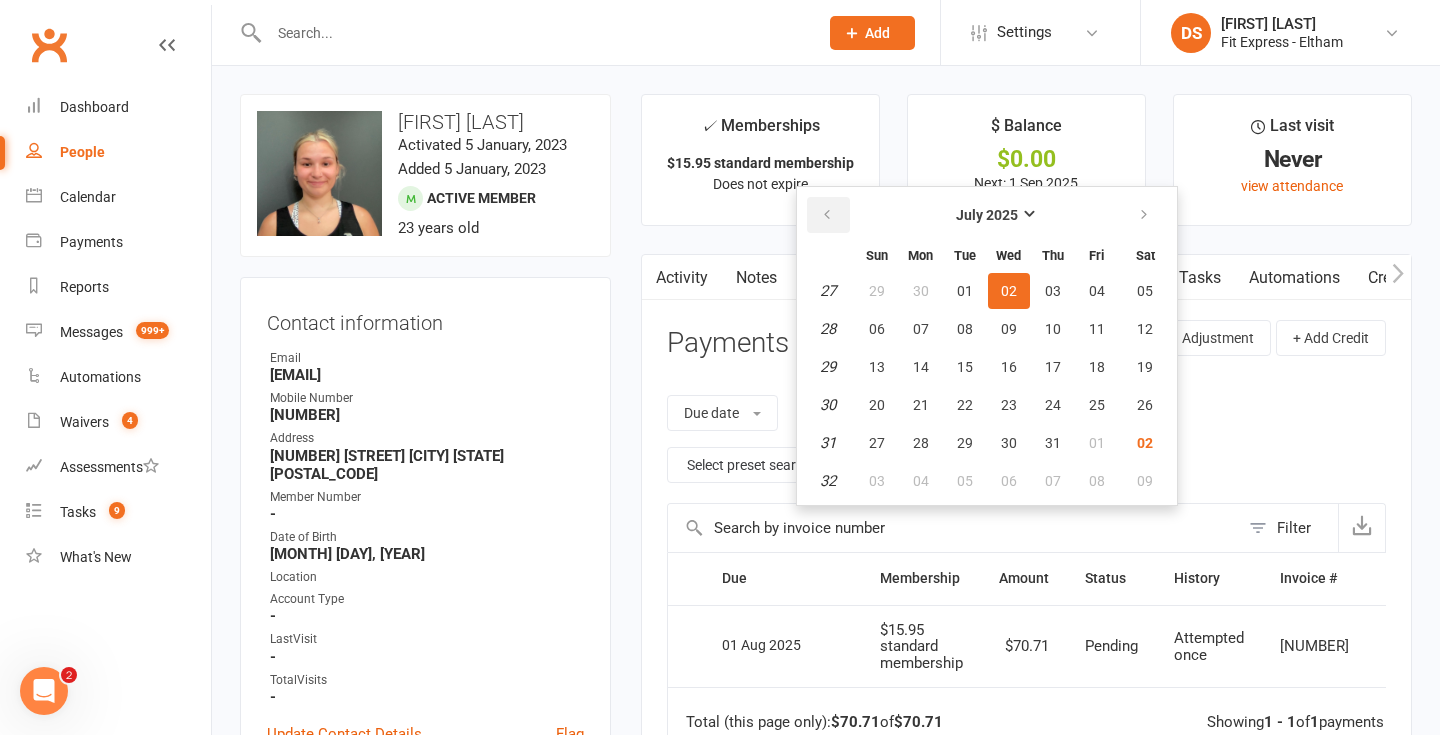 click at bounding box center [827, 215] 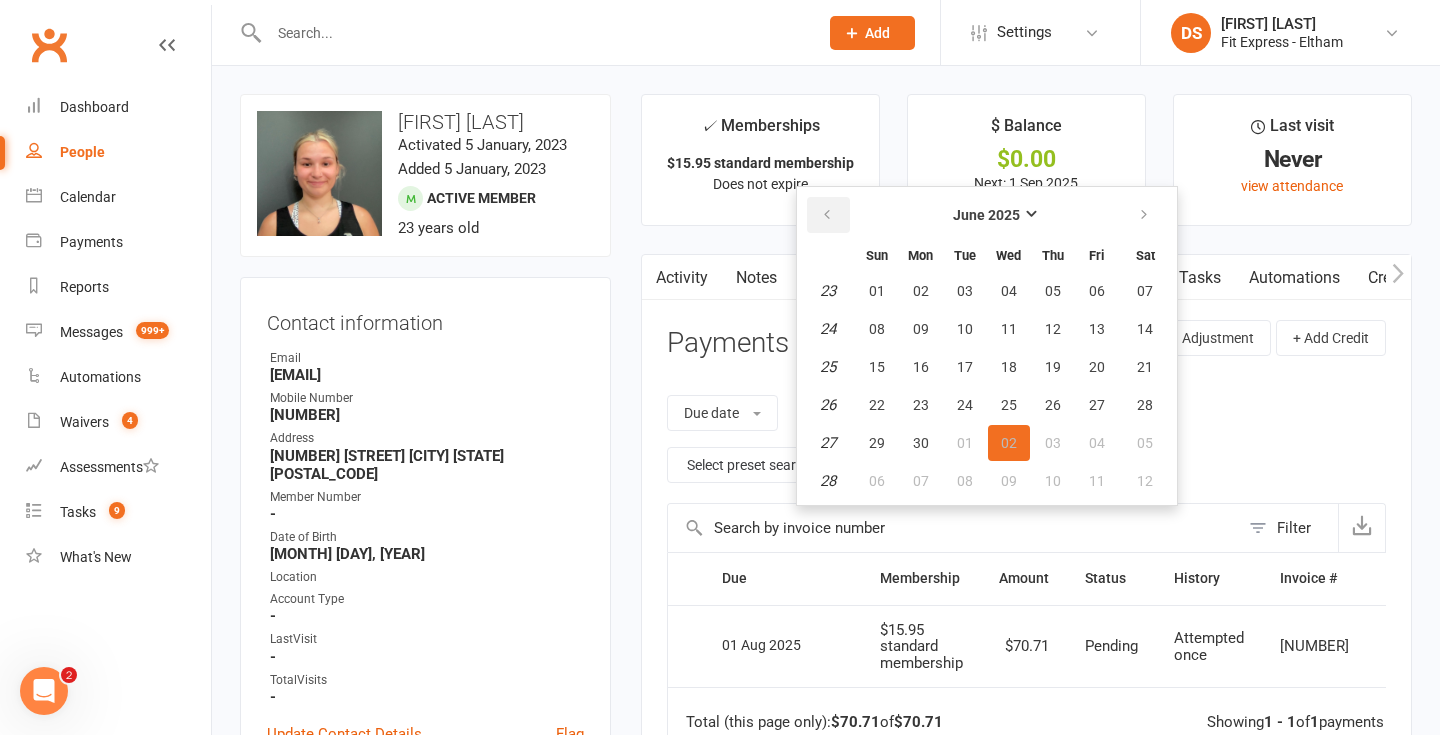 click at bounding box center [827, 215] 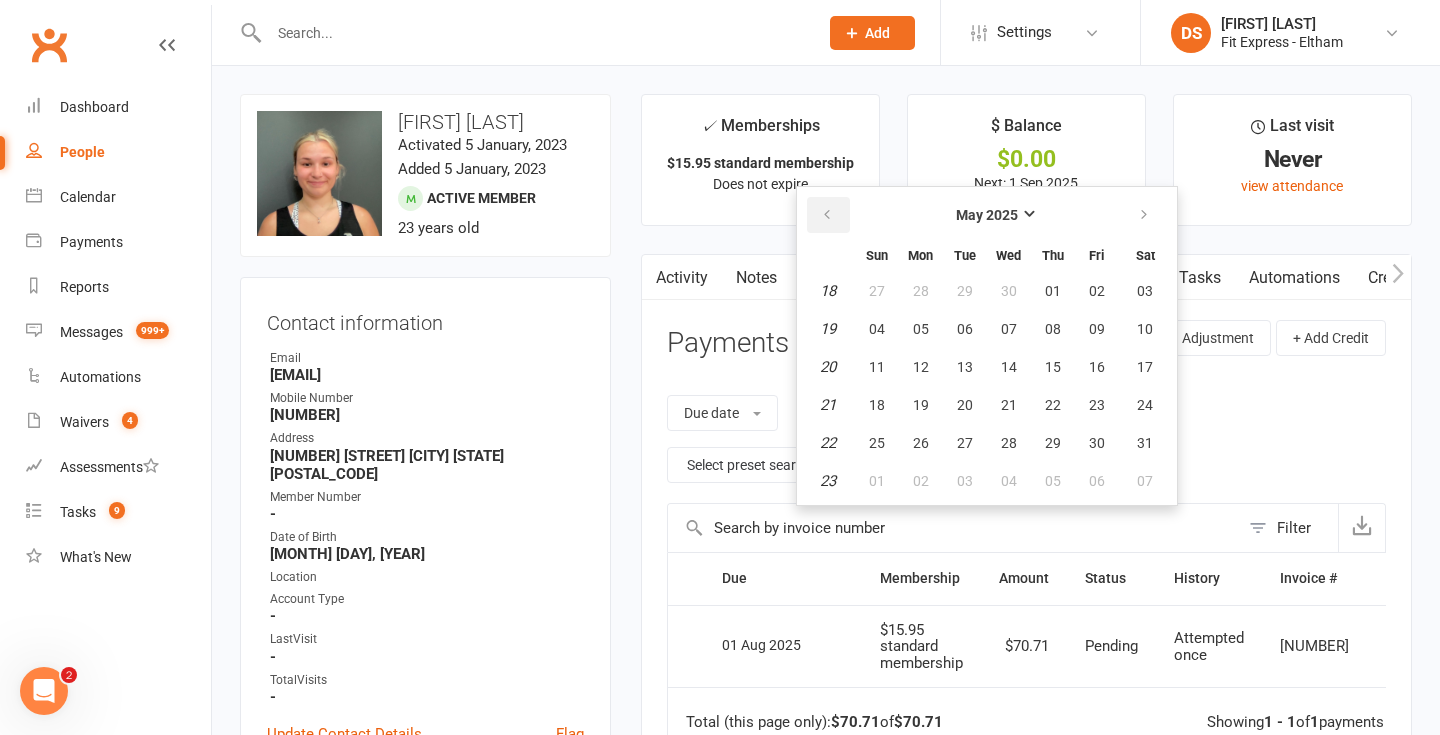click at bounding box center (827, 215) 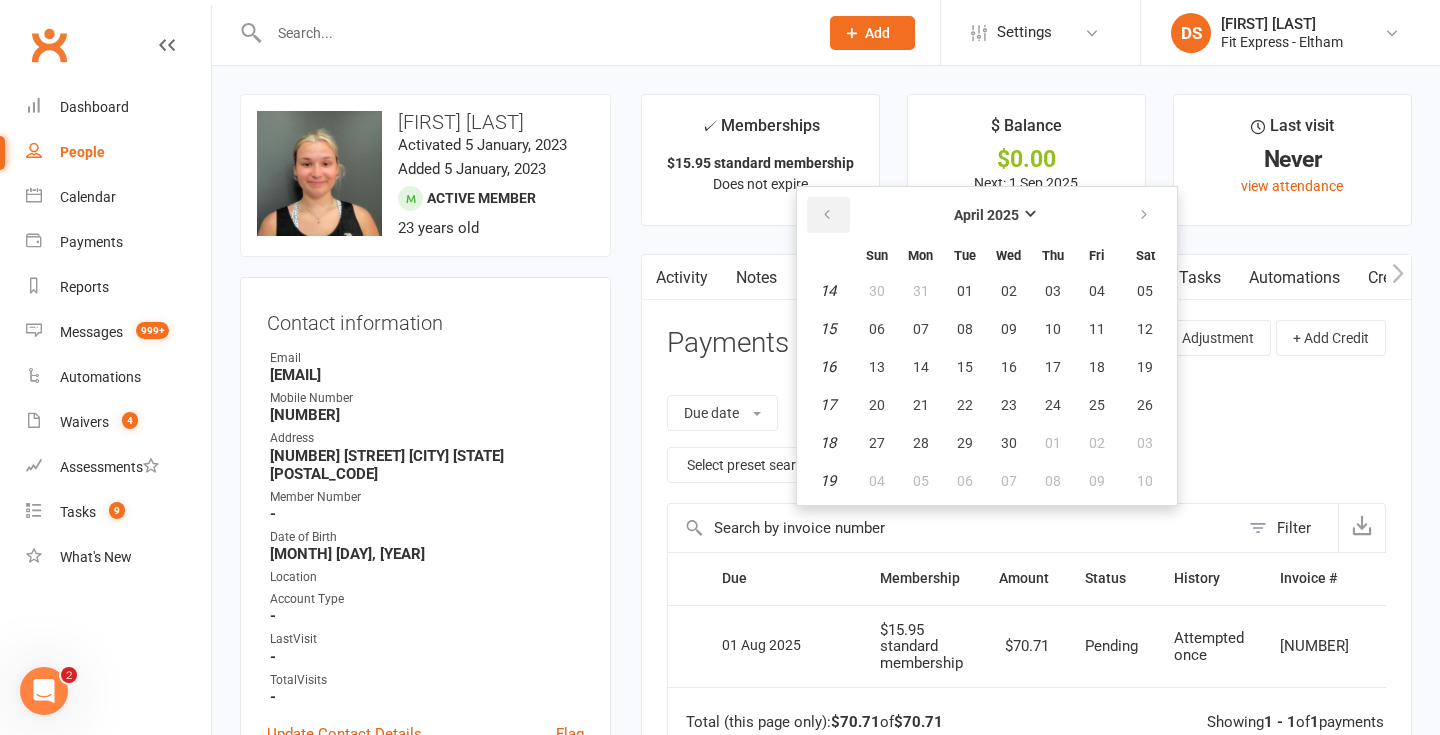 click at bounding box center (827, 215) 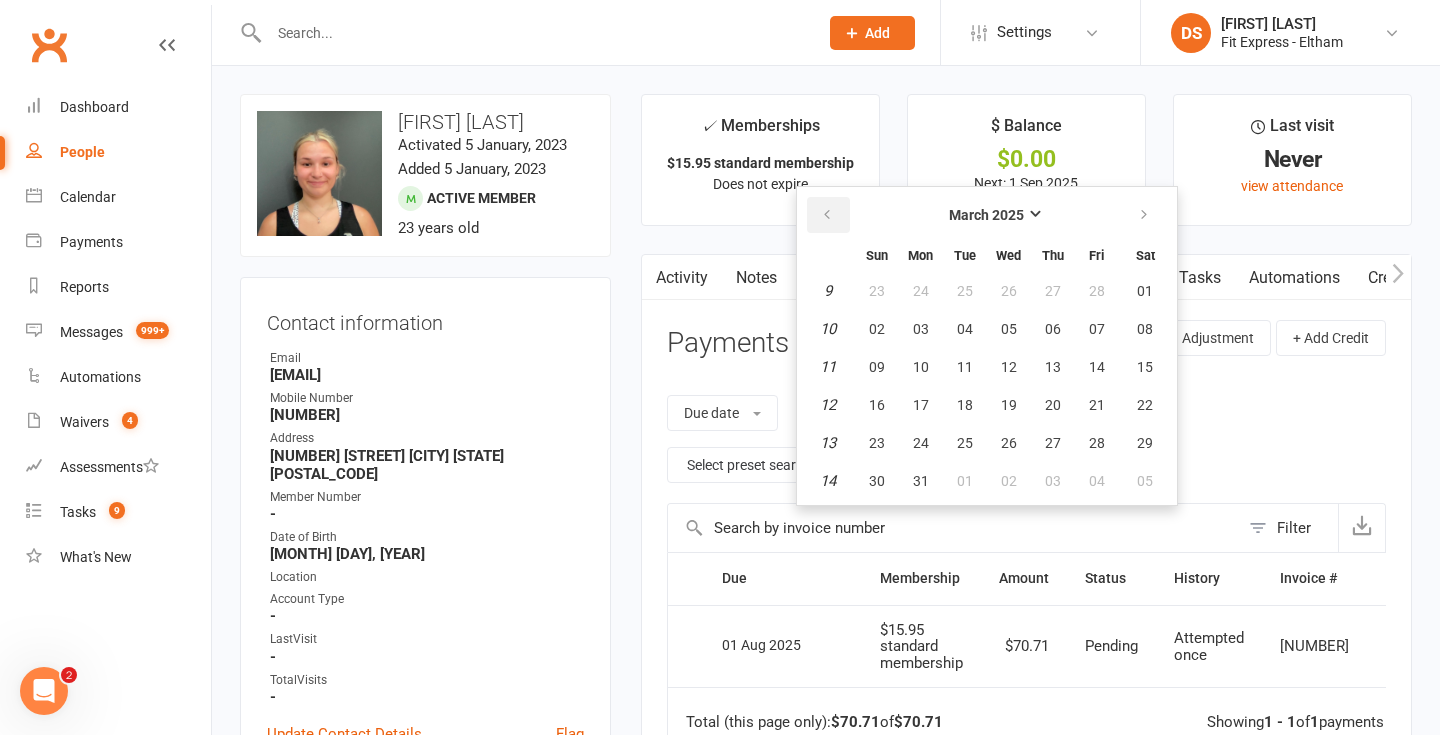 click at bounding box center [827, 215] 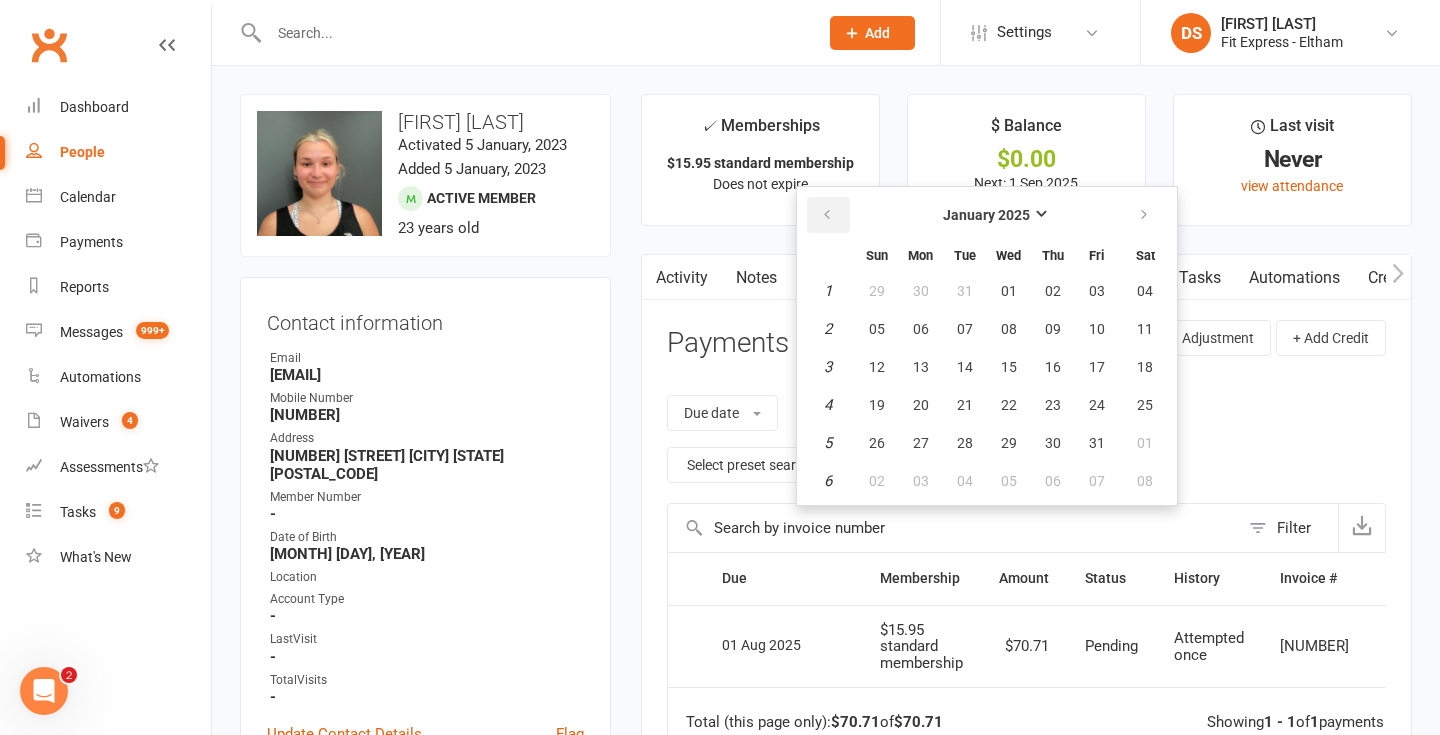 click at bounding box center (827, 215) 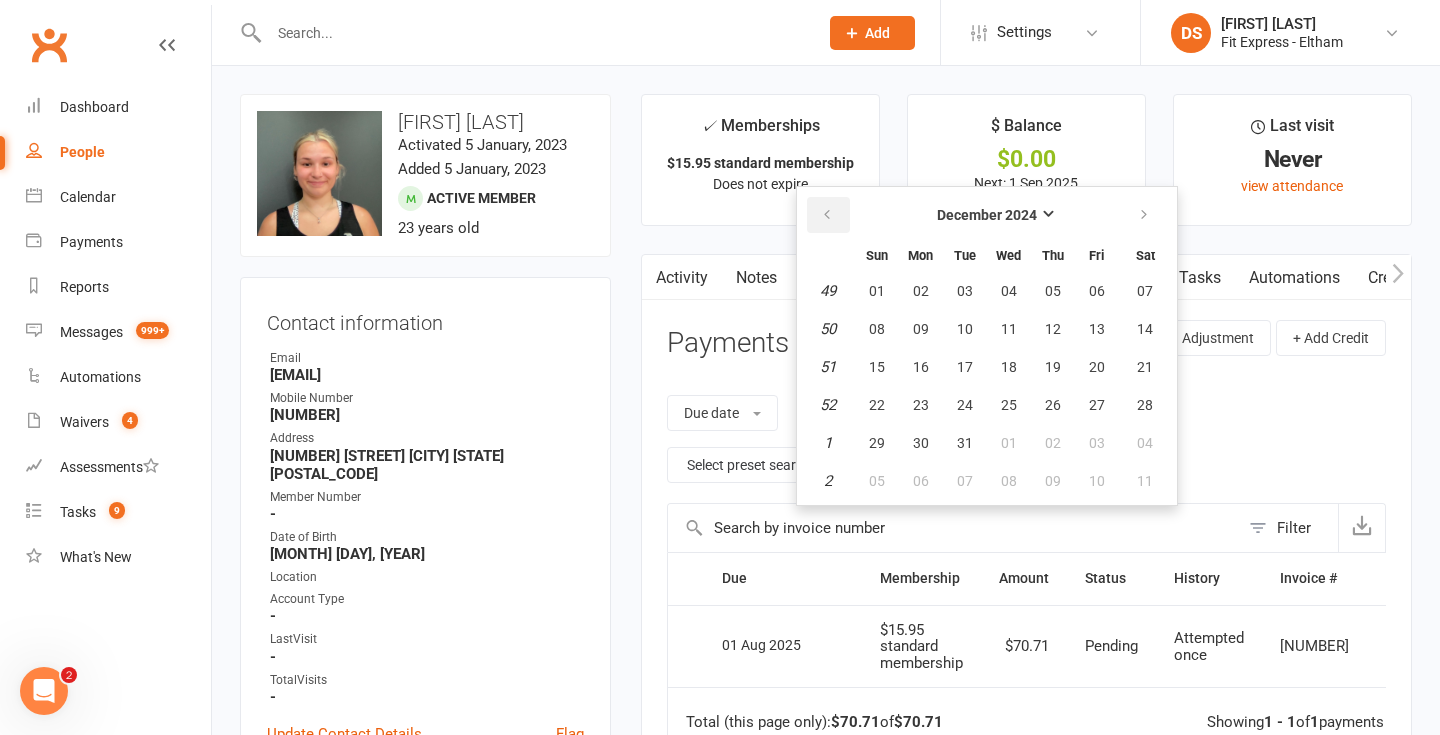 click at bounding box center (827, 215) 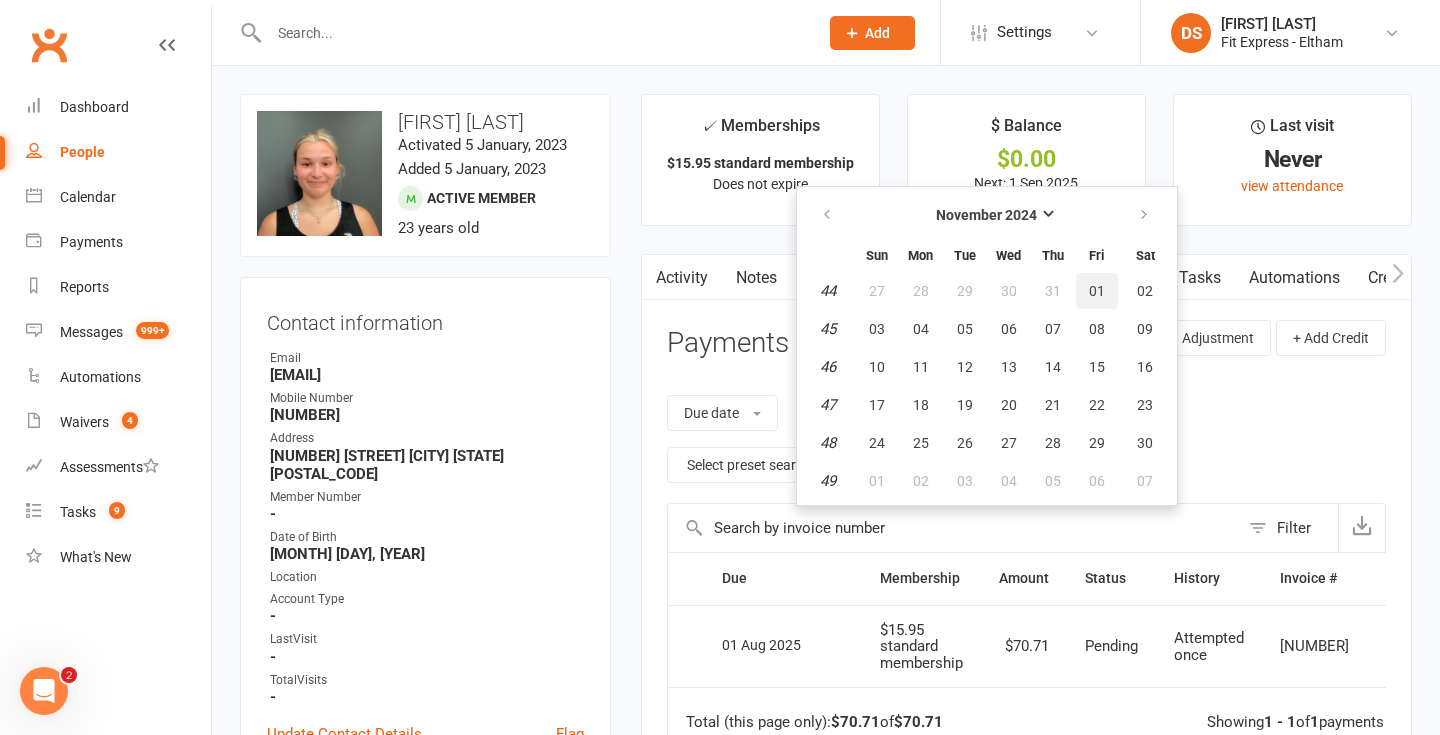 click on "01" at bounding box center (1097, 291) 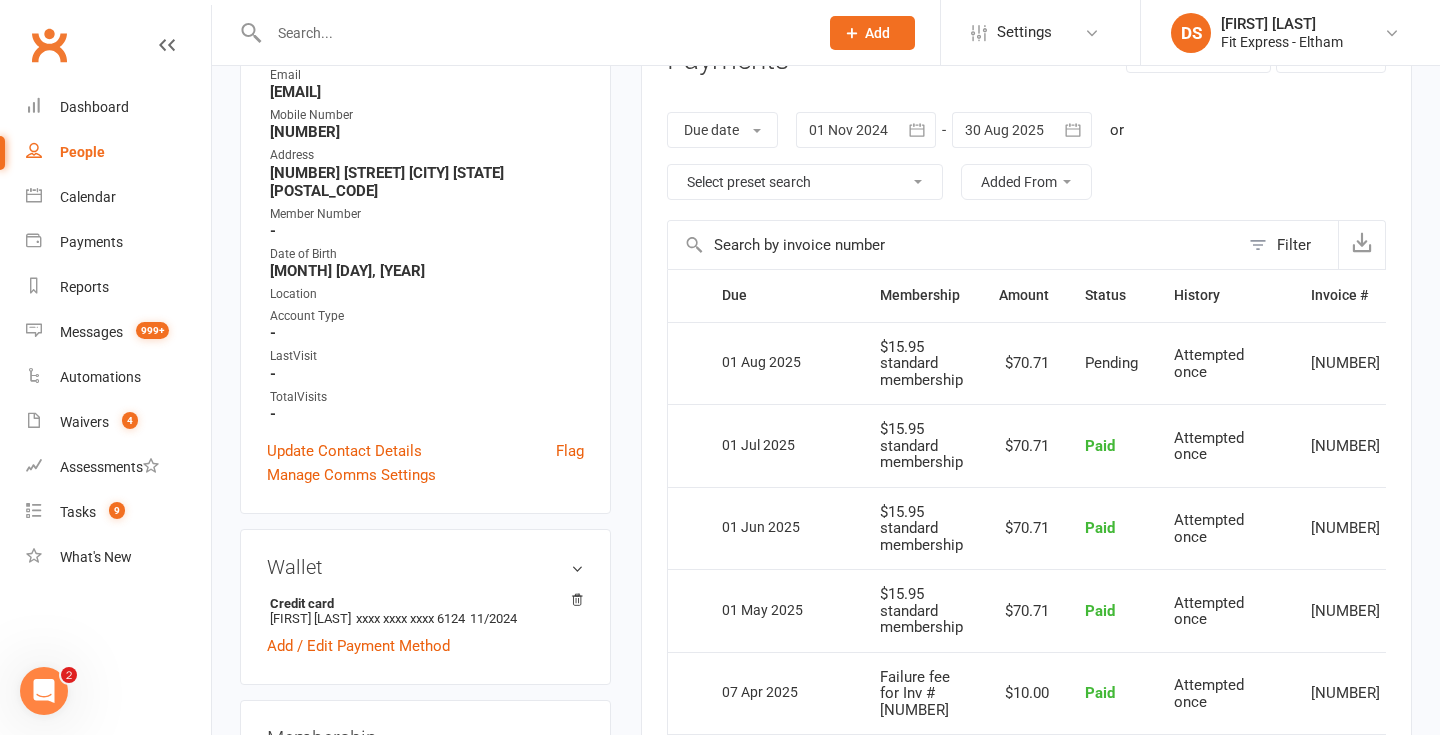 scroll, scrollTop: 0, scrollLeft: 0, axis: both 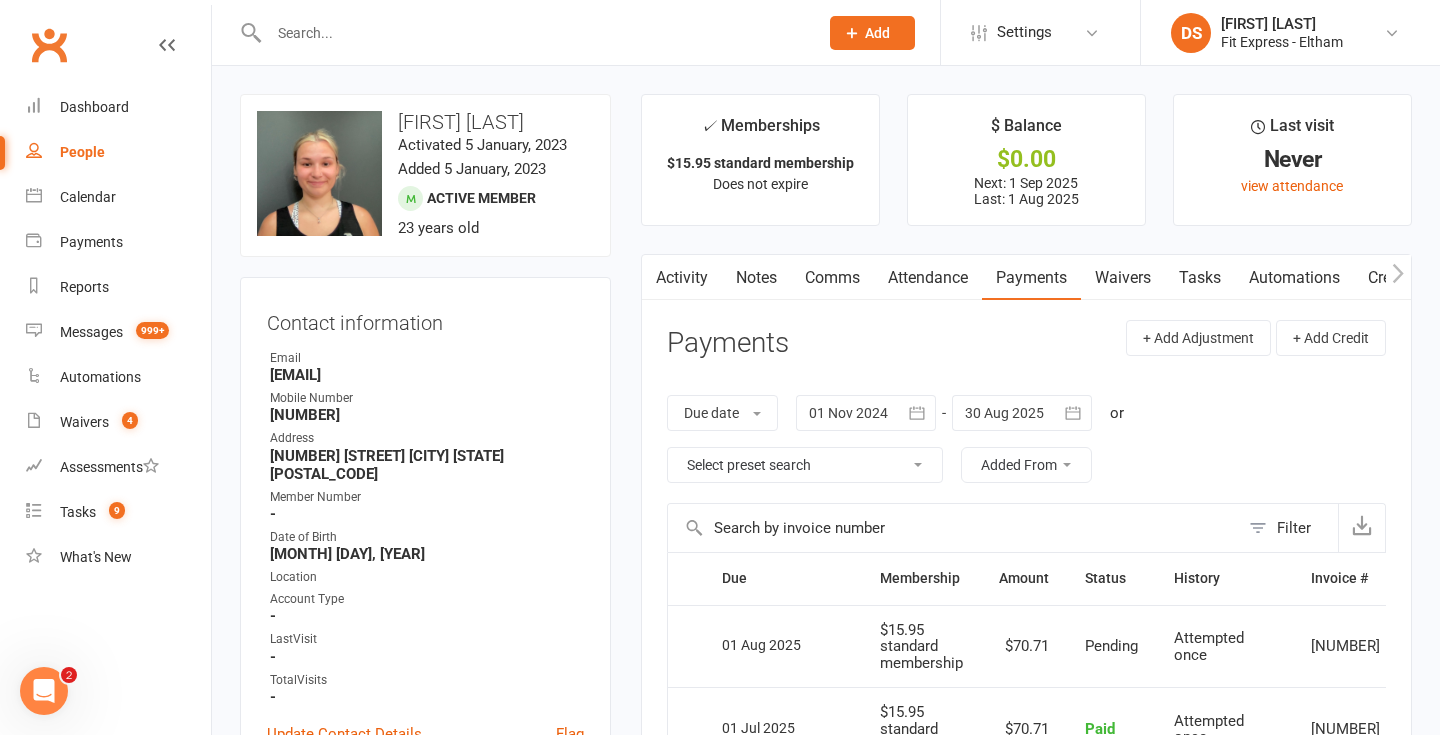 click on "Clubworx" at bounding box center [49, 45] 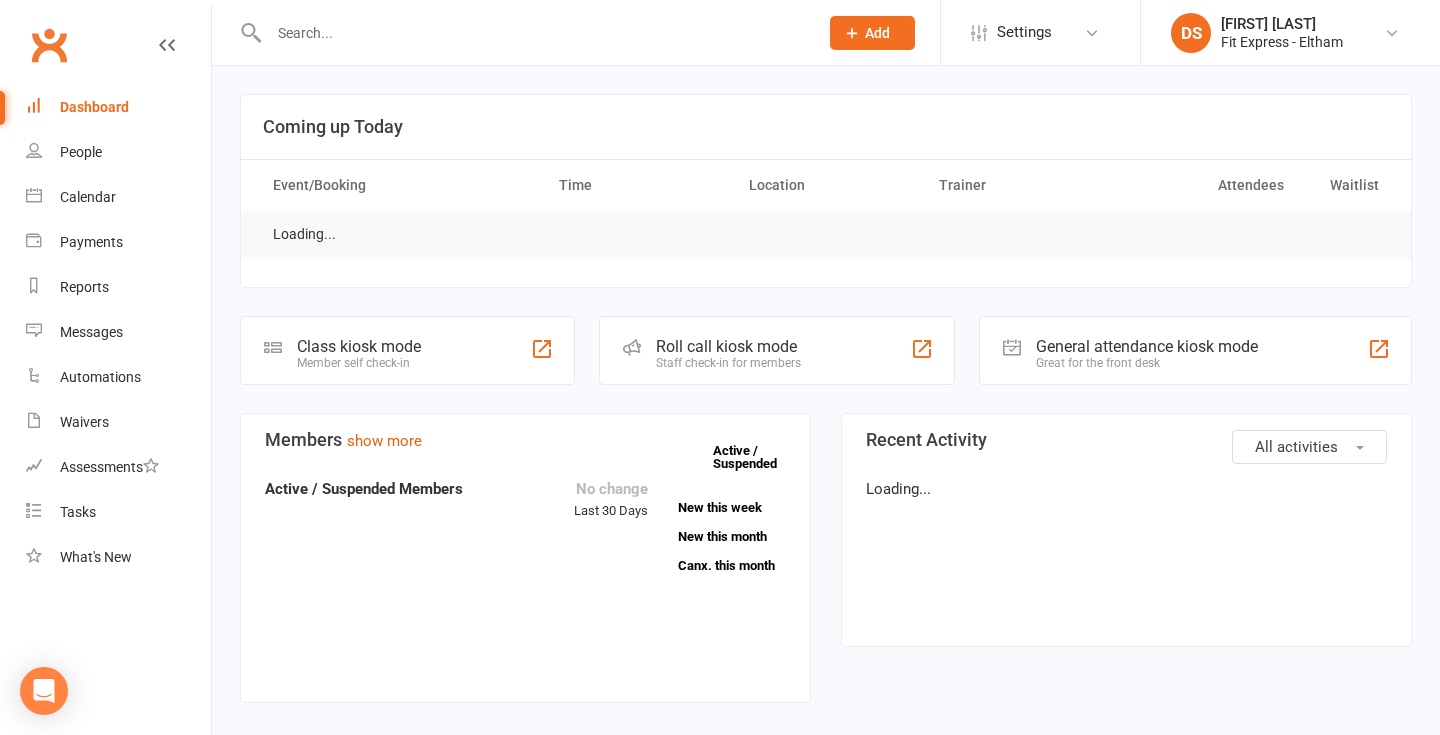 scroll, scrollTop: 0, scrollLeft: 0, axis: both 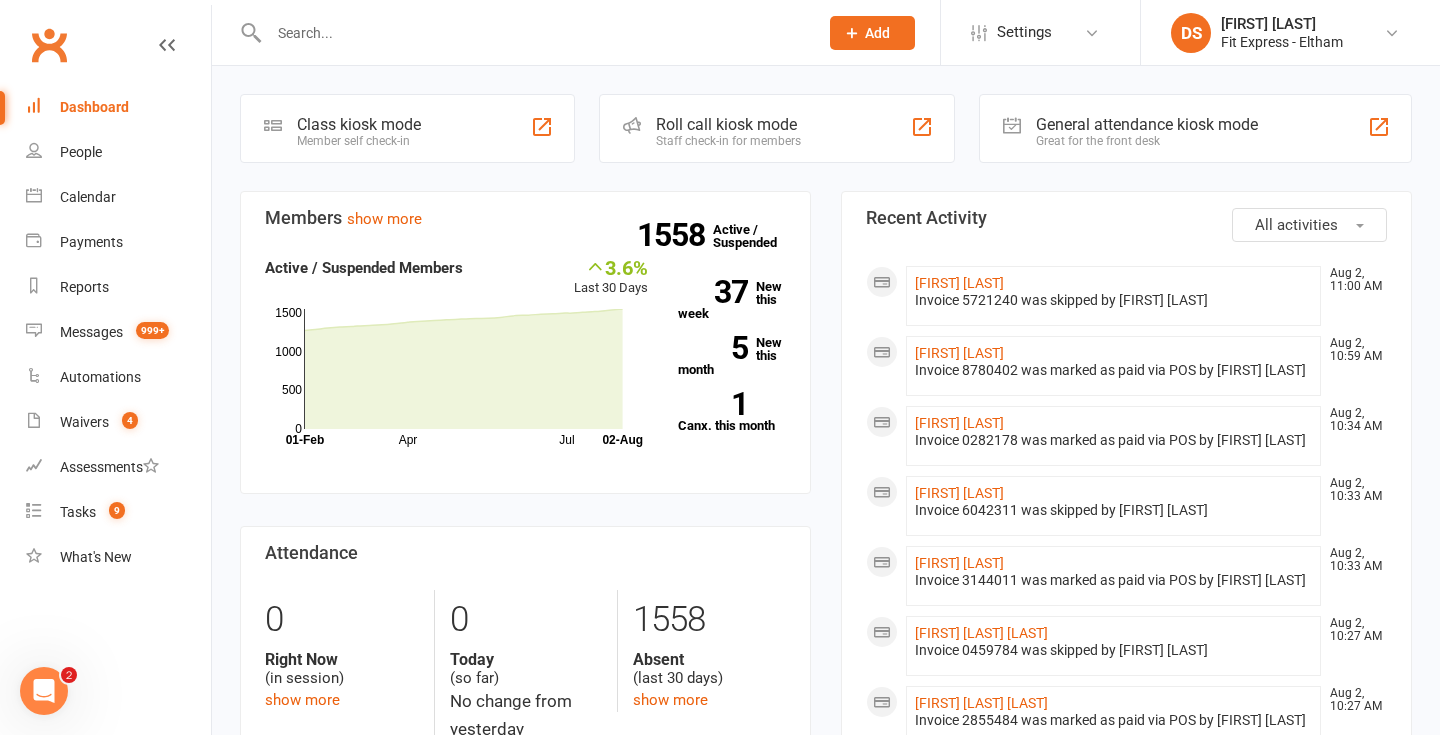 click on "Clubworx" at bounding box center (49, 45) 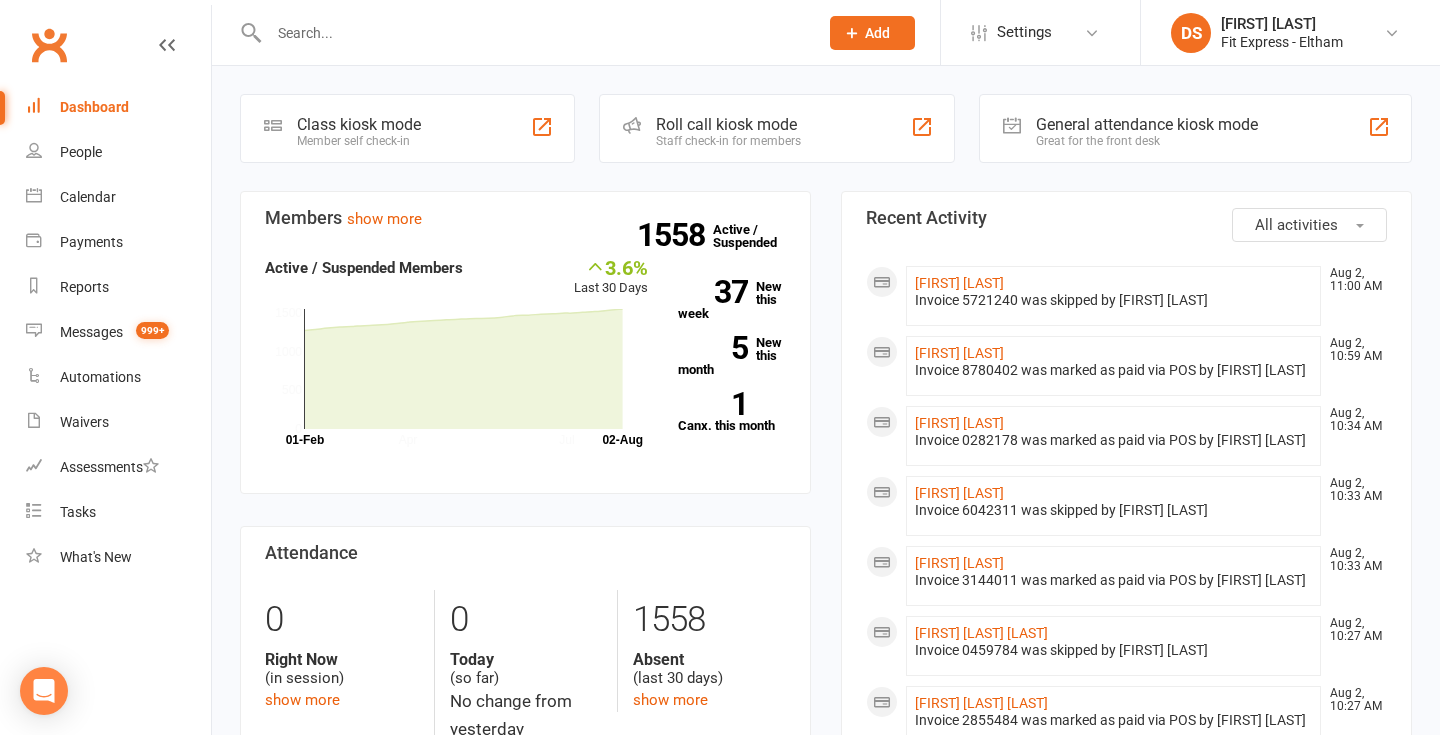 scroll, scrollTop: 0, scrollLeft: 0, axis: both 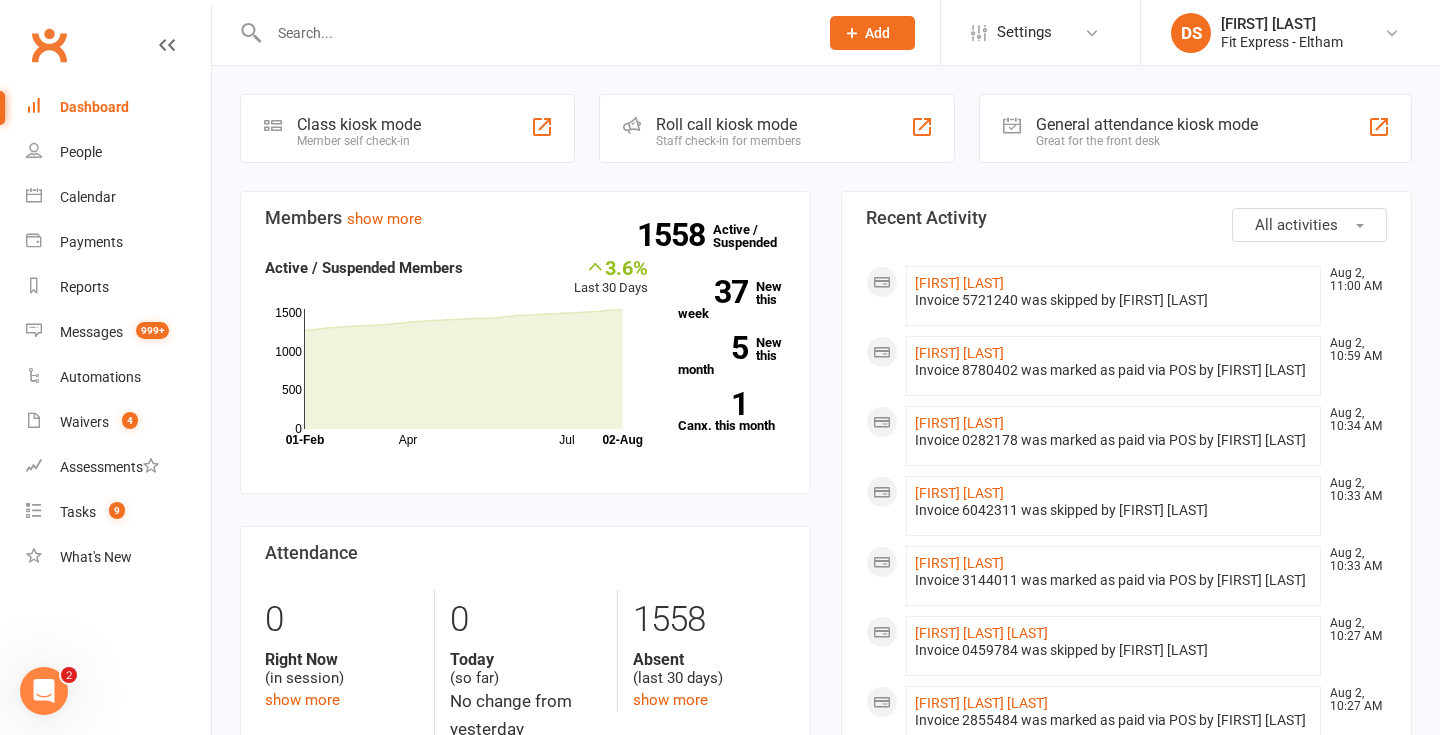 click on "DS Drew Stubbs Fit Express - Eltham Signed in as: Fit Express - Eltham Switch to: Fit Express - Heidelberg Switch to: Fit Express - Reservoir My profile Help Terms & conditions  Privacy policy  Sign out" at bounding box center [1290, 32] 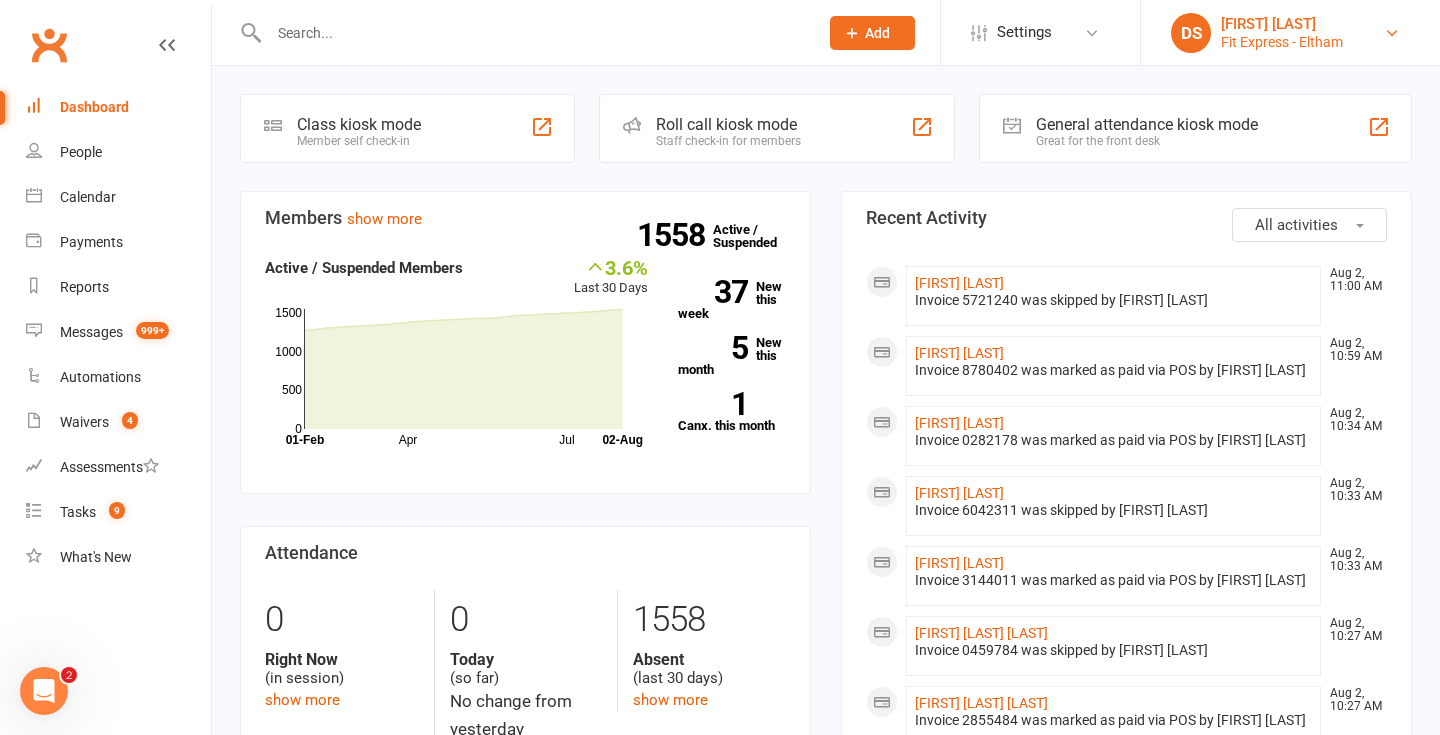 click on "Fit Express - Eltham" at bounding box center (1282, 42) 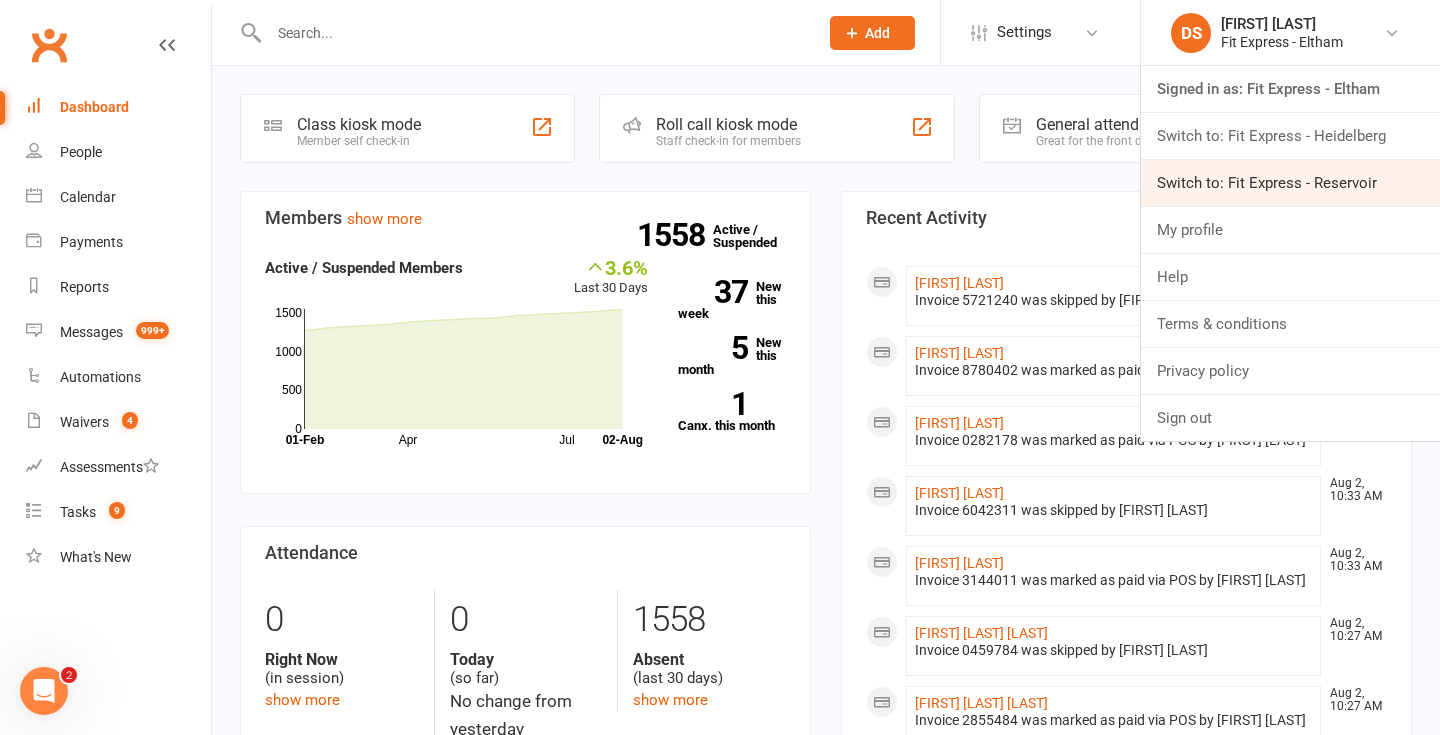 click on "Switch to: Fit Express - Reservoir" at bounding box center (1290, 183) 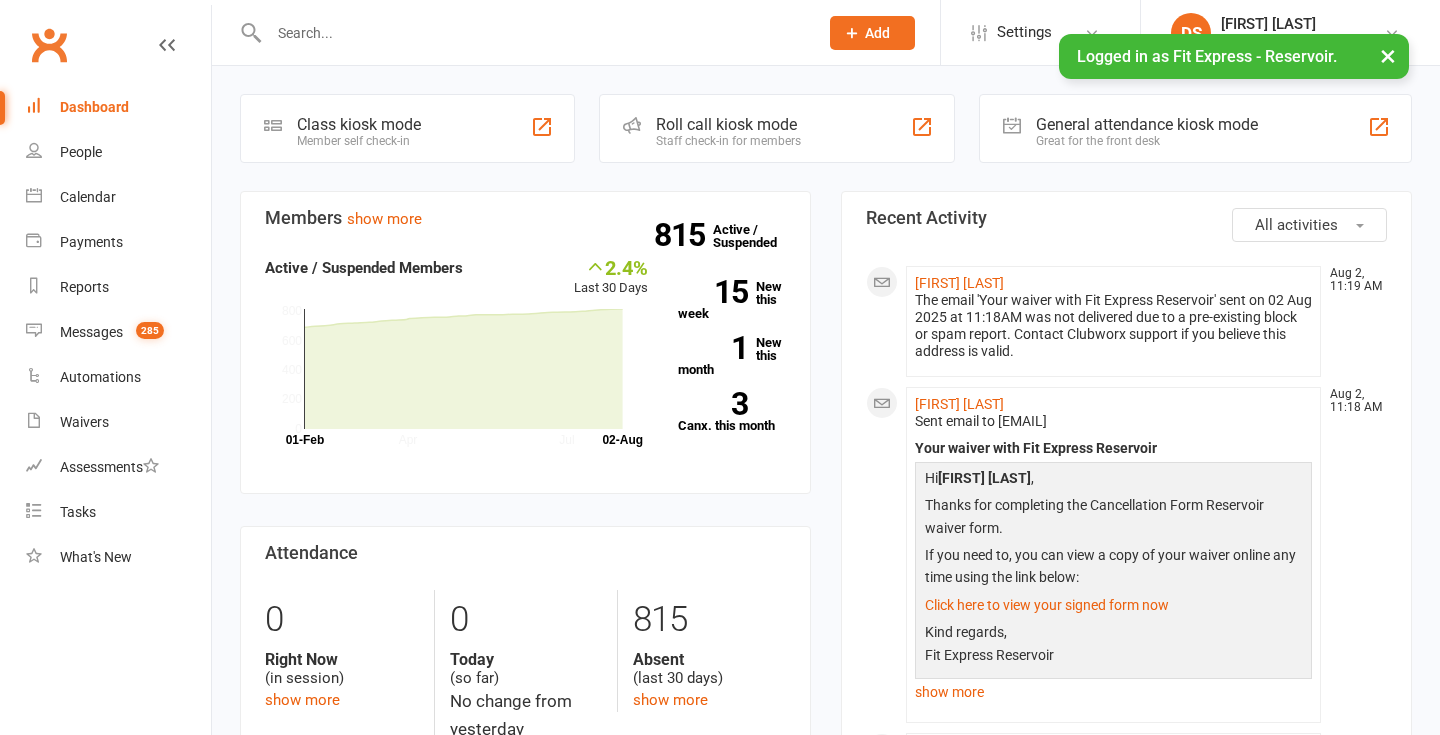scroll, scrollTop: 0, scrollLeft: 0, axis: both 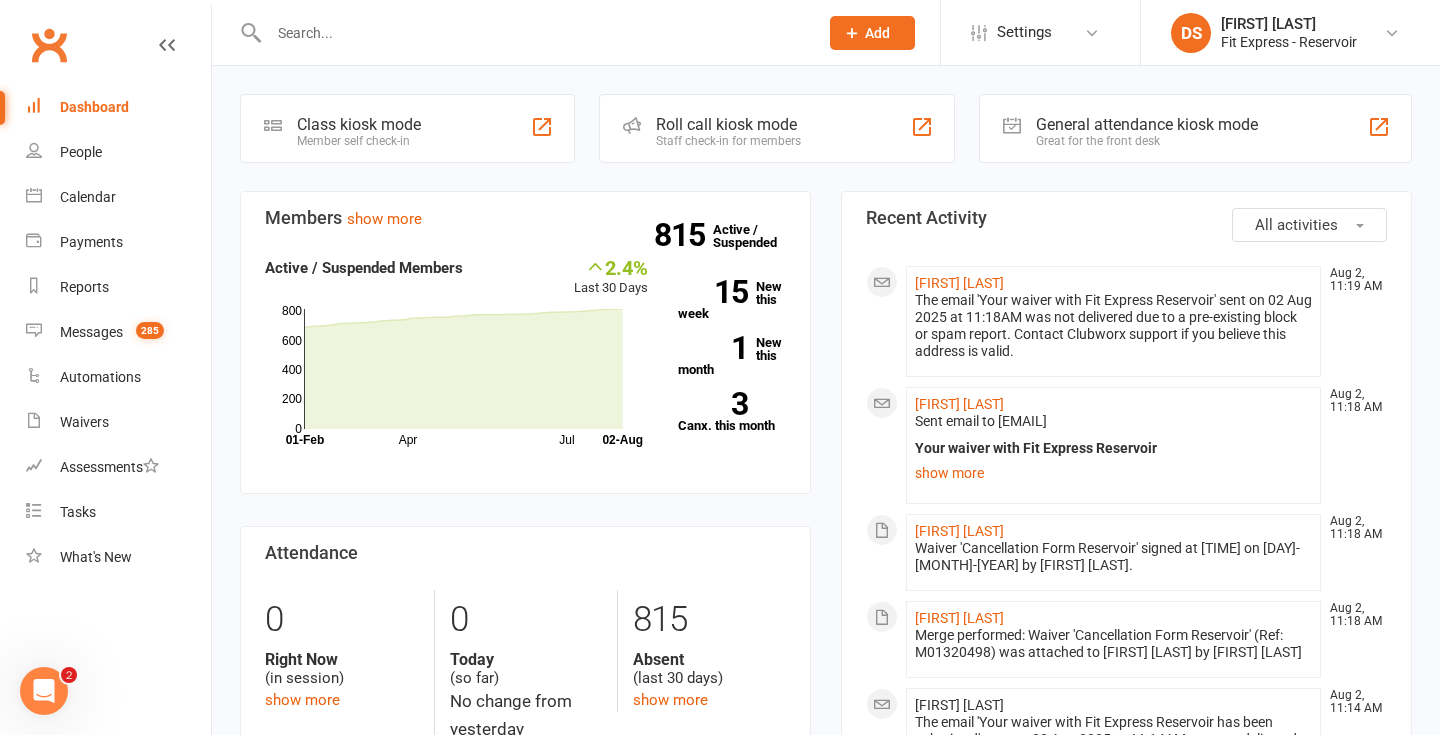 click at bounding box center (533, 33) 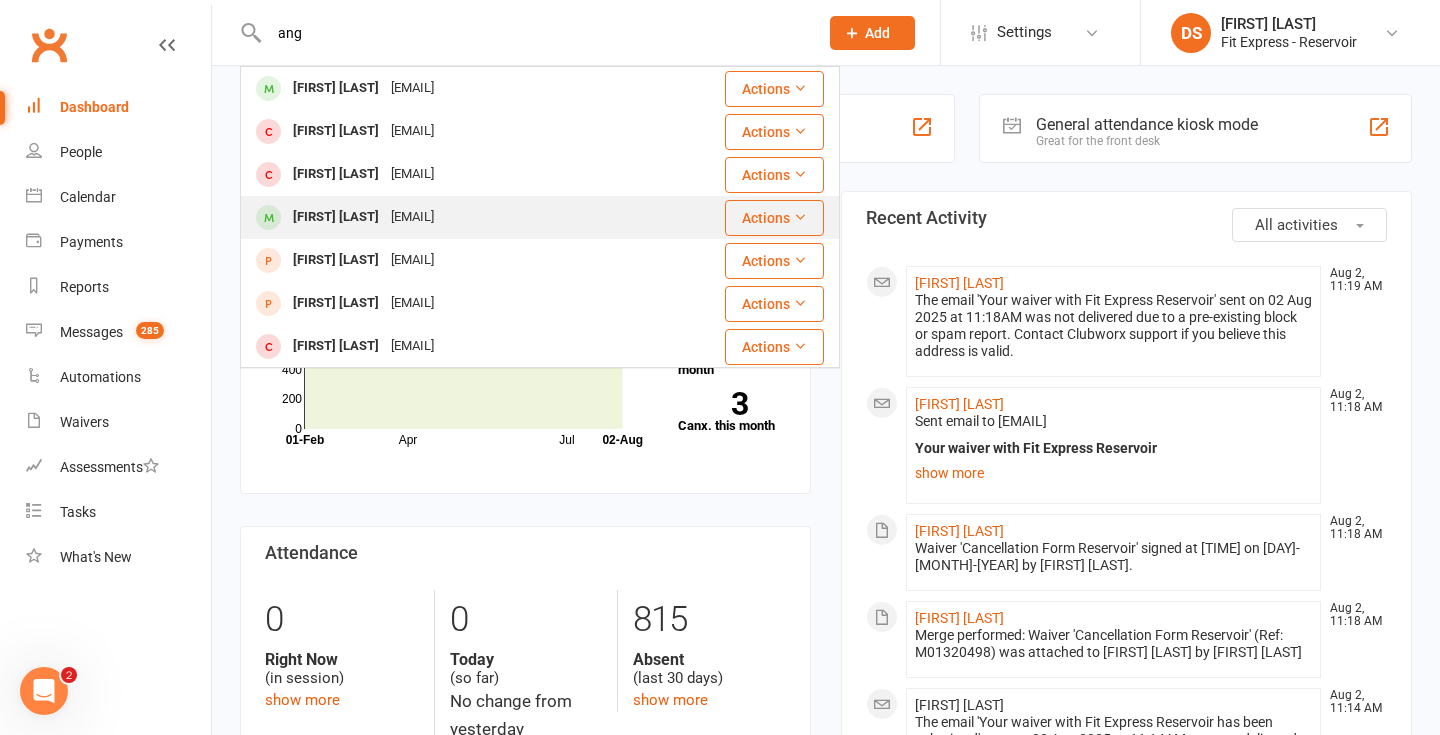 type on "ang" 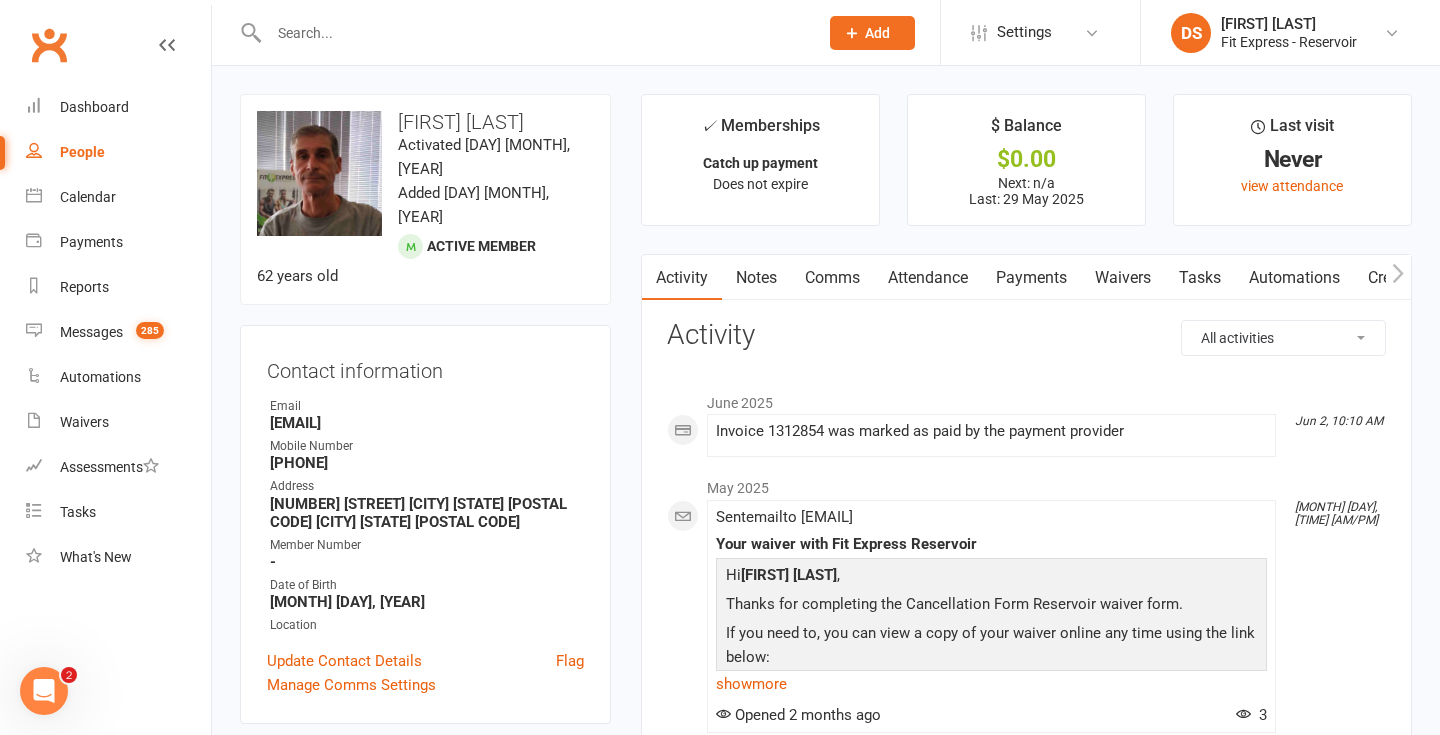 click on "Payments" at bounding box center (1031, 278) 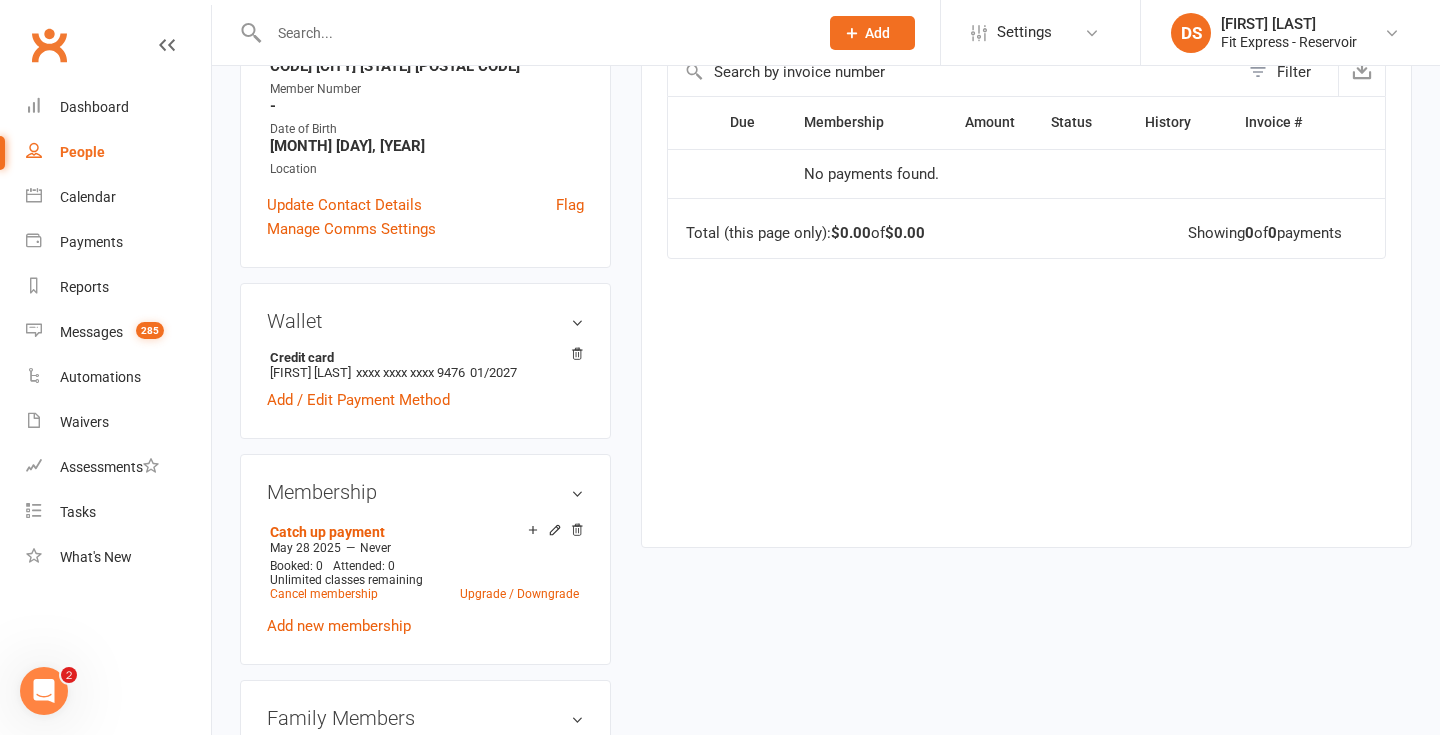 scroll, scrollTop: 491, scrollLeft: 0, axis: vertical 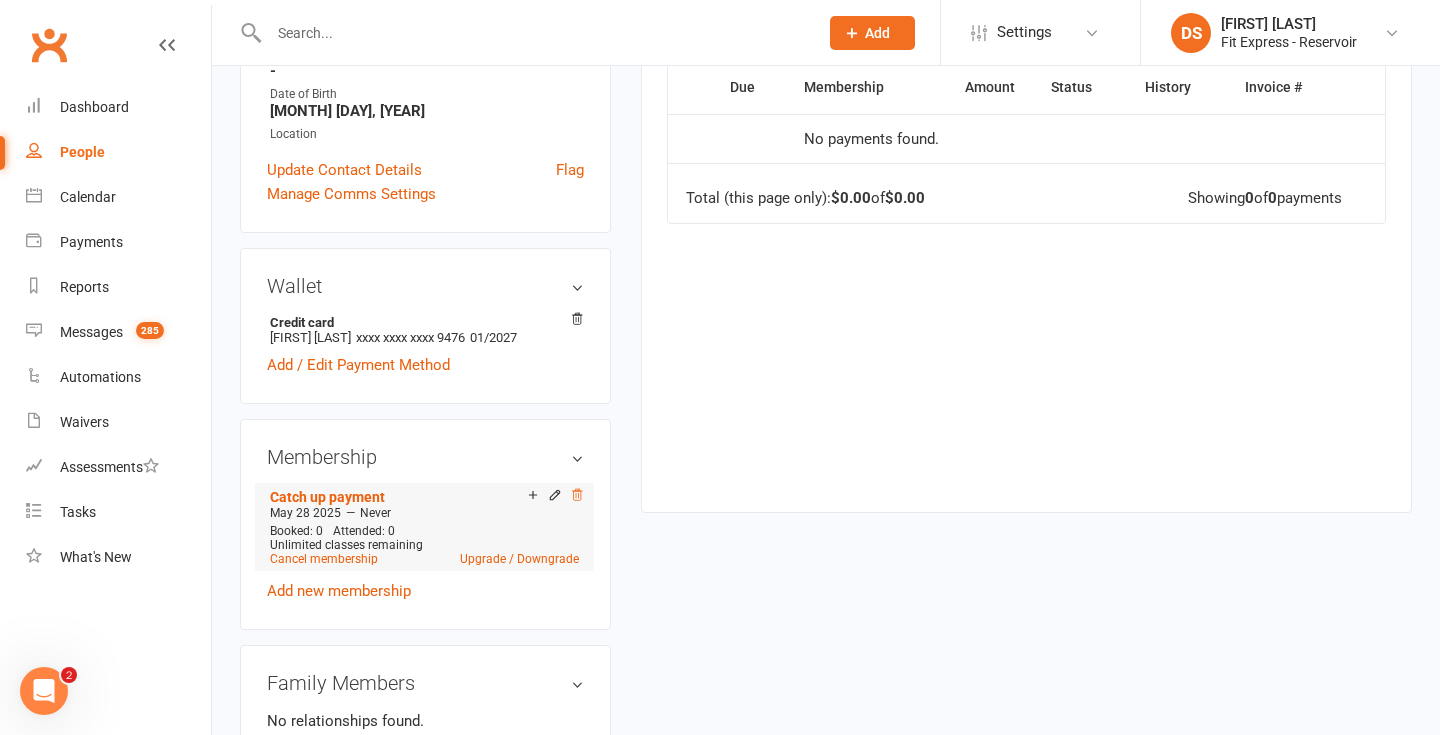 click 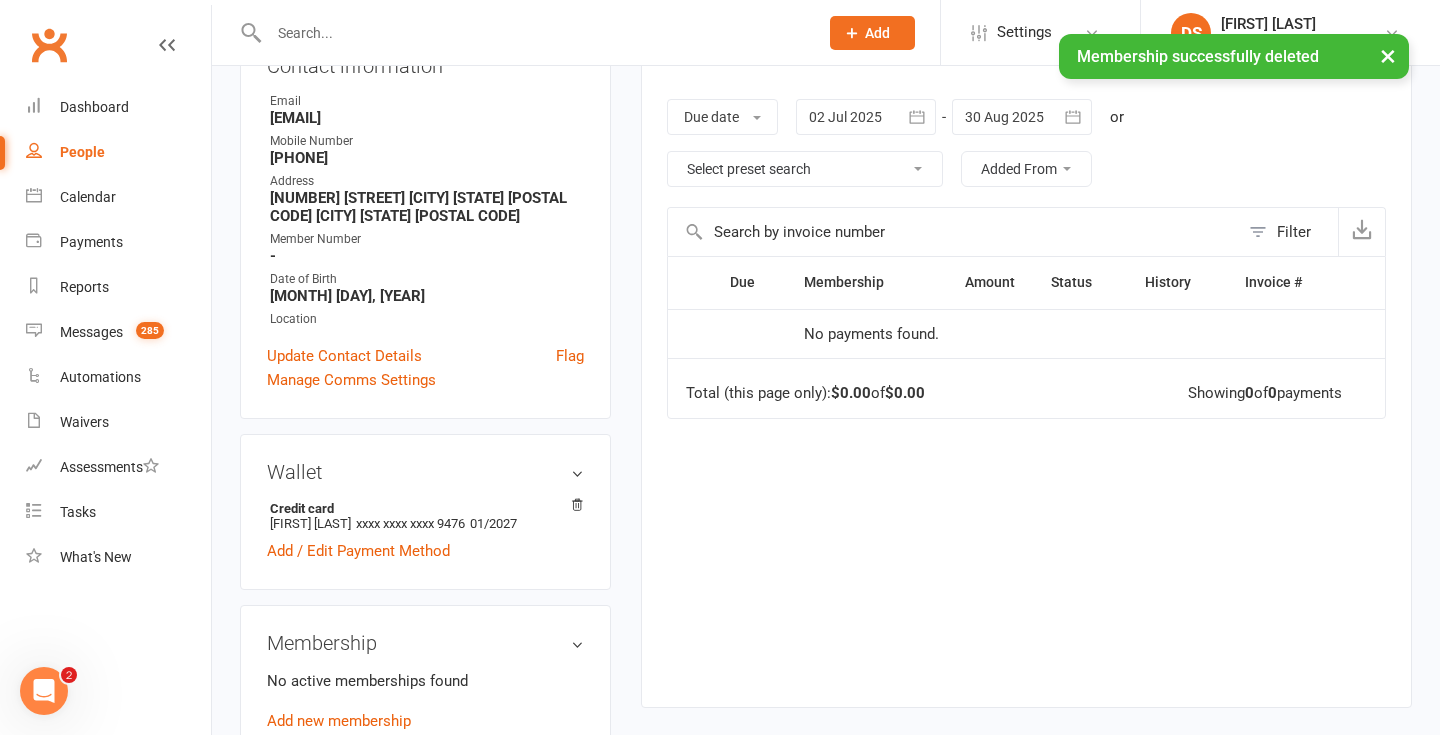scroll, scrollTop: 0, scrollLeft: 0, axis: both 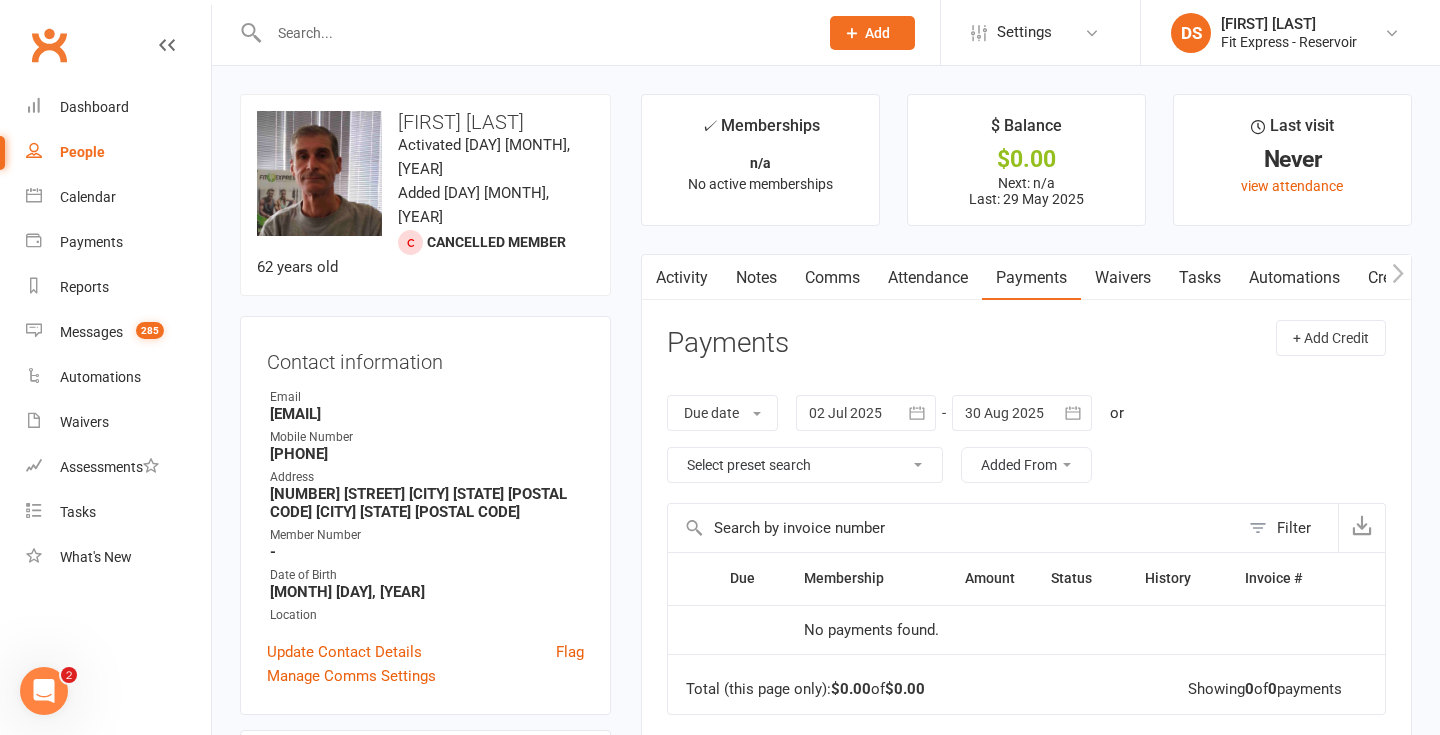 click at bounding box center (533, 33) 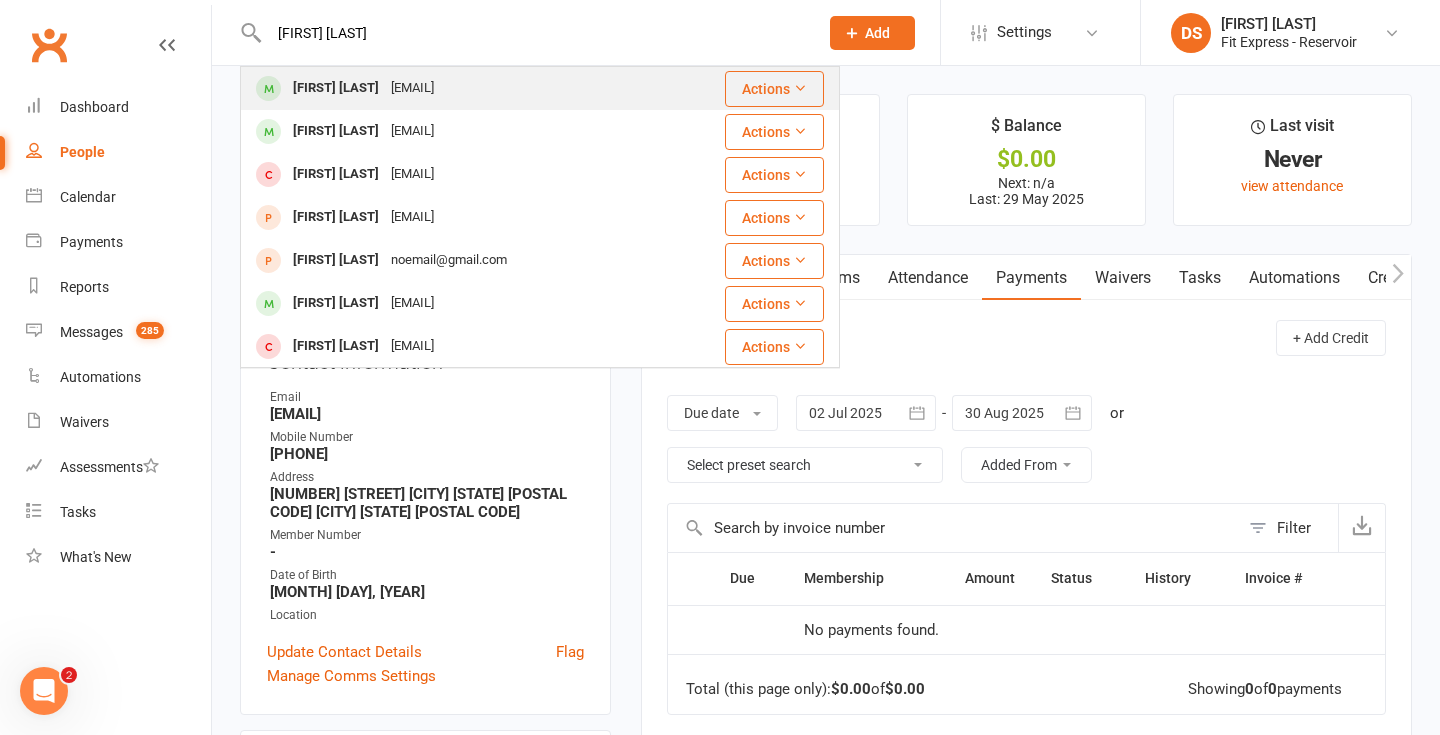 type on "adrian trti" 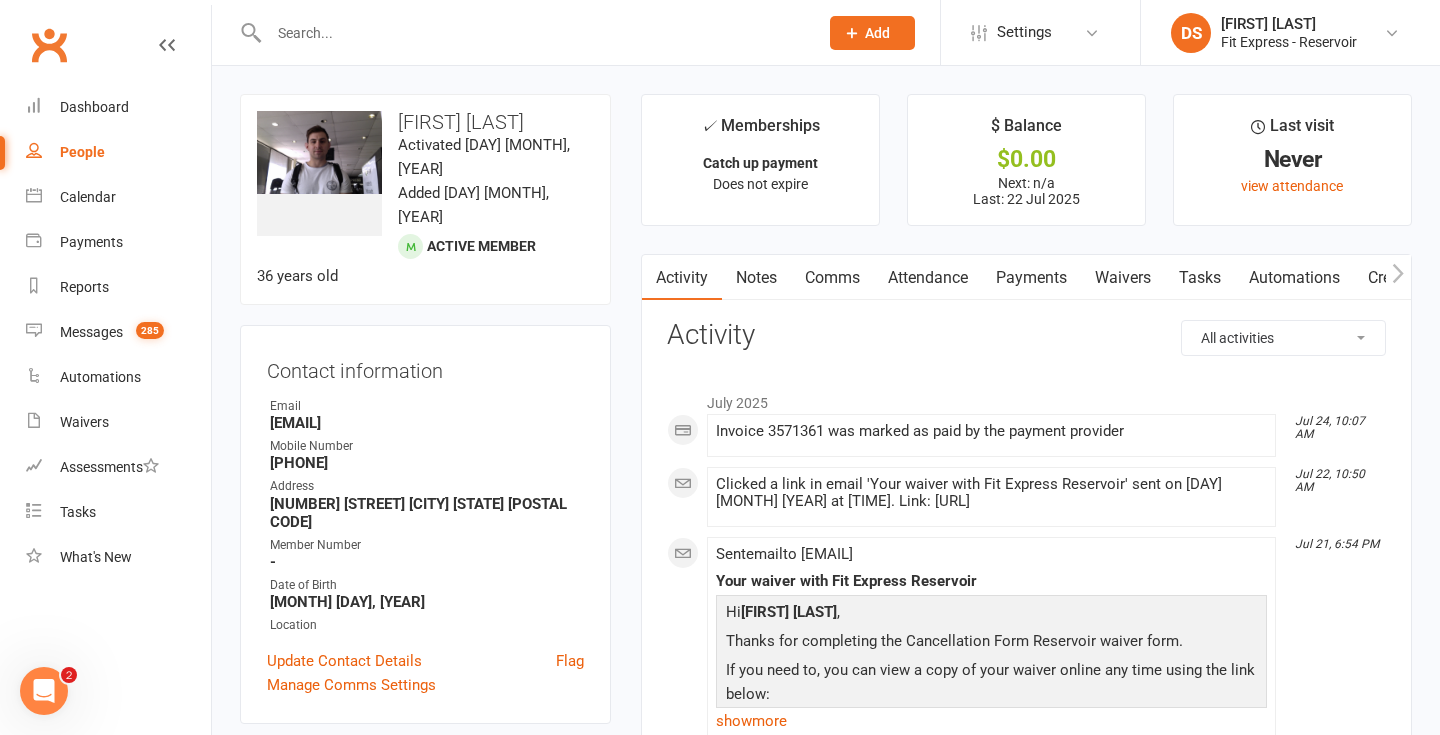 click on "Notes" at bounding box center (756, 278) 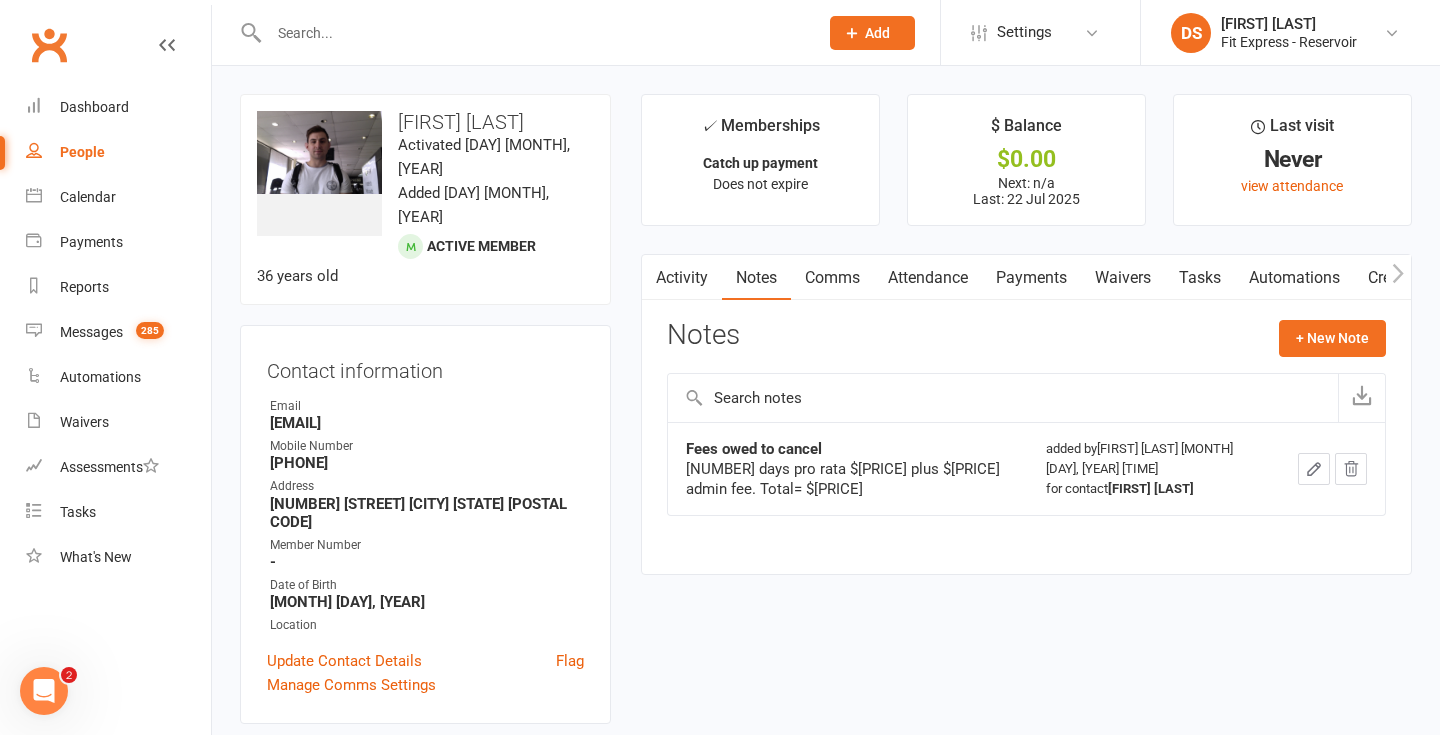 click on "Payments" at bounding box center (1031, 278) 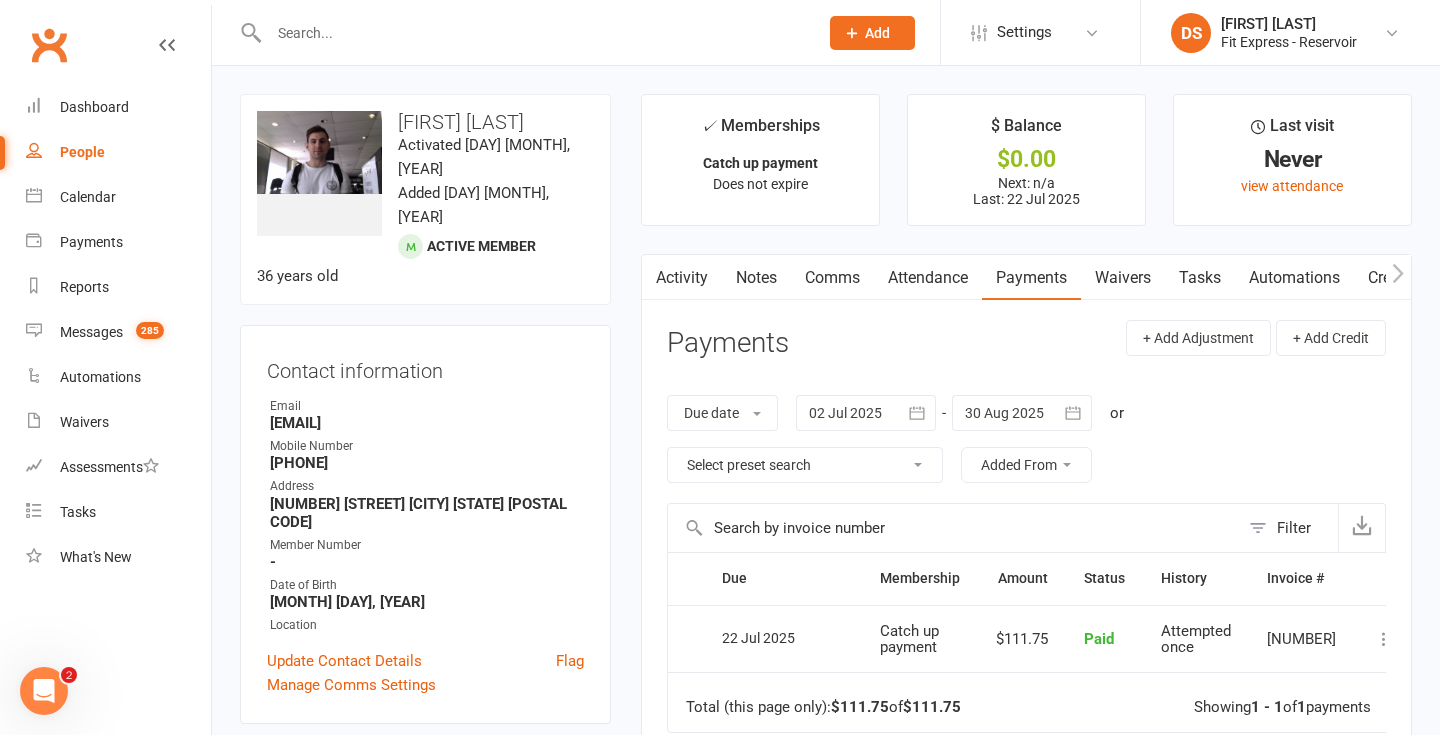 click on "Clubworx" at bounding box center (49, 45) 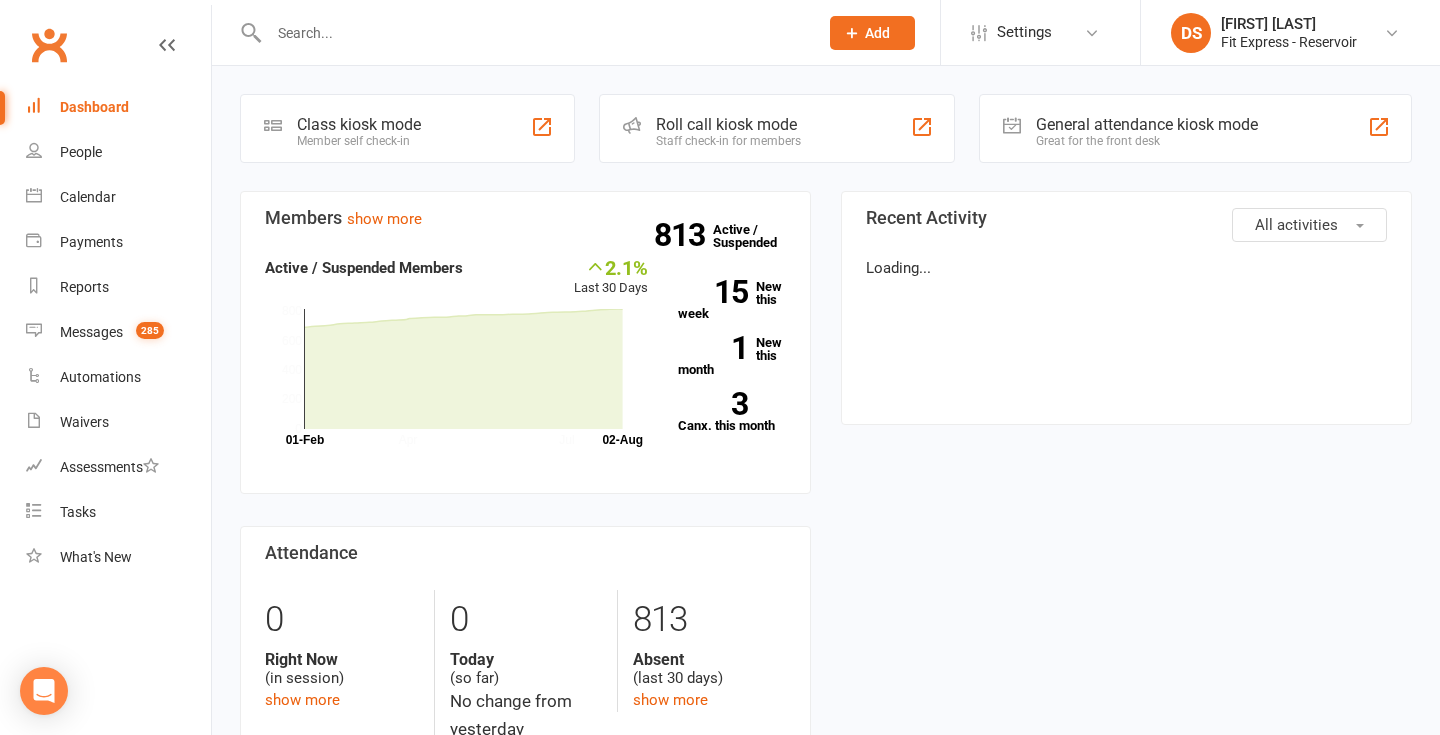 scroll, scrollTop: 0, scrollLeft: 0, axis: both 